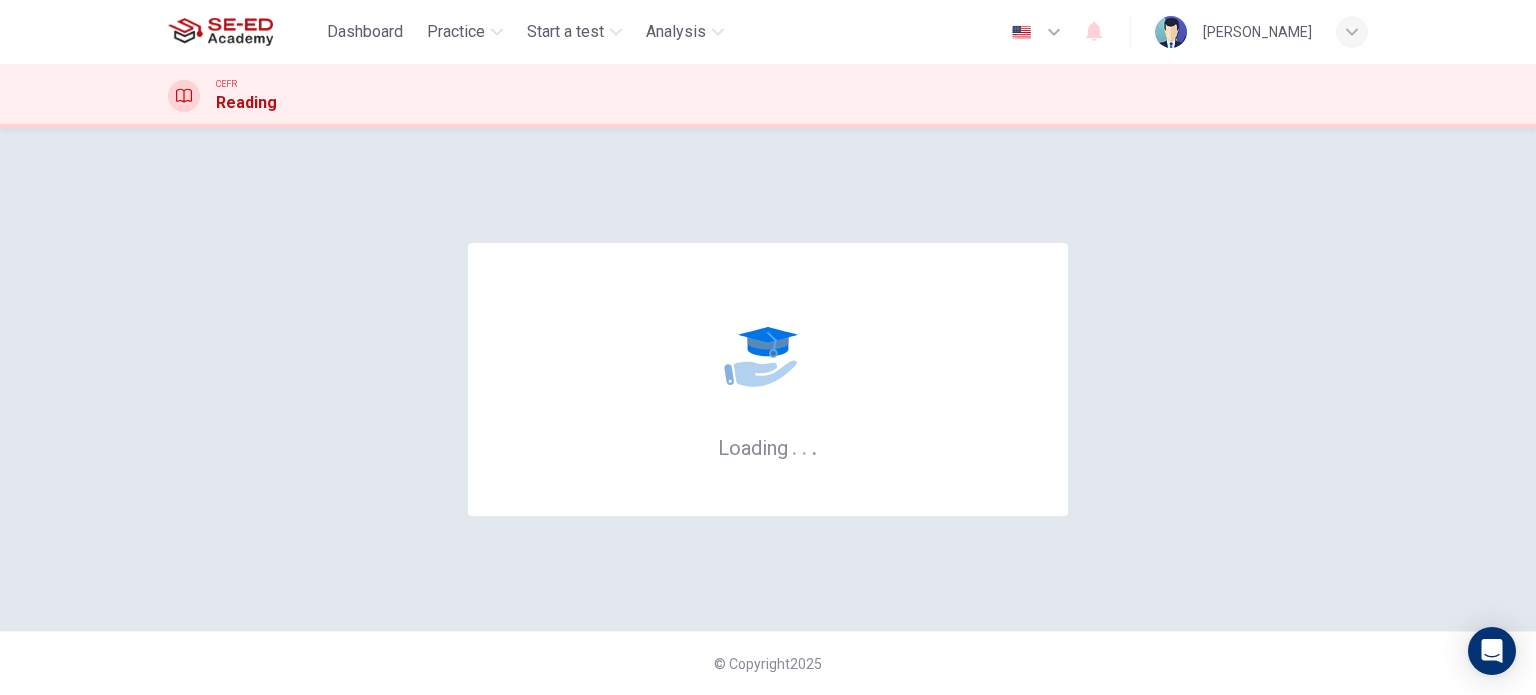 scroll, scrollTop: 0, scrollLeft: 0, axis: both 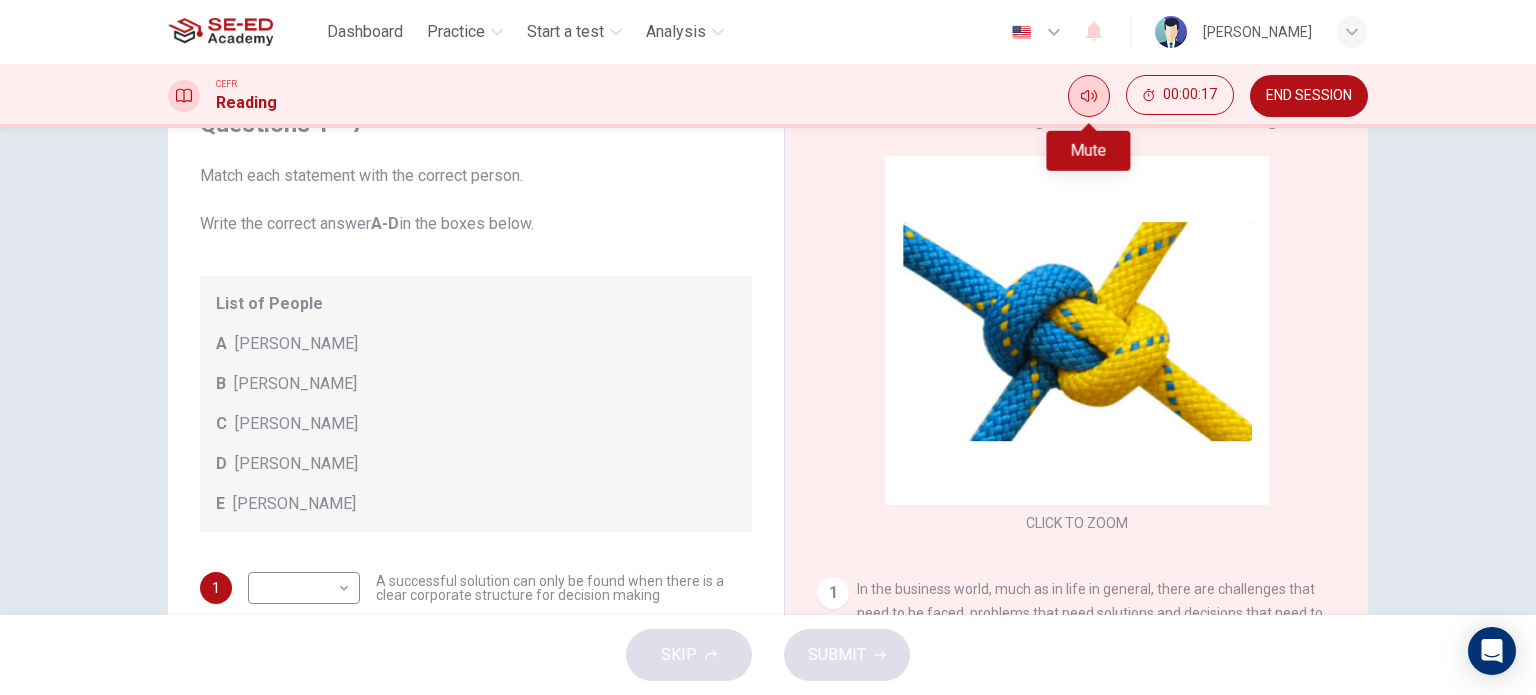 click 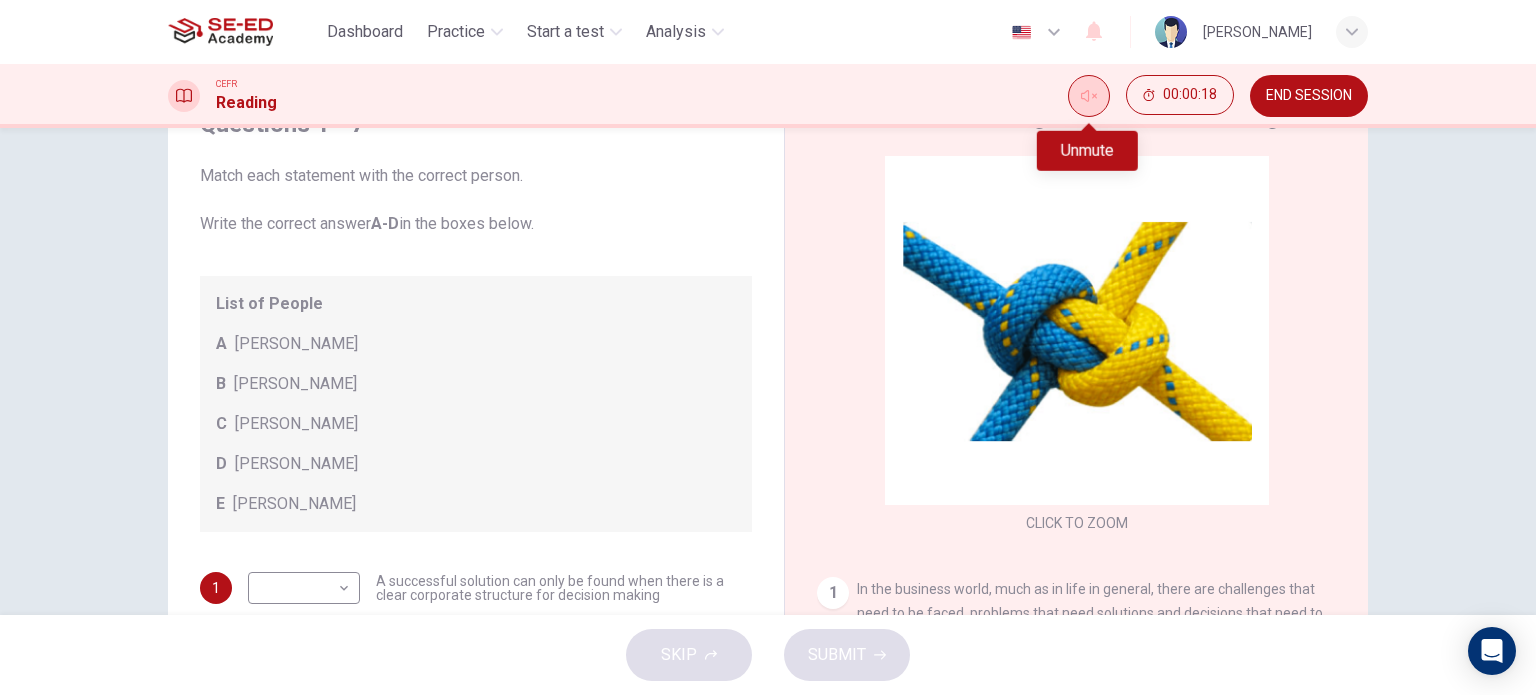 click 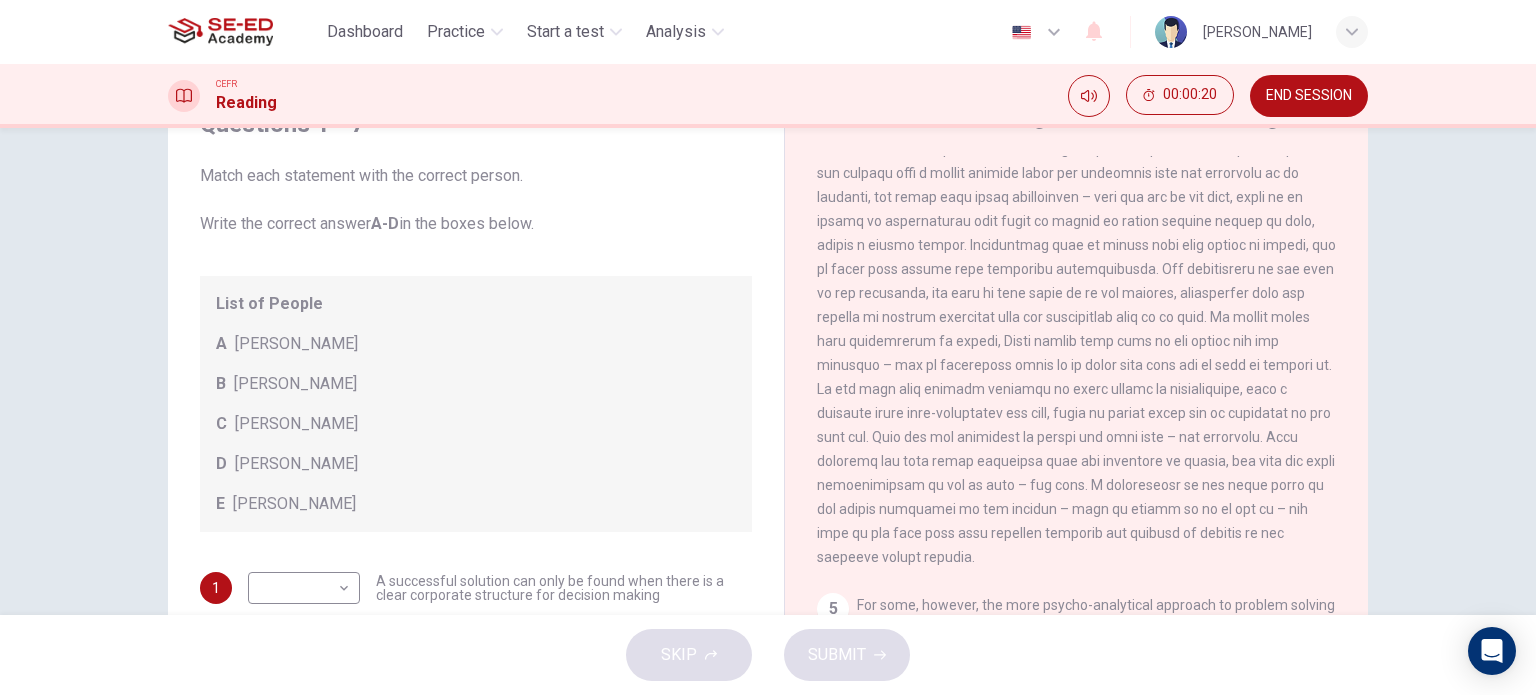 scroll, scrollTop: 1446, scrollLeft: 0, axis: vertical 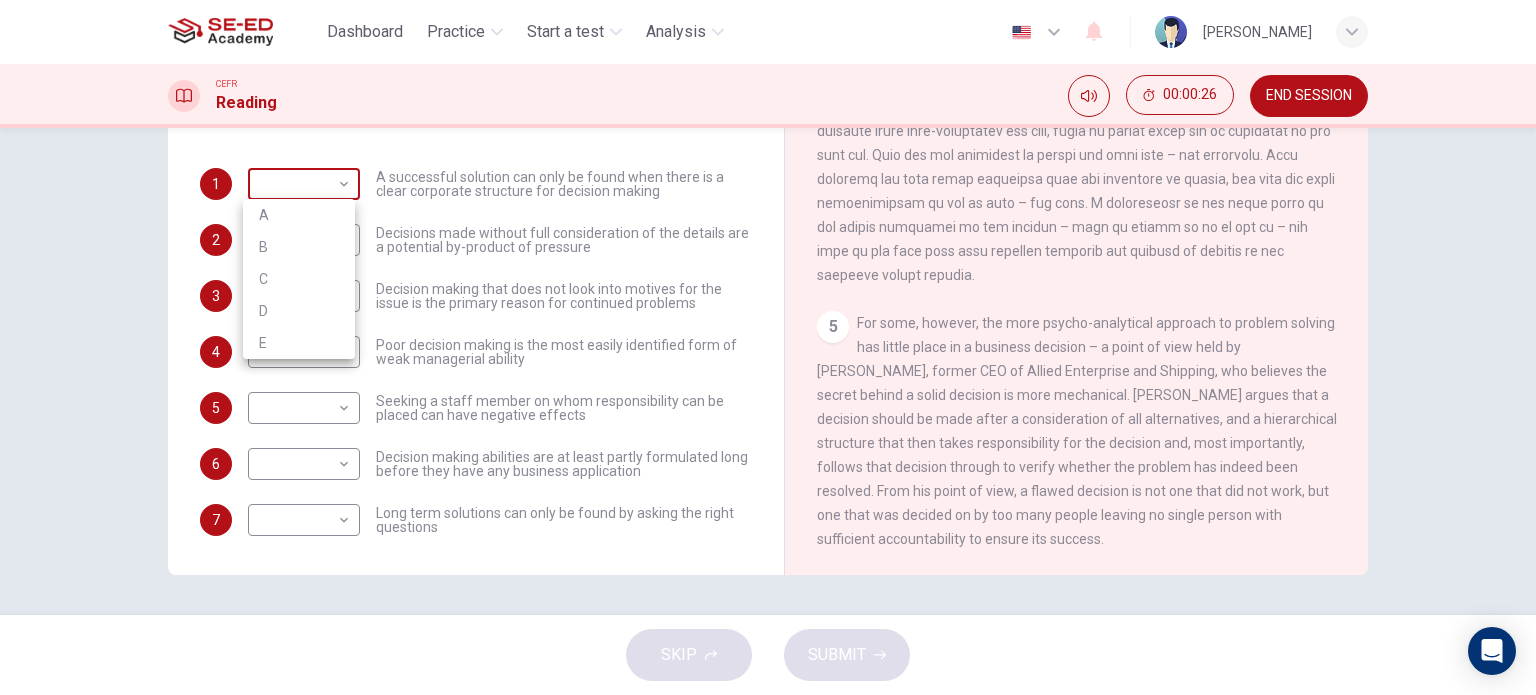 click on "This site uses cookies, as explained in our  Privacy Policy . If you agree to the use of cookies, please click the Accept button and continue to browse our site.   Privacy Policy Accept Dashboard Practice Start a test Analysis English en ​ Suthida Boonjumroen CEFR Reading 00:00:26 END SESSION Questions 1 - 7 Match each statement with the correct person.
Write the correct answer  A-D  in the boxes below. List of People A [PERSON_NAME] Scrive B [PERSON_NAME] C [PERSON_NAME] D [PERSON_NAME] E [PERSON_NAME] 1 ​ ​ A successful solution can only be found when there is a clear corporate structure for decision making 2 ​ ​ Decisions made without full consideration of the details are a potential by-product of pressure 3 ​ ​ Decision making that does not look into motives for the issue is the primary reason for continued problems 4 ​ ​ Poor decision making is the most easily identified form of weak managerial ability 5 ​ ​ Seeking a staff member on whom responsibility can be placed can have negative effects 6 7" at bounding box center [768, 347] 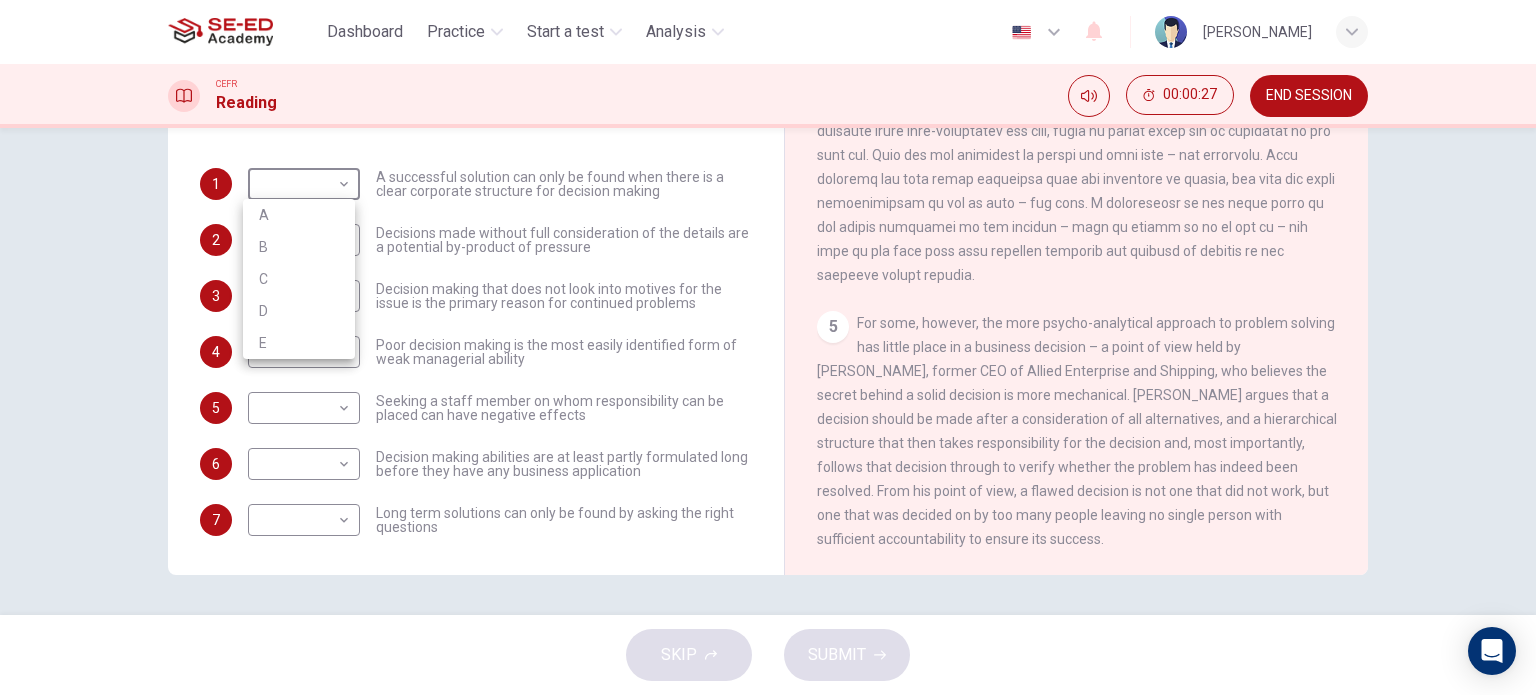 click on "A" at bounding box center (299, 215) 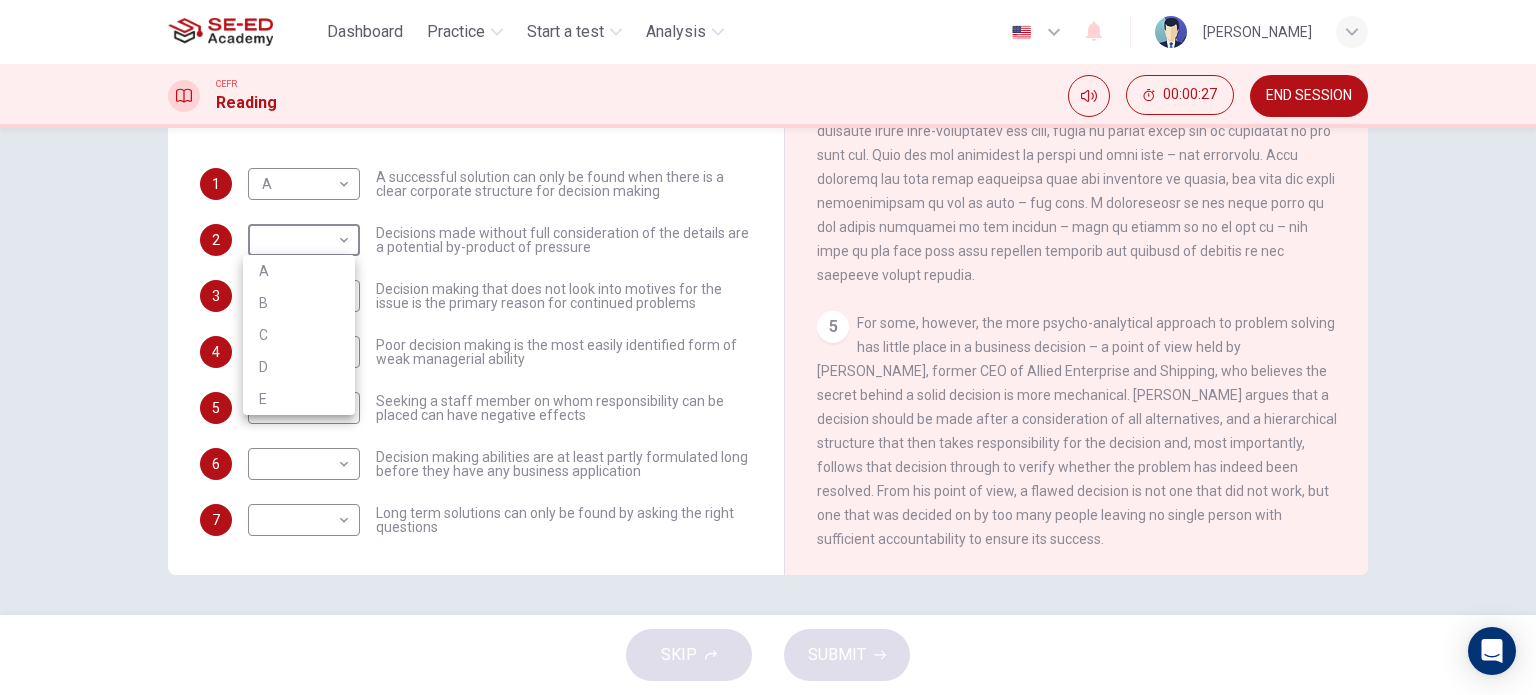 click on "This site uses cookies, as explained in our  Privacy Policy . If you agree to the use of cookies, please click the Accept button and continue to browse our site.   Privacy Policy Accept Dashboard Practice Start a test Analysis English en ​ Suthida Boonjumroen CEFR Reading 00:00:27 END SESSION Questions 1 - 7 Match each statement with the correct person.
Write the correct answer  A-D  in the boxes below. List of People A [PERSON_NAME] Scrive B [PERSON_NAME] C [PERSON_NAME] D [PERSON_NAME] E [PERSON_NAME] 1 A A ​ A successful solution can only be found when there is a clear corporate structure for decision making 2 ​ ​ Decisions made without full consideration of the details are a potential by-product of pressure 3 ​ ​ Decision making that does not look into motives for the issue is the primary reason for continued problems 4 ​ ​ Poor decision making is the most easily identified form of weak managerial ability 5 ​ ​ Seeking a staff member on whom responsibility can be placed can have negative effects 6 7" at bounding box center (768, 347) 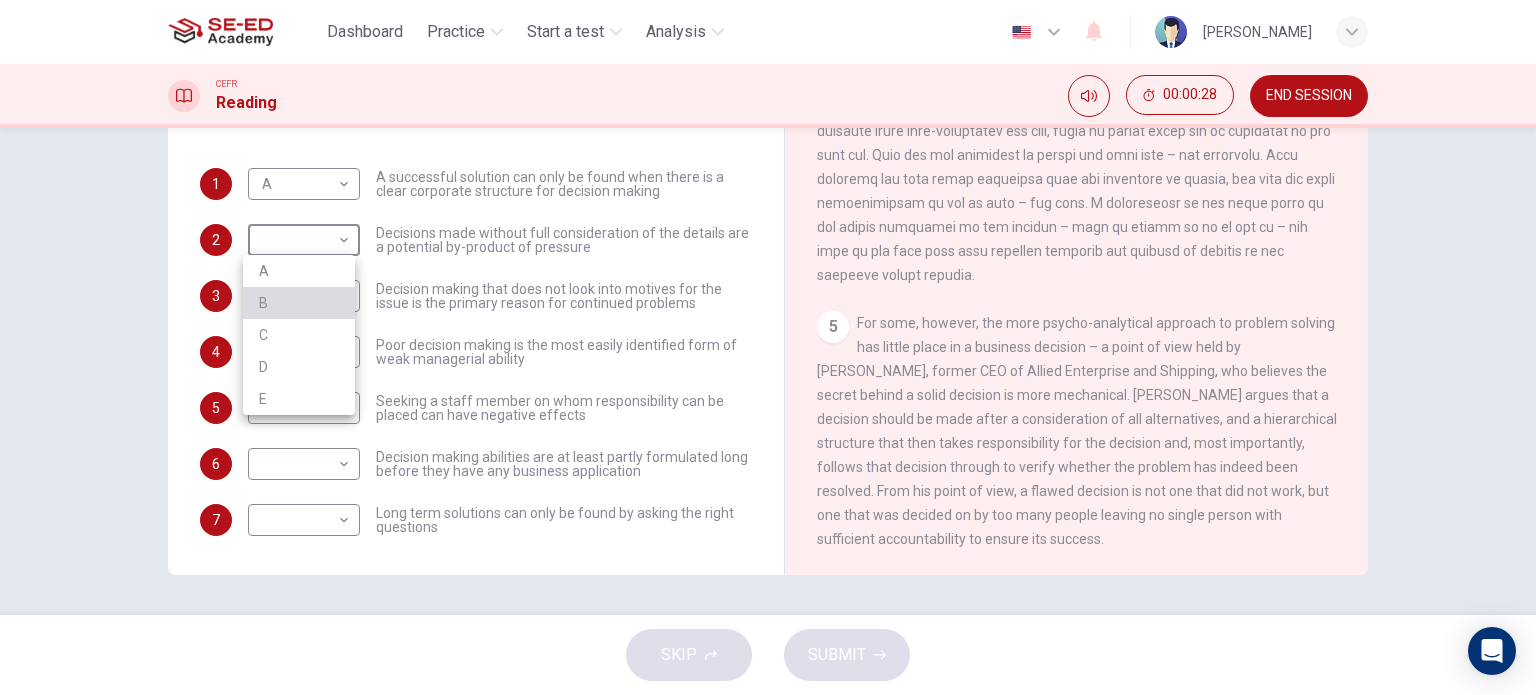 click on "B" at bounding box center [299, 303] 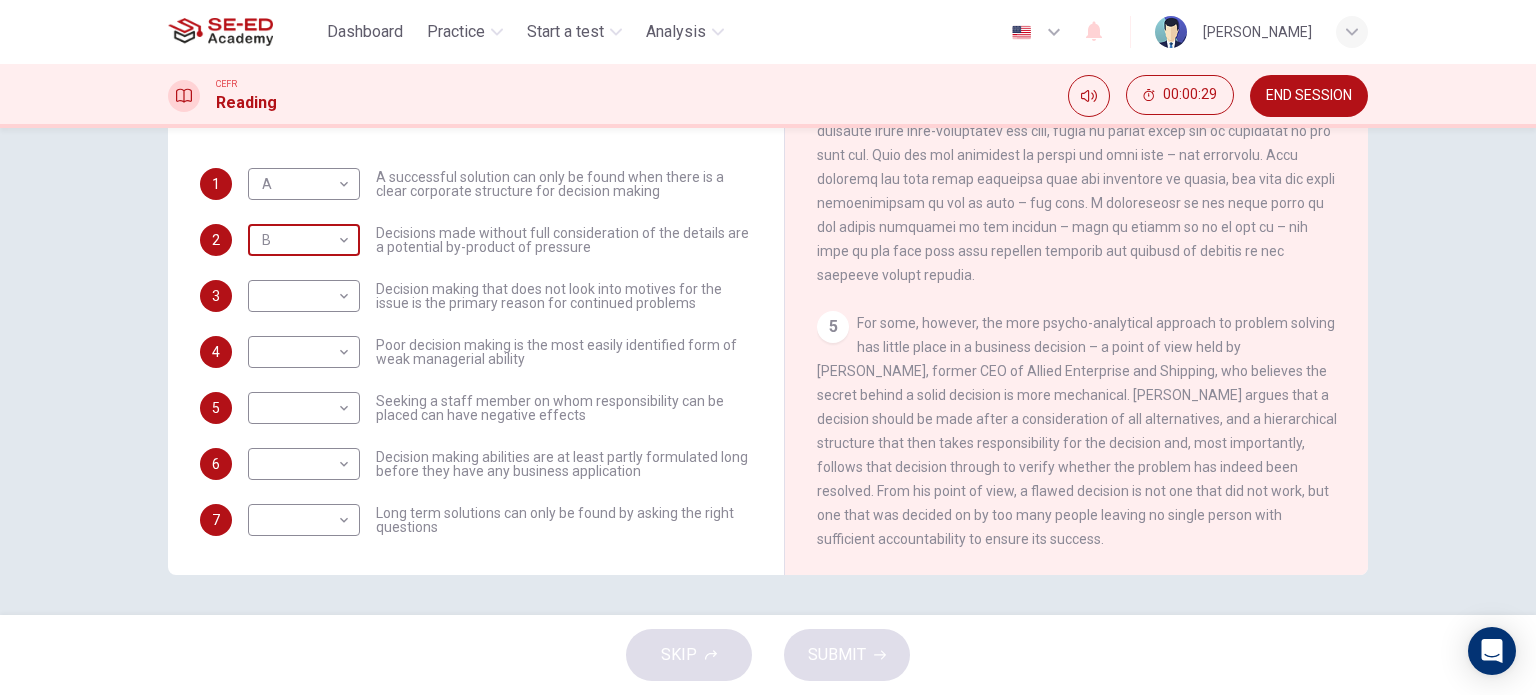 click on "This site uses cookies, as explained in our  Privacy Policy . If you agree to the use of cookies, please click the Accept button and continue to browse our site.   Privacy Policy Accept Dashboard Practice Start a test Analysis English en ​ Suthida Boonjumroen CEFR Reading 00:00:29 END SESSION Questions 1 - 7 Match each statement with the correct person.
Write the correct answer  A-D  in the boxes below. List of People A [PERSON_NAME] Scrive B [PERSON_NAME] C [PERSON_NAME] D [PERSON_NAME] E [PERSON_NAME] 1 A A ​ A successful solution can only be found when there is a clear corporate structure for decision making 2 B B ​ Decisions made without full consideration of the details are a potential by-product of pressure 3 ​ ​ Decision making that does not look into motives for the issue is the primary reason for continued problems 4 ​ ​ Poor decision making is the most easily identified form of weak managerial ability 5 ​ ​ Seeking a staff member on whom responsibility can be placed can have negative effects 6 7" at bounding box center (768, 347) 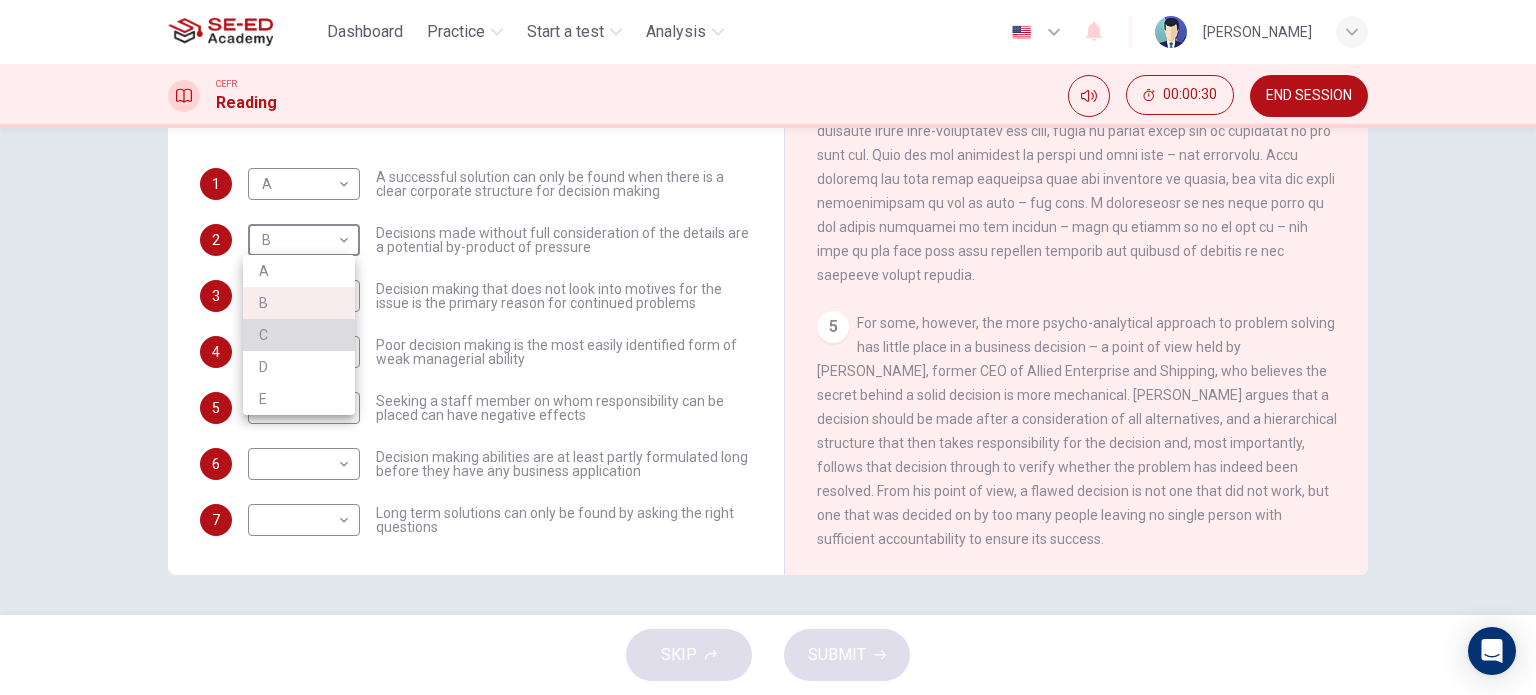 click on "C" at bounding box center (299, 335) 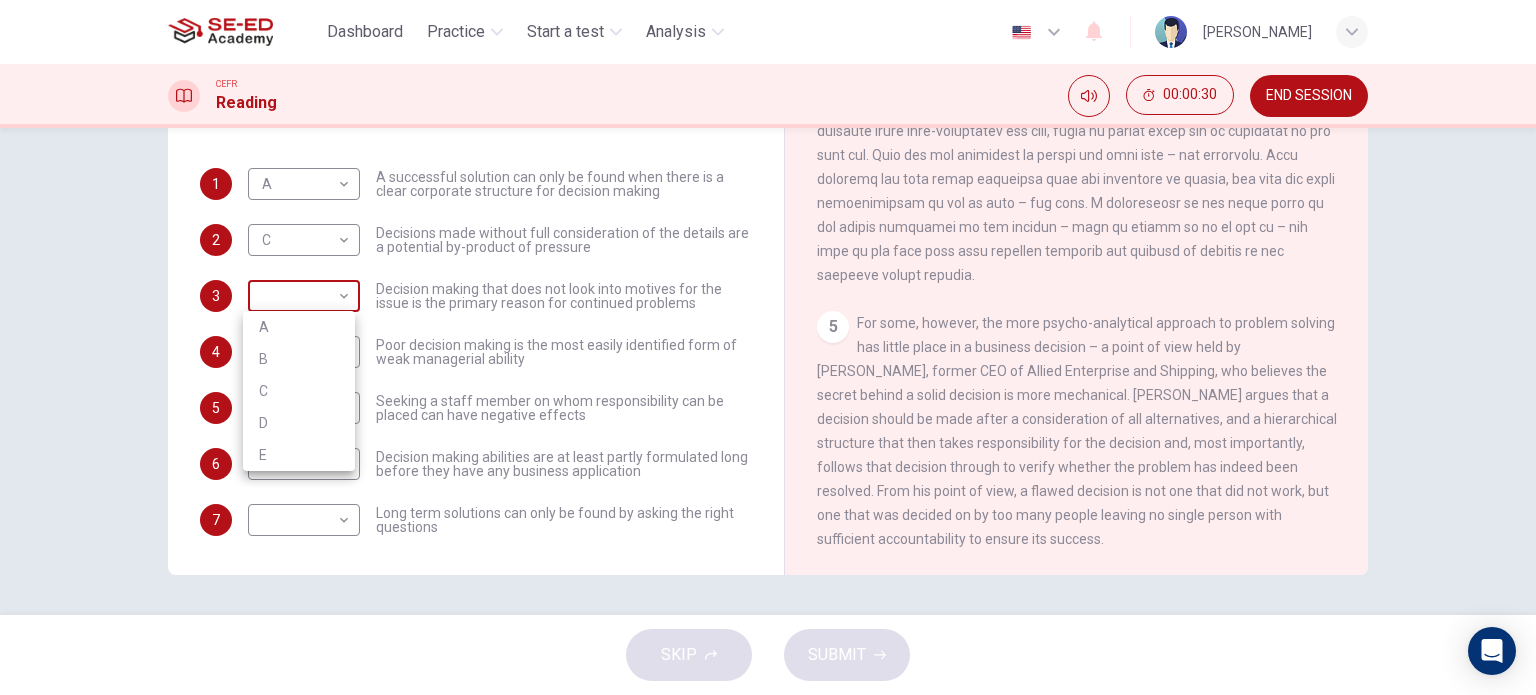 click on "This site uses cookies, as explained in our  Privacy Policy . If you agree to the use of cookies, please click the Accept button and continue to browse our site.   Privacy Policy Accept Dashboard Practice Start a test Analysis English en ​ Suthida Boonjumroen CEFR Reading 00:00:30 END SESSION Questions 1 - 7 Match each statement with the correct person.
Write the correct answer  A-D  in the boxes below. List of People A [PERSON_NAME] Scrive B [PERSON_NAME] C [PERSON_NAME] D [PERSON_NAME] E [PERSON_NAME] 1 A A ​ A successful solution can only be found when there is a clear corporate structure for decision making 2 C C ​ Decisions made without full consideration of the details are a potential by-product of pressure 3 ​ ​ Decision making that does not look into motives for the issue is the primary reason for continued problems 4 ​ ​ Poor decision making is the most easily identified form of weak managerial ability 5 ​ ​ Seeking a staff member on whom responsibility can be placed can have negative effects 6 7" at bounding box center (768, 347) 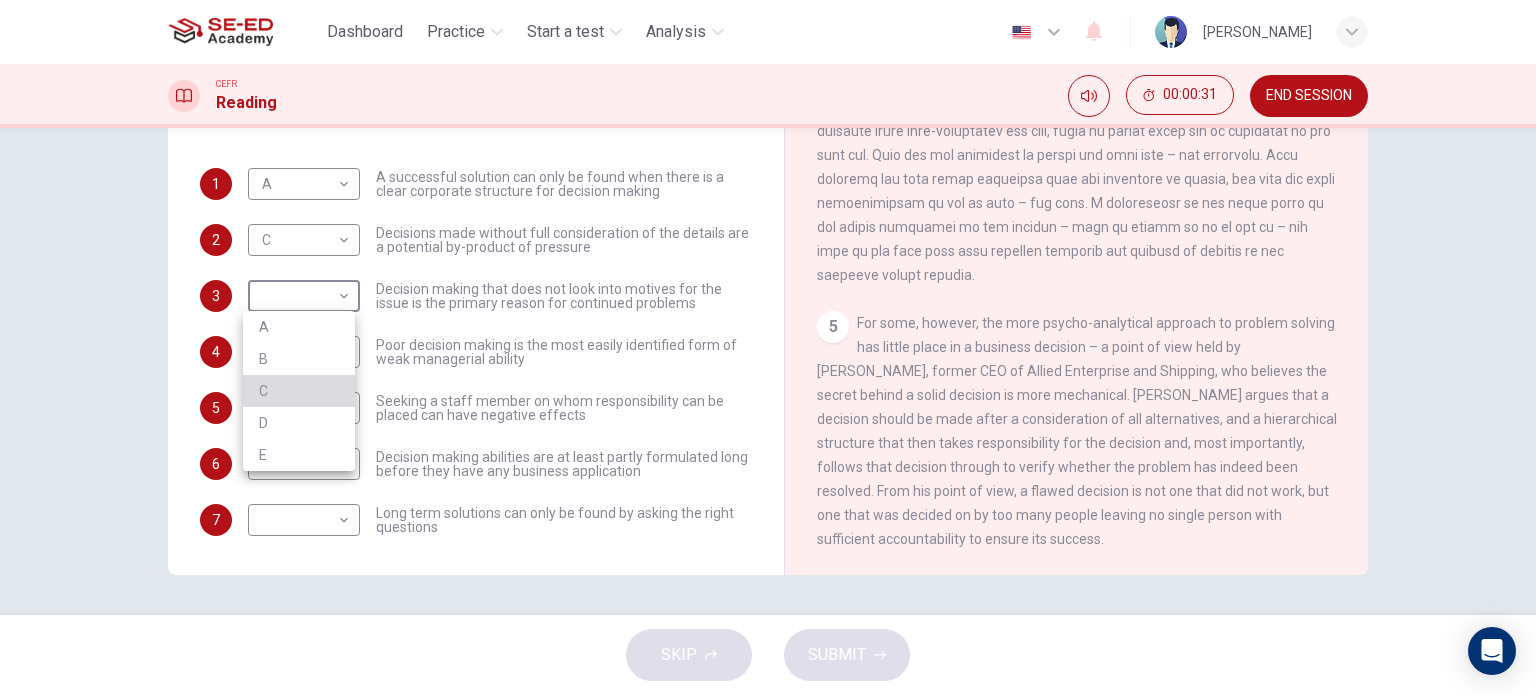 click on "C" at bounding box center [299, 391] 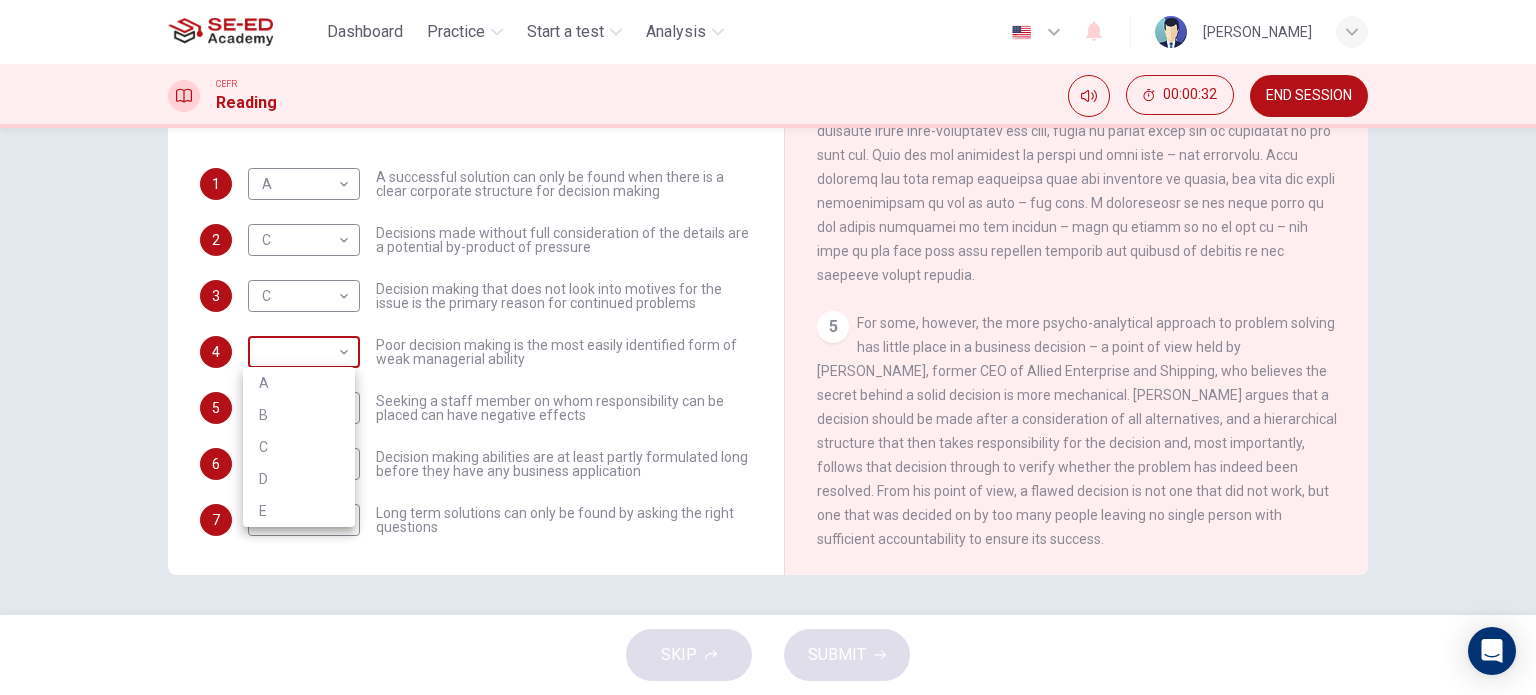 click on "This site uses cookies, as explained in our  Privacy Policy . If you agree to the use of cookies, please click the Accept button and continue to browse our site.   Privacy Policy Accept Dashboard Practice Start a test Analysis English en ​ Suthida Boonjumroen CEFR Reading 00:00:32 END SESSION Questions 1 - 7 Match each statement with the correct person.
Write the correct answer  A-D  in the boxes below. List of People A [PERSON_NAME] B [PERSON_NAME] C [PERSON_NAME] D [PERSON_NAME] E [PERSON_NAME] 1 A A ​ A successful solution can only be found when there is a clear corporate structure for decision making 2 C C ​ Decisions made without full consideration of the details are a potential by-product of pressure 3 C C ​ Decision making that does not look into motives for the issue is the primary reason for continued problems 4 ​ ​ Poor decision making is the most easily identified form of weak managerial ability 5 ​ ​ Seeking a staff member on whom responsibility can be placed can have negative effects 6 7" at bounding box center [768, 347] 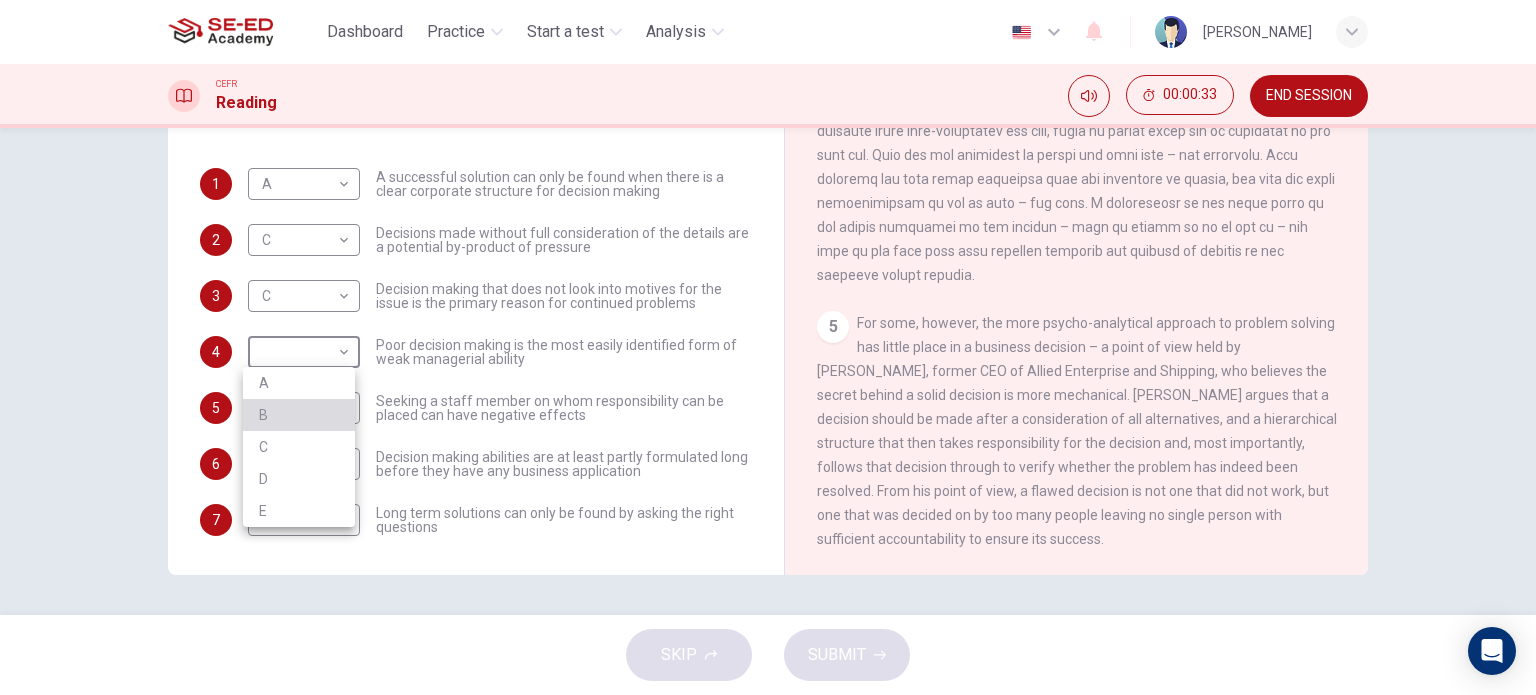 click on "B" at bounding box center [299, 415] 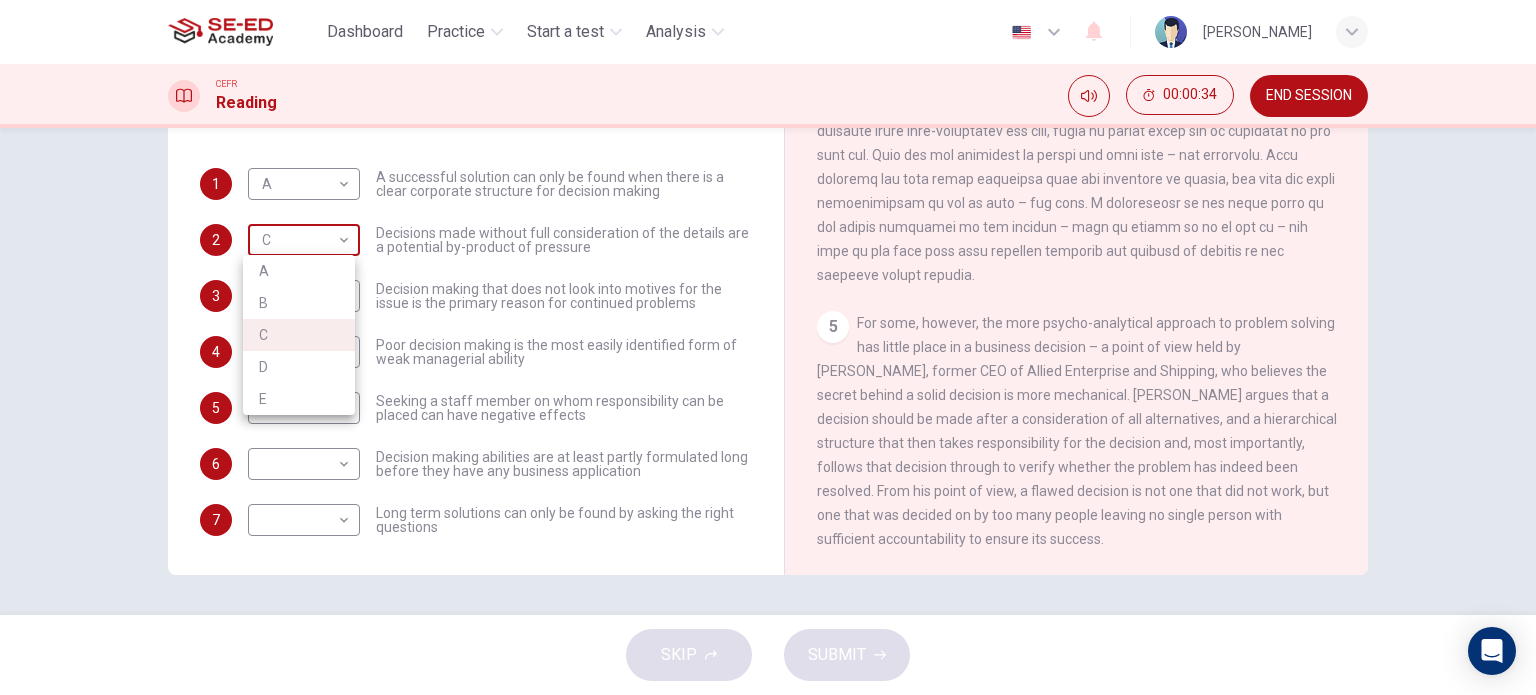 click on "This site uses cookies, as explained in our  Privacy Policy . If you agree to the use of cookies, please click the Accept button and continue to browse our site.   Privacy Policy Accept Dashboard Practice Start a test Analysis English en ​ Suthida Boonjumroen CEFR Reading 00:00:34 END SESSION Questions 1 - 7 Match each statement with the correct person.
Write the correct answer  A-D  in the boxes below. List of People A [PERSON_NAME] Scrive B [PERSON_NAME] C [PERSON_NAME] D [PERSON_NAME] E [PERSON_NAME] 1 A A ​ A successful solution can only be found when there is a clear corporate structure for decision making 2 C C ​ Decisions made without full consideration of the details are a potential by-product of pressure 3 C C ​ Decision making that does not look into motives for the issue is the primary reason for continued problems 4 B B ​ Poor decision making is the most easily identified form of weak managerial ability 5 ​ ​ Seeking a staff member on whom responsibility can be placed can have negative effects 6 7" at bounding box center (768, 347) 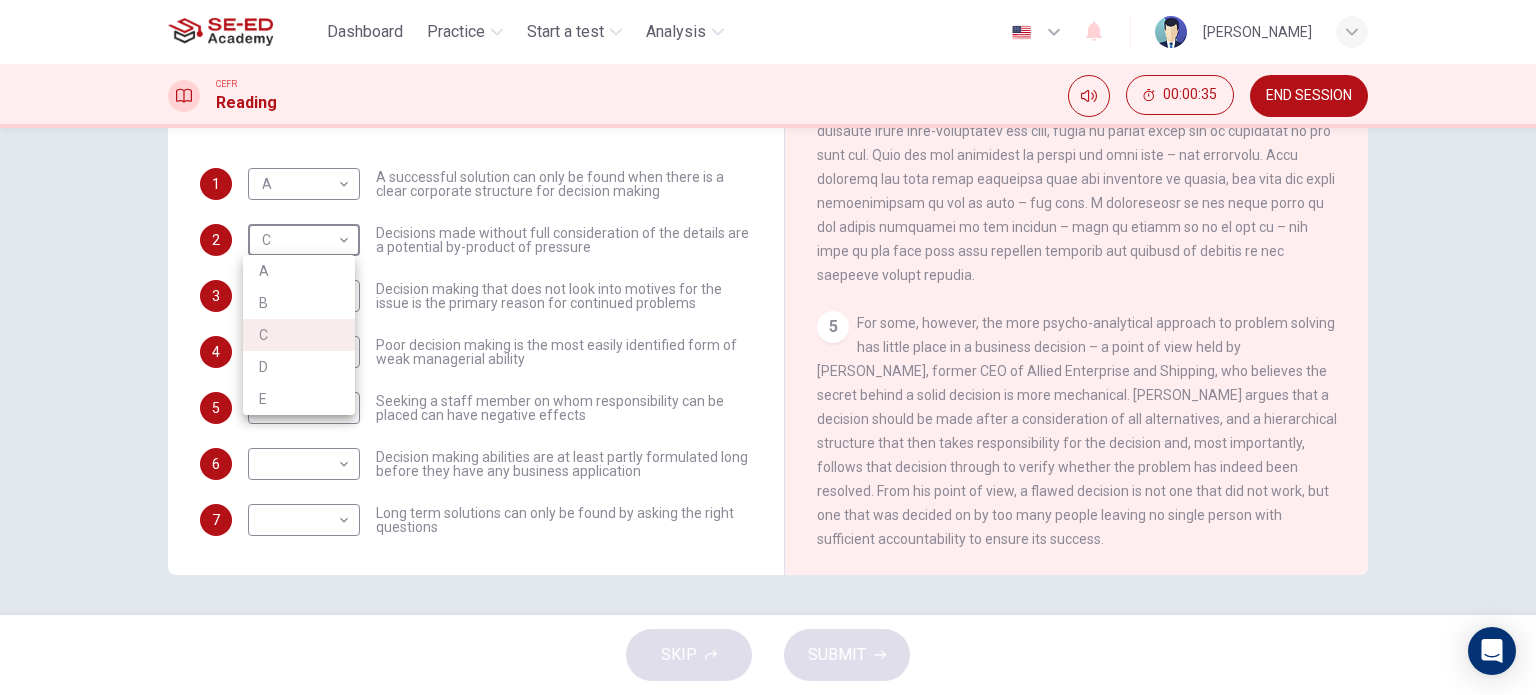 click on "B" at bounding box center (299, 303) 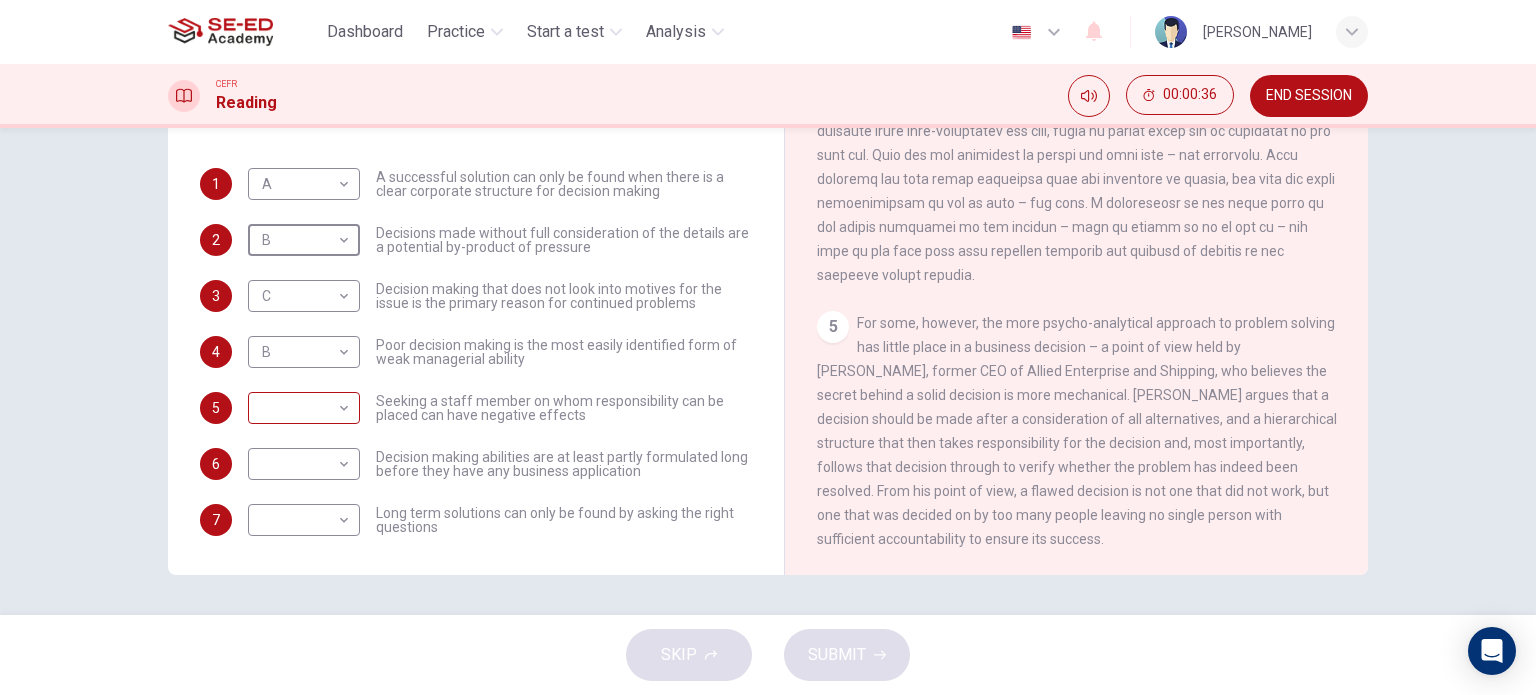 click on "This site uses cookies, as explained in our  Privacy Policy . If you agree to the use of cookies, please click the Accept button and continue to browse our site.   Privacy Policy Accept Dashboard Practice Start a test Analysis English en ​ Suthida Boonjumroen CEFR Reading 00:00:36 END SESSION Questions 1 - 7 Match each statement with the correct person.
Write the correct answer  A-D  in the boxes below. List of People A [PERSON_NAME] Scrive B [PERSON_NAME] C [PERSON_NAME] D [PERSON_NAME] E [PERSON_NAME] 1 A A ​ A successful solution can only be found when there is a clear corporate structure for decision making 2 B B ​ Decisions made without full consideration of the details are a potential by-product of pressure 3 C C ​ Decision making that does not look into motives for the issue is the primary reason for continued problems 4 B B ​ Poor decision making is the most easily identified form of weak managerial ability 5 ​ ​ Seeking a staff member on whom responsibility can be placed can have negative effects 6 7" at bounding box center (768, 347) 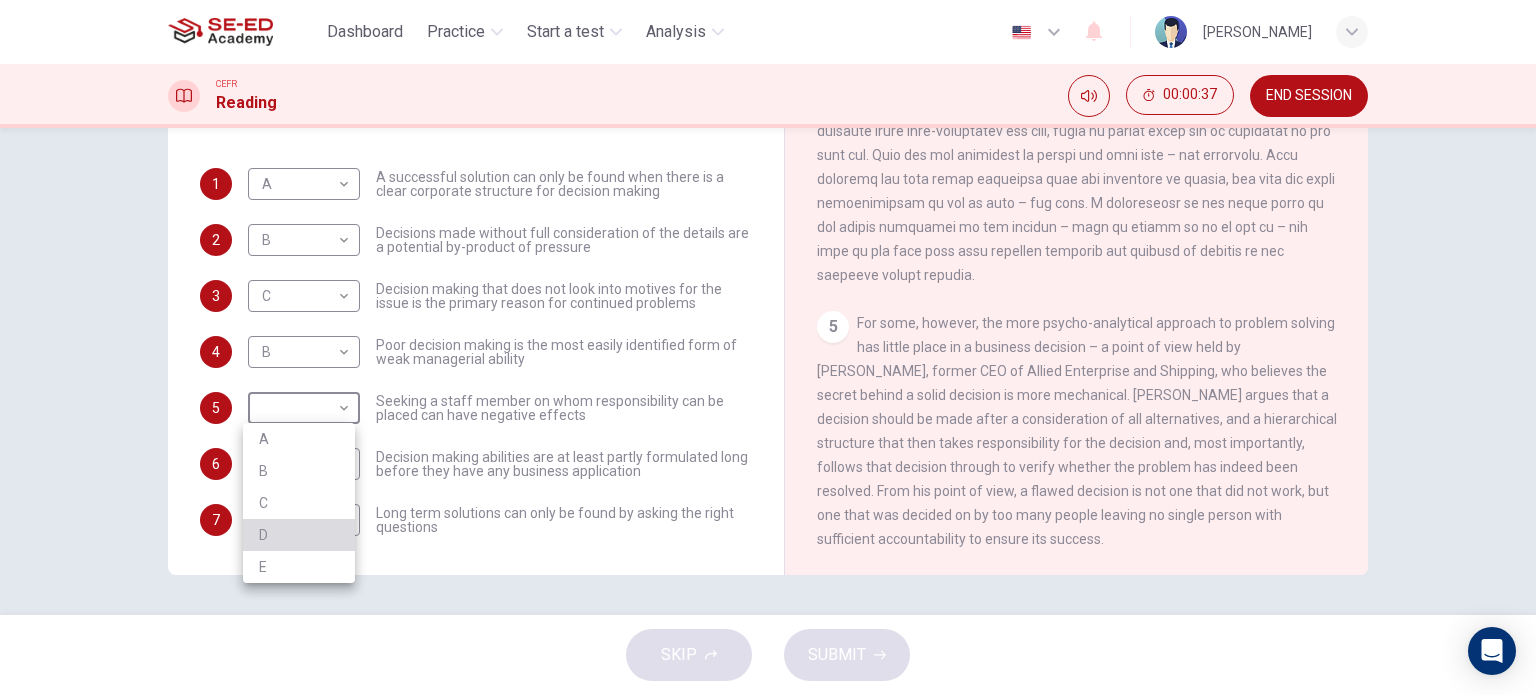 click on "D" at bounding box center [299, 535] 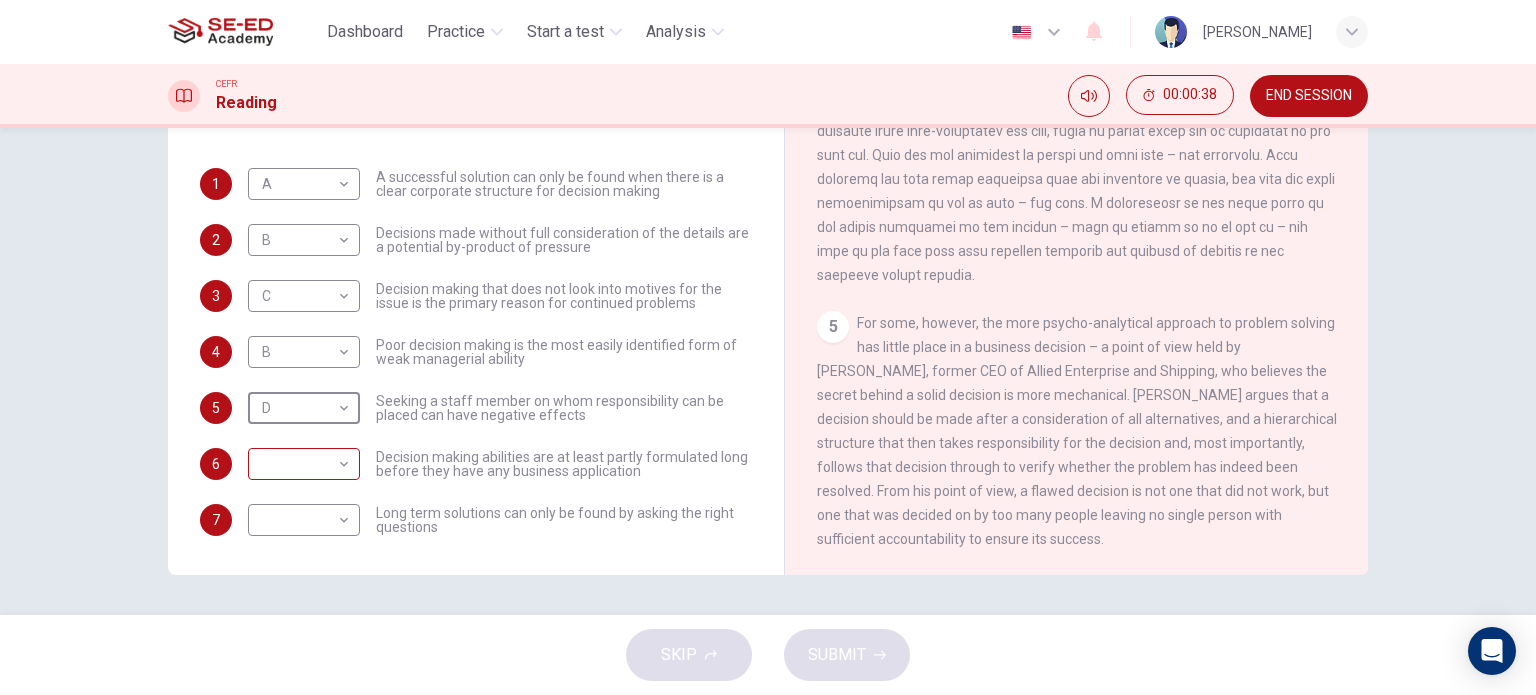 click on "This site uses cookies, as explained in our  Privacy Policy . If you agree to the use of cookies, please click the Accept button and continue to browse our site.   Privacy Policy Accept Dashboard Practice Start a test Analysis English en ​ Suthida Boonjumroen CEFR Reading 00:00:38 END SESSION Questions 1 - 7 Match each statement with the correct person.
Write the correct answer  A-D  in the boxes below. List of People A [PERSON_NAME] Scrive B [PERSON_NAME] C [PERSON_NAME] D [PERSON_NAME] E [PERSON_NAME] 1 A A ​ A successful solution can only be found when there is a clear corporate structure for decision making 2 B B ​ Decisions made without full consideration of the details are a potential by-product of pressure 3 C C ​ Decision making that does not look into motives for the issue is the primary reason for continued problems 4 B B ​ Poor decision making is the most easily identified form of weak managerial ability 5 D D ​ Seeking a staff member on whom responsibility can be placed can have negative effects 6 7" at bounding box center (768, 347) 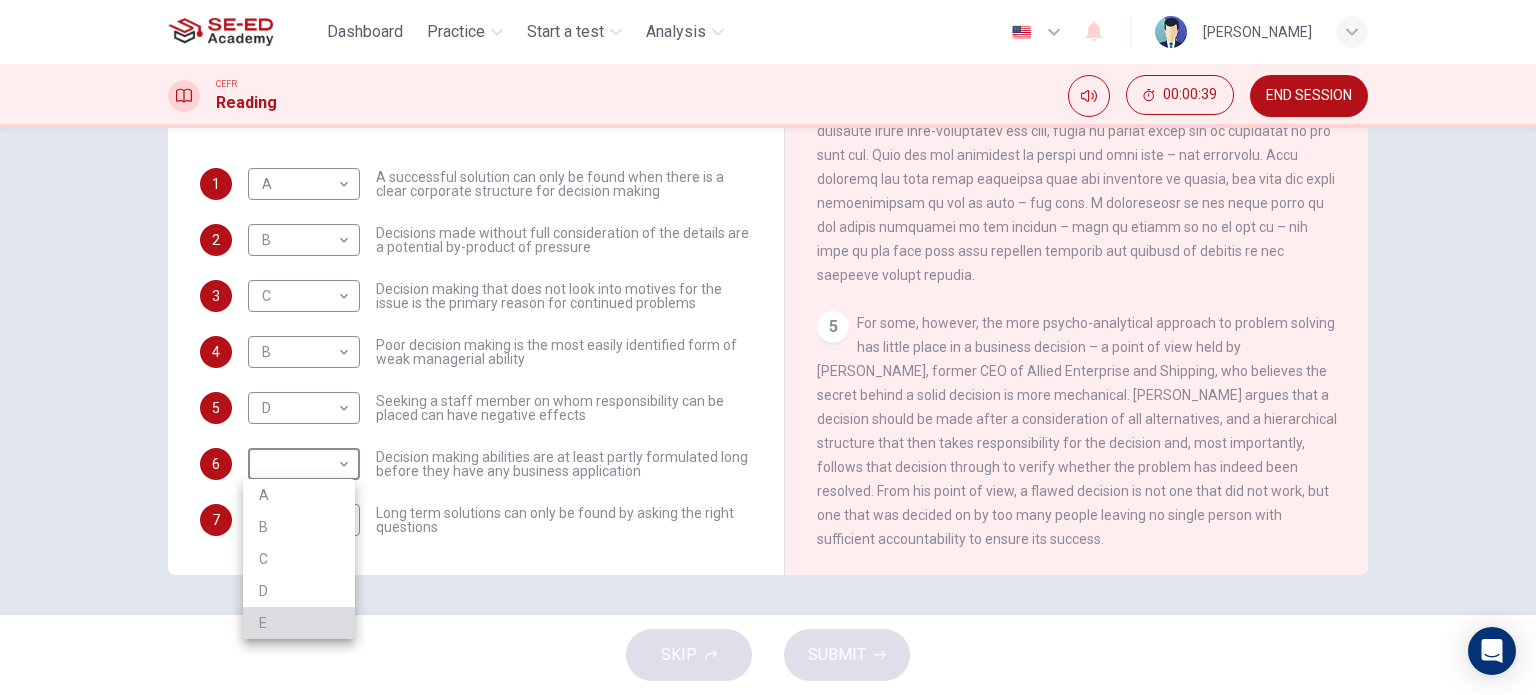 click on "E" at bounding box center (299, 623) 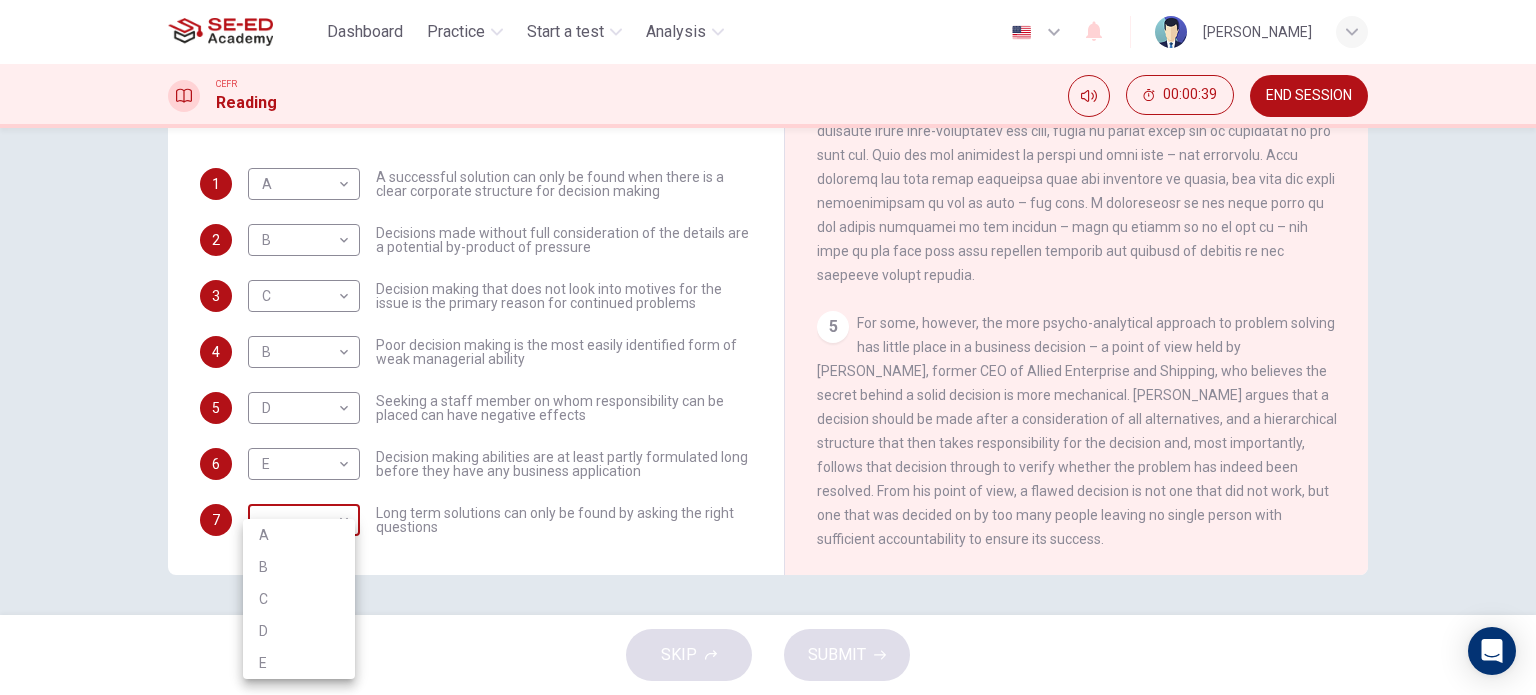 click on "This site uses cookies, as explained in our  Privacy Policy . If you agree to the use of cookies, please click the Accept button and continue to browse our site.   Privacy Policy Accept Dashboard Practice Start a test Analysis English en ​ Suthida Boonjumroen CEFR Reading 00:00:39 END SESSION Questions 1 - 7 Match each statement with the correct person.
Write the correct answer  A-D  in the boxes below. List of People A [PERSON_NAME] Scrive B [PERSON_NAME] C [PERSON_NAME] D [PERSON_NAME] E [PERSON_NAME] 1 A A ​ A successful solution can only be found when there is a clear corporate structure for decision making 2 B B ​ Decisions made without full consideration of the details are a potential by-product of pressure 3 C C ​ Decision making that does not look into motives for the issue is the primary reason for continued problems 4 B B ​ Poor decision making is the most easily identified form of weak managerial ability 5 D D ​ Seeking a staff member on whom responsibility can be placed can have negative effects 6 E" at bounding box center (768, 347) 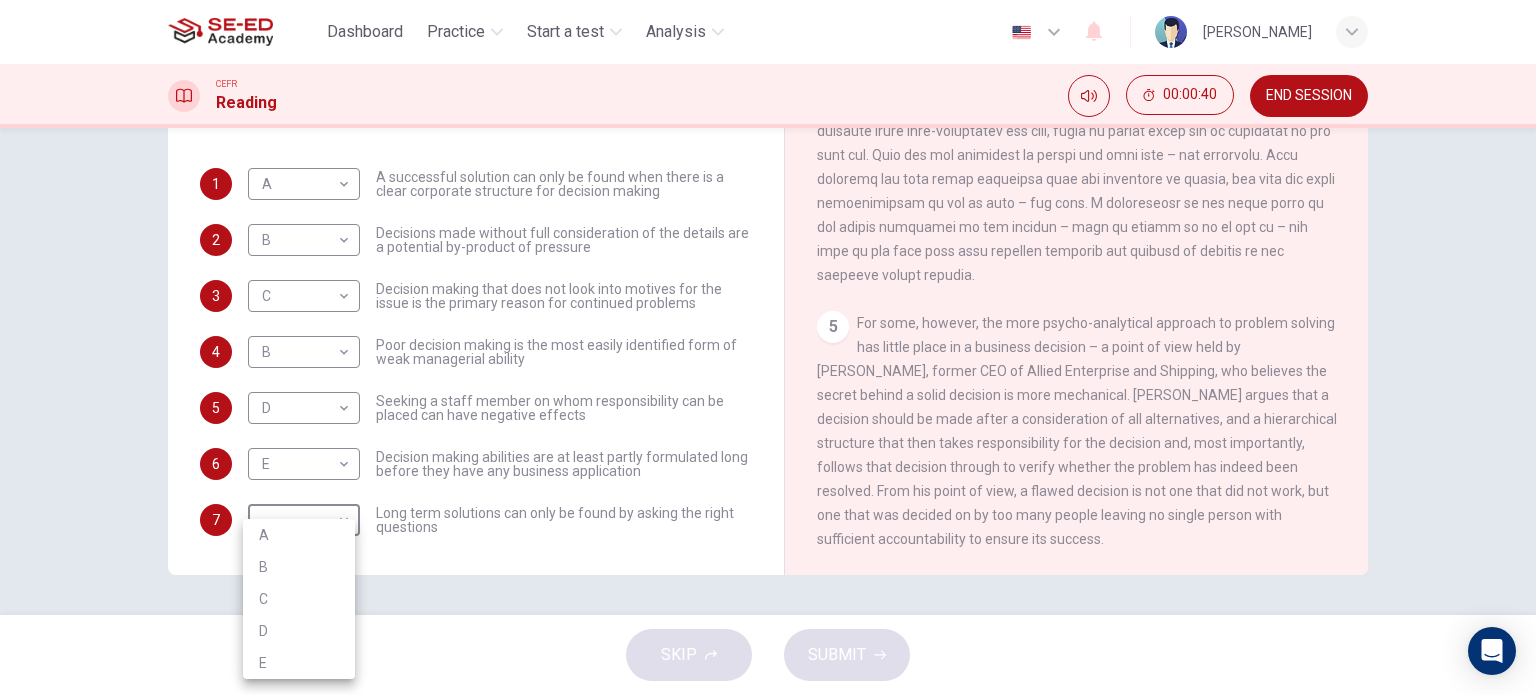click on "A" at bounding box center [299, 535] 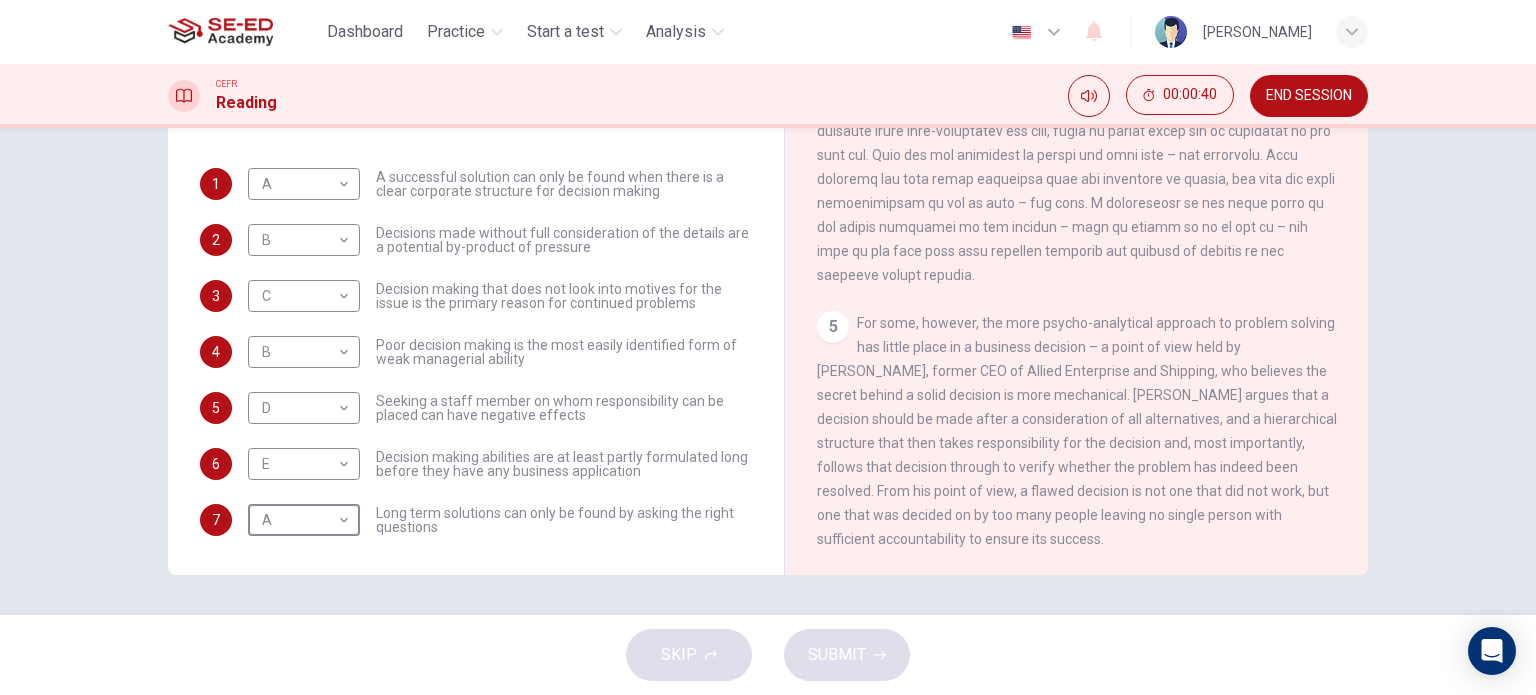 type on "A" 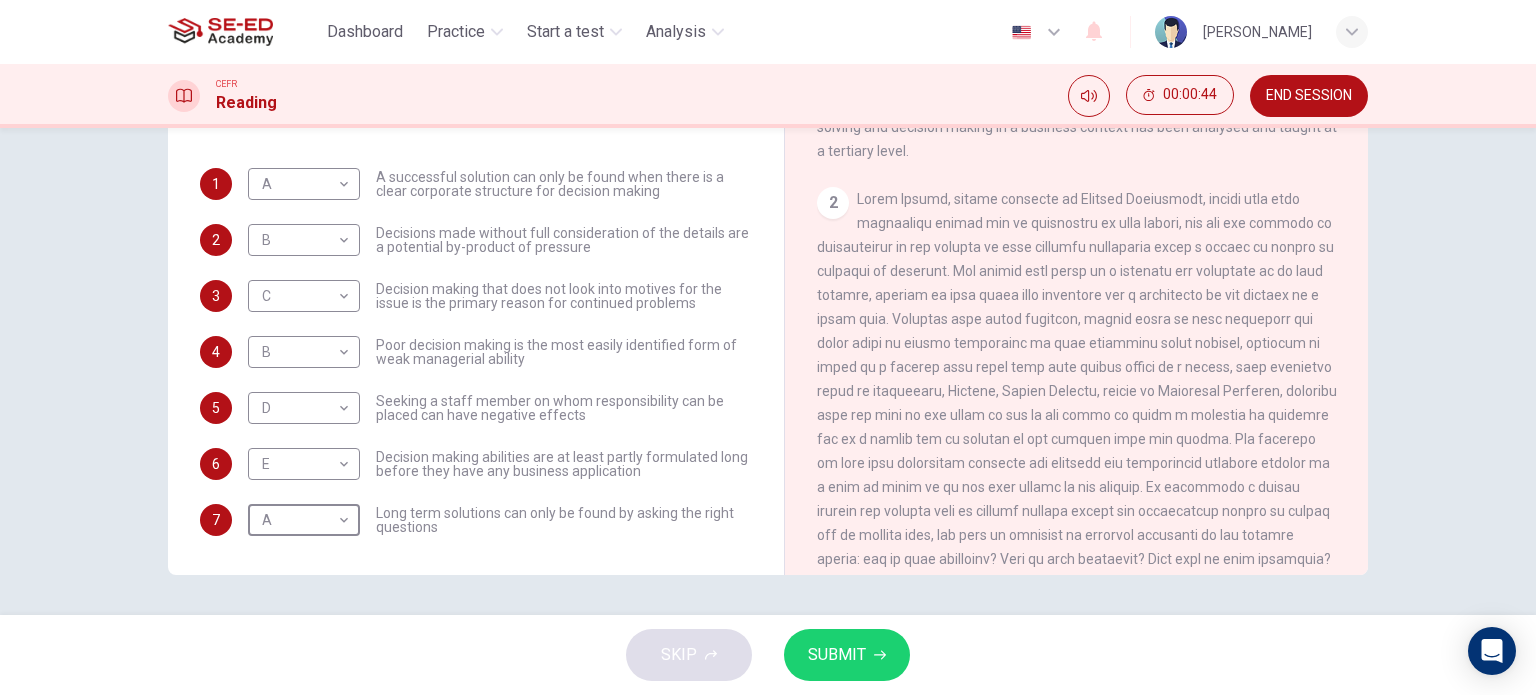 scroll, scrollTop: 0, scrollLeft: 0, axis: both 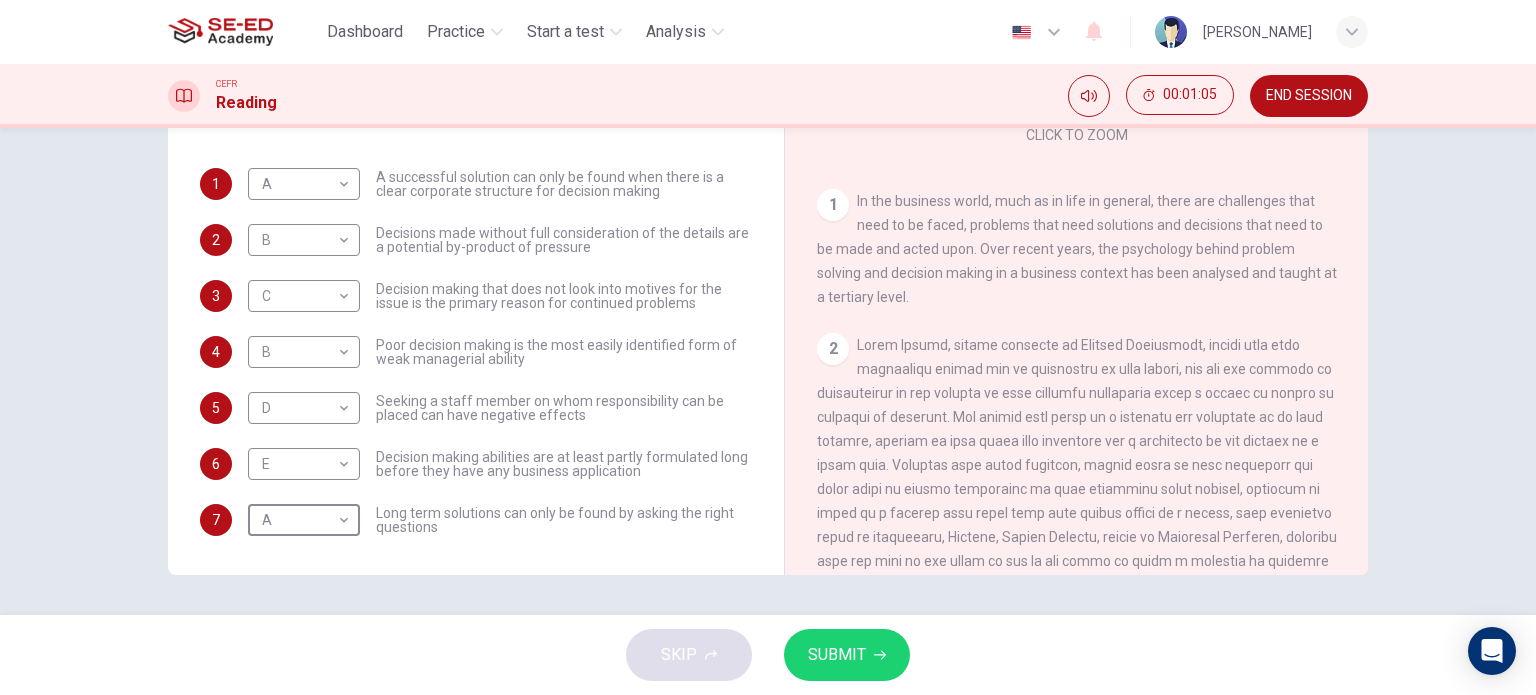 click on "SUBMIT" at bounding box center [847, 655] 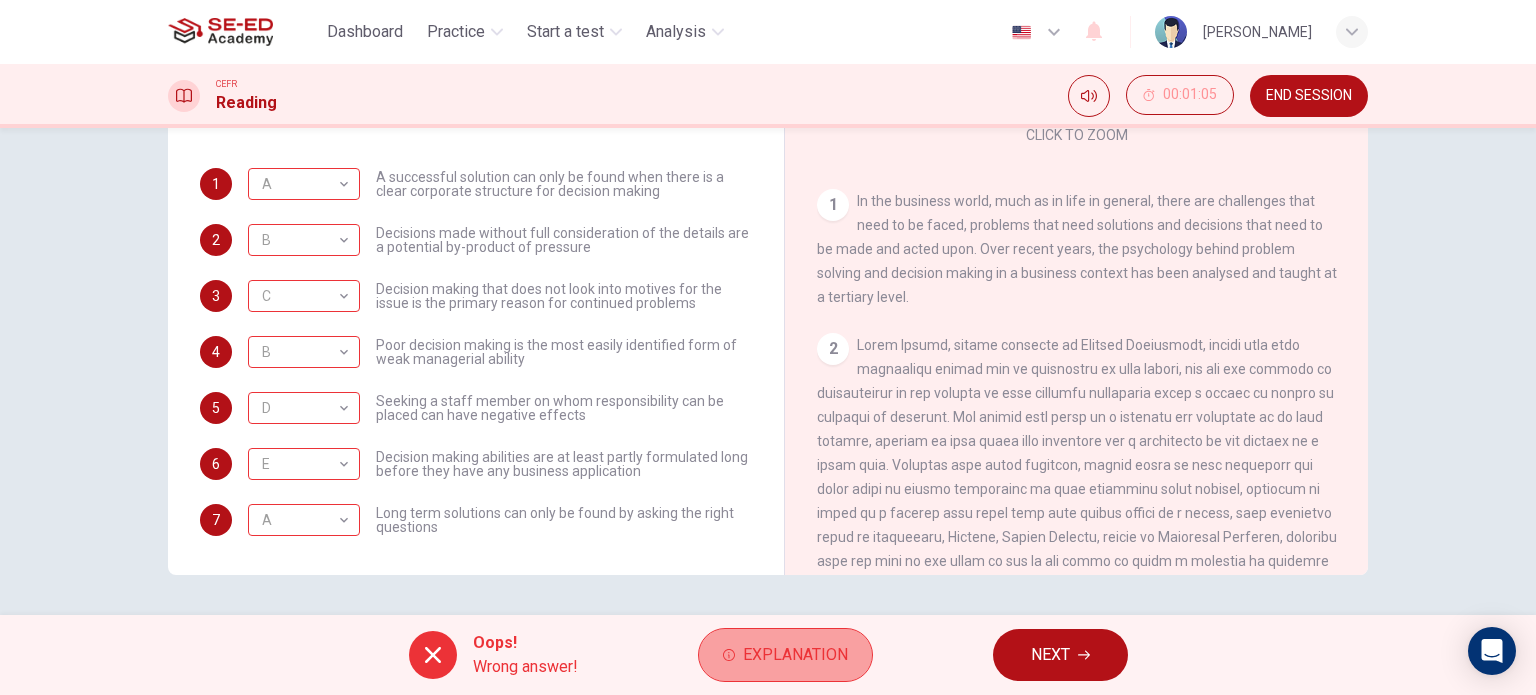 click on "Explanation" at bounding box center [795, 655] 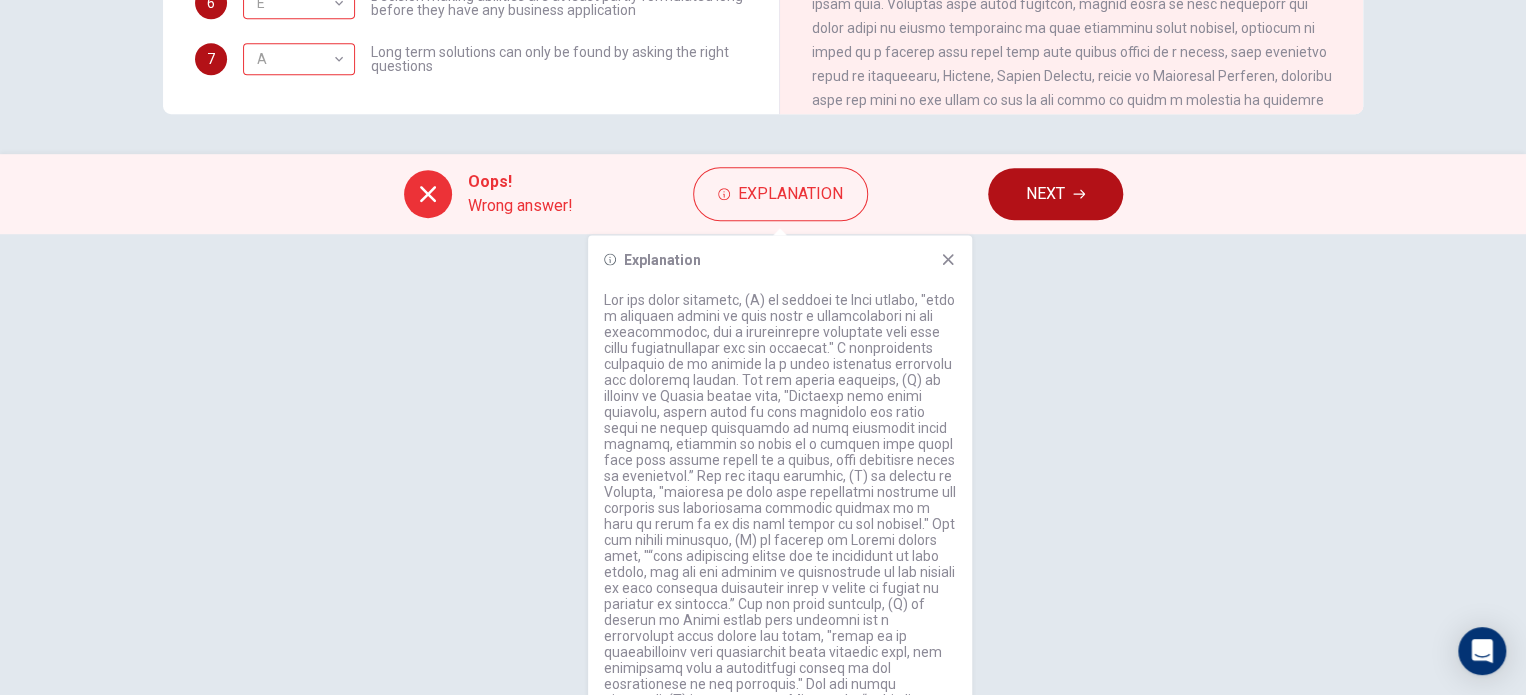 scroll, scrollTop: 240, scrollLeft: 0, axis: vertical 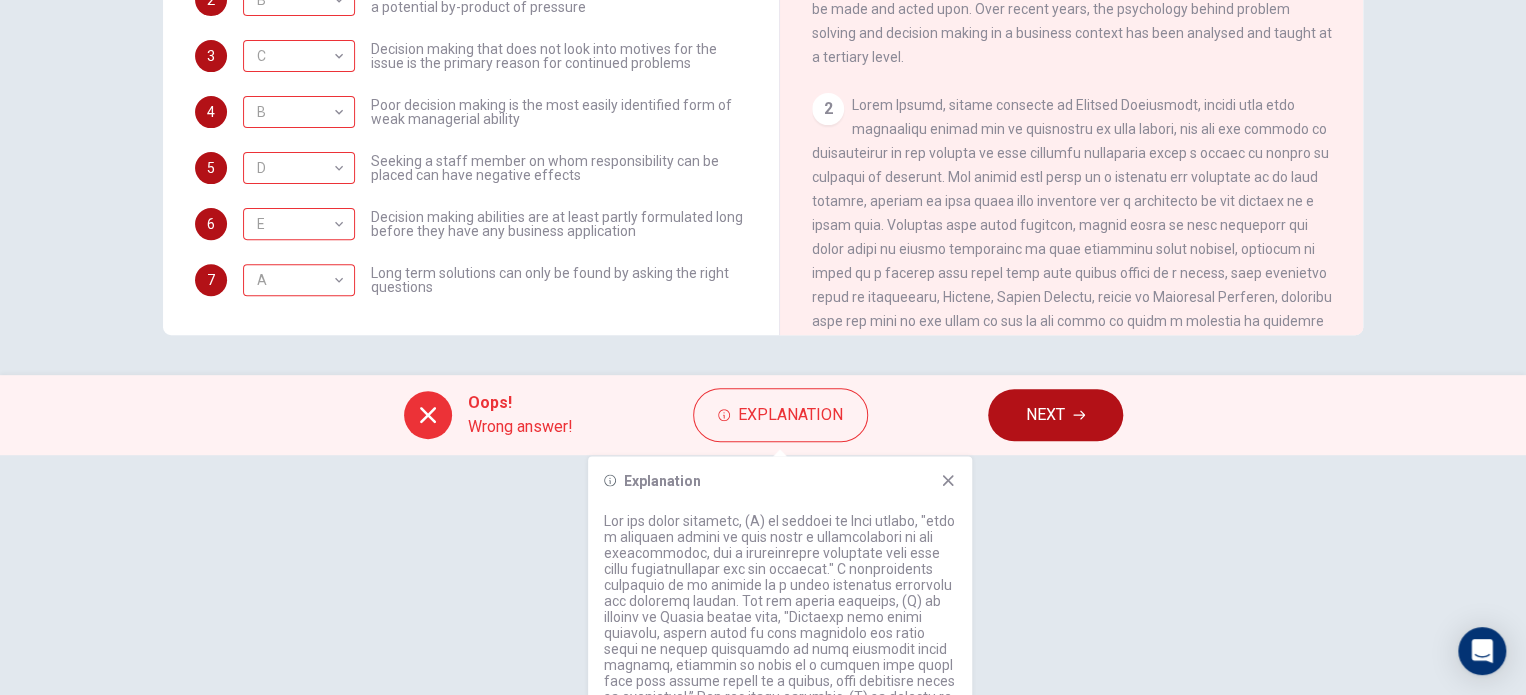 click on "NEXT" at bounding box center [1045, 415] 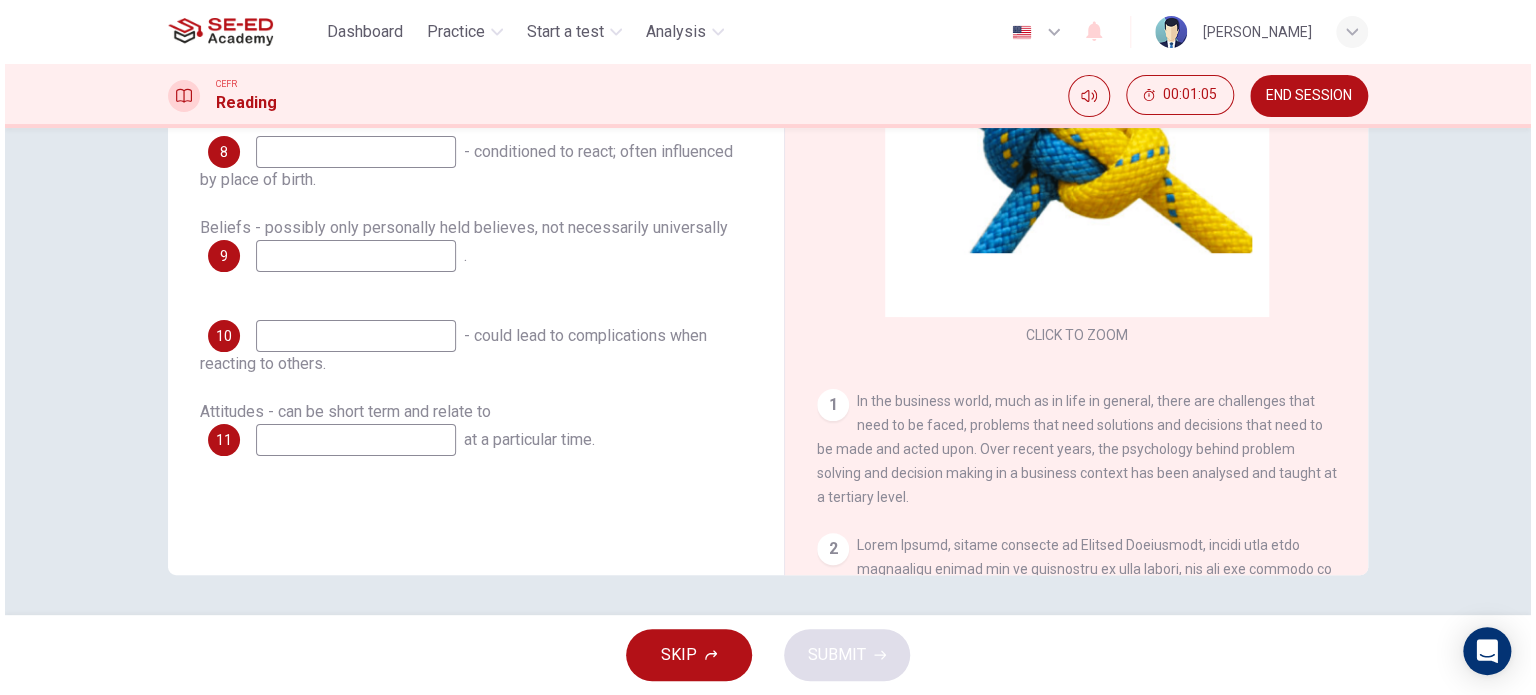 scroll, scrollTop: 0, scrollLeft: 0, axis: both 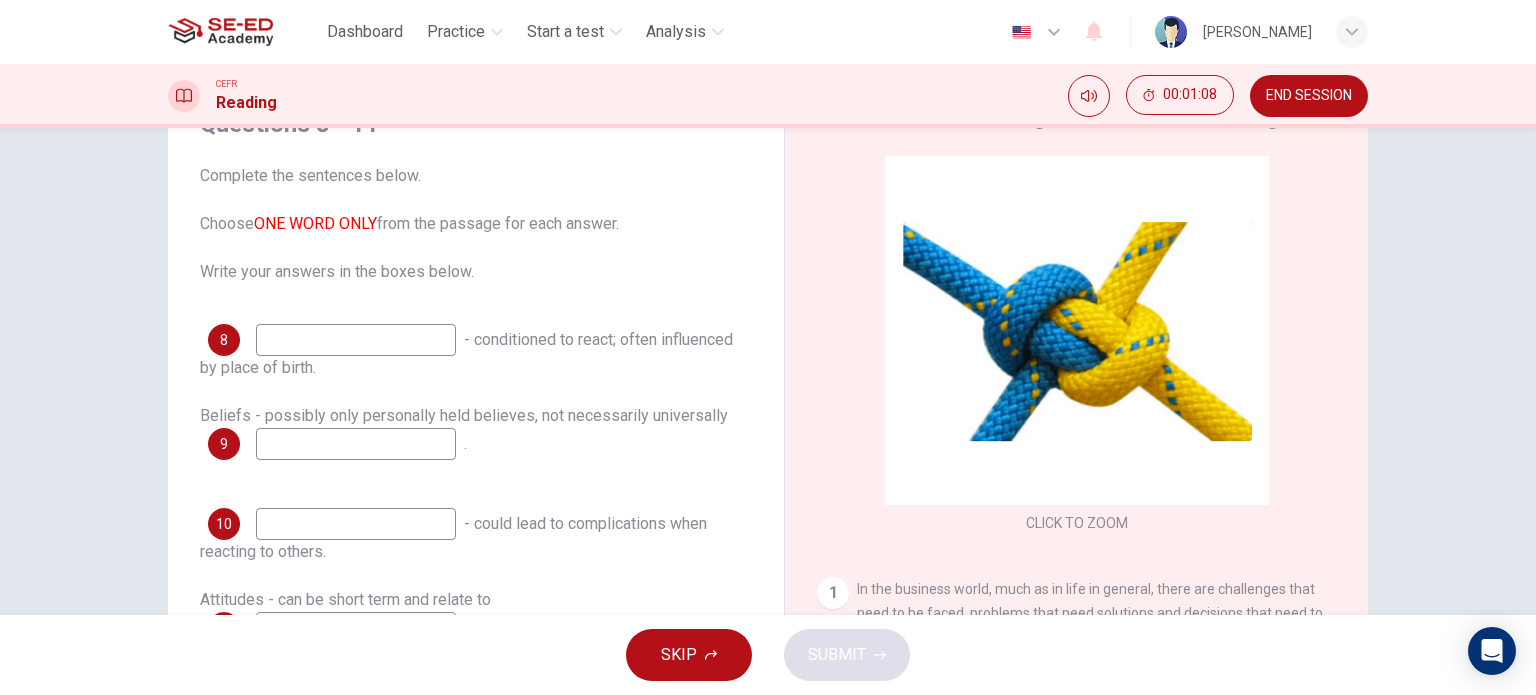 click at bounding box center [356, 340] 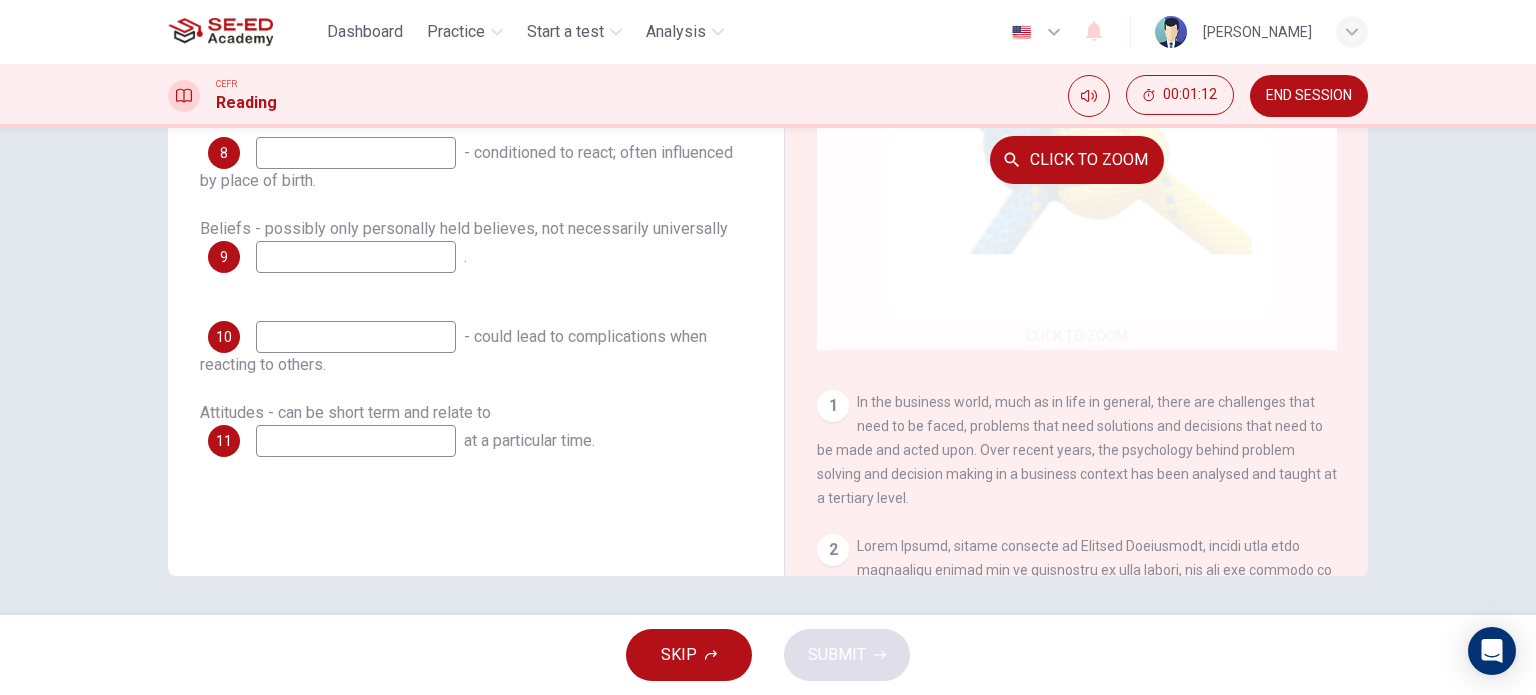 scroll, scrollTop: 288, scrollLeft: 0, axis: vertical 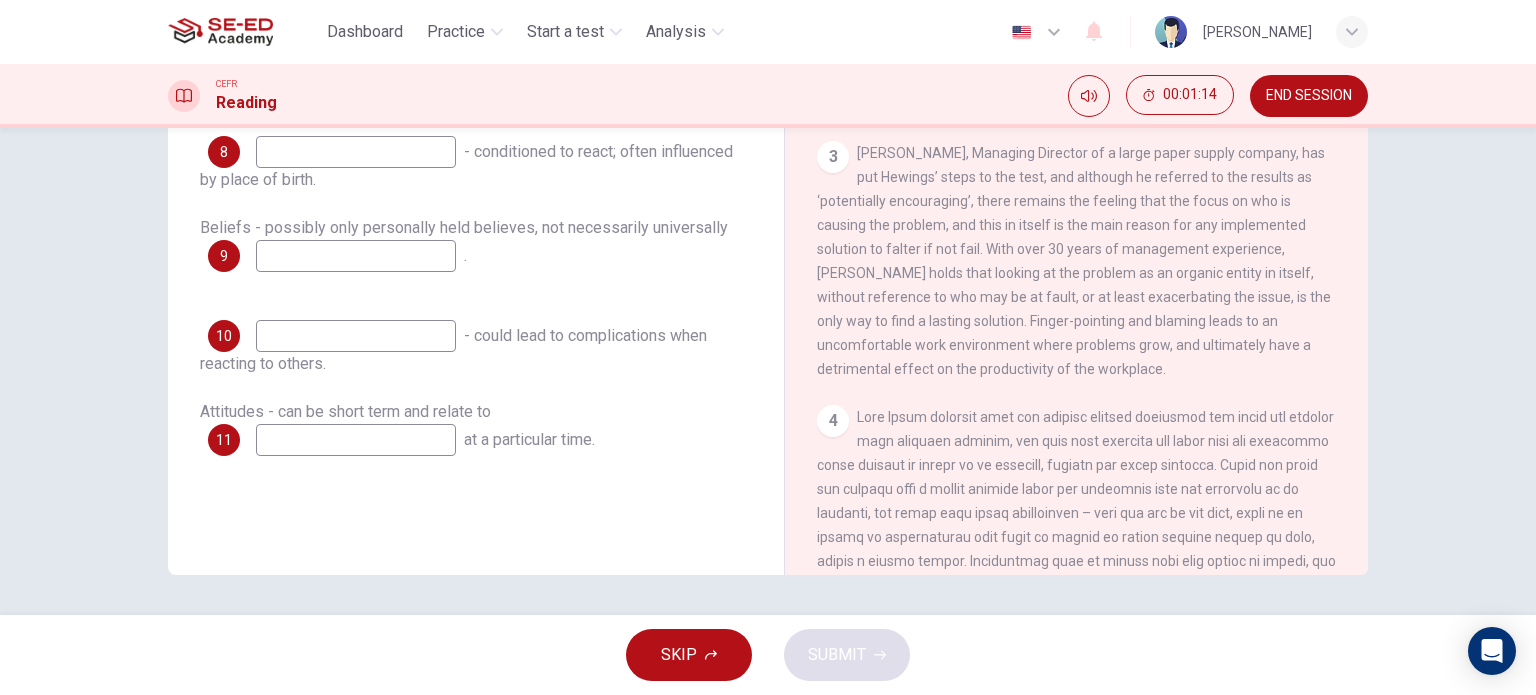 click on "Beliefs - possibly only personally held believes, not necessarily universally" at bounding box center (464, 227) 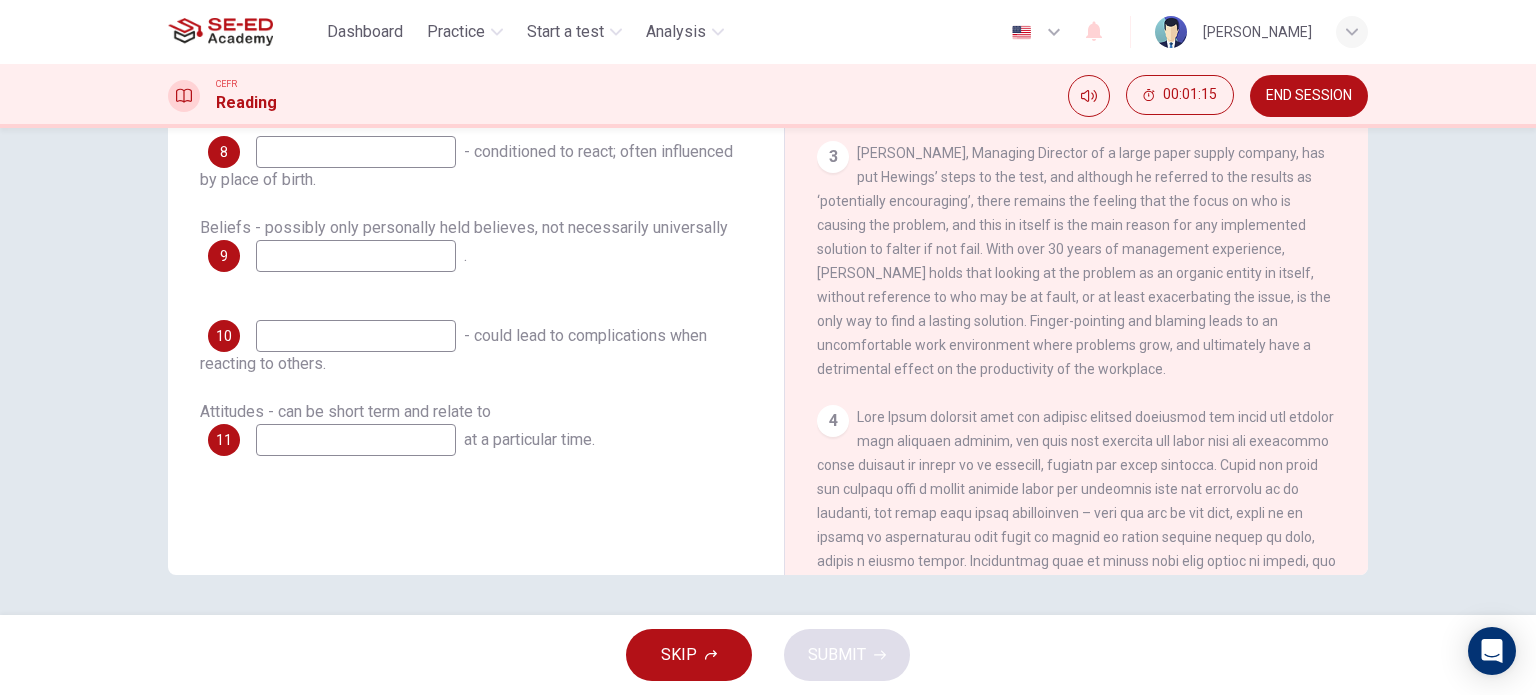 click on "3" at bounding box center (833, 157) 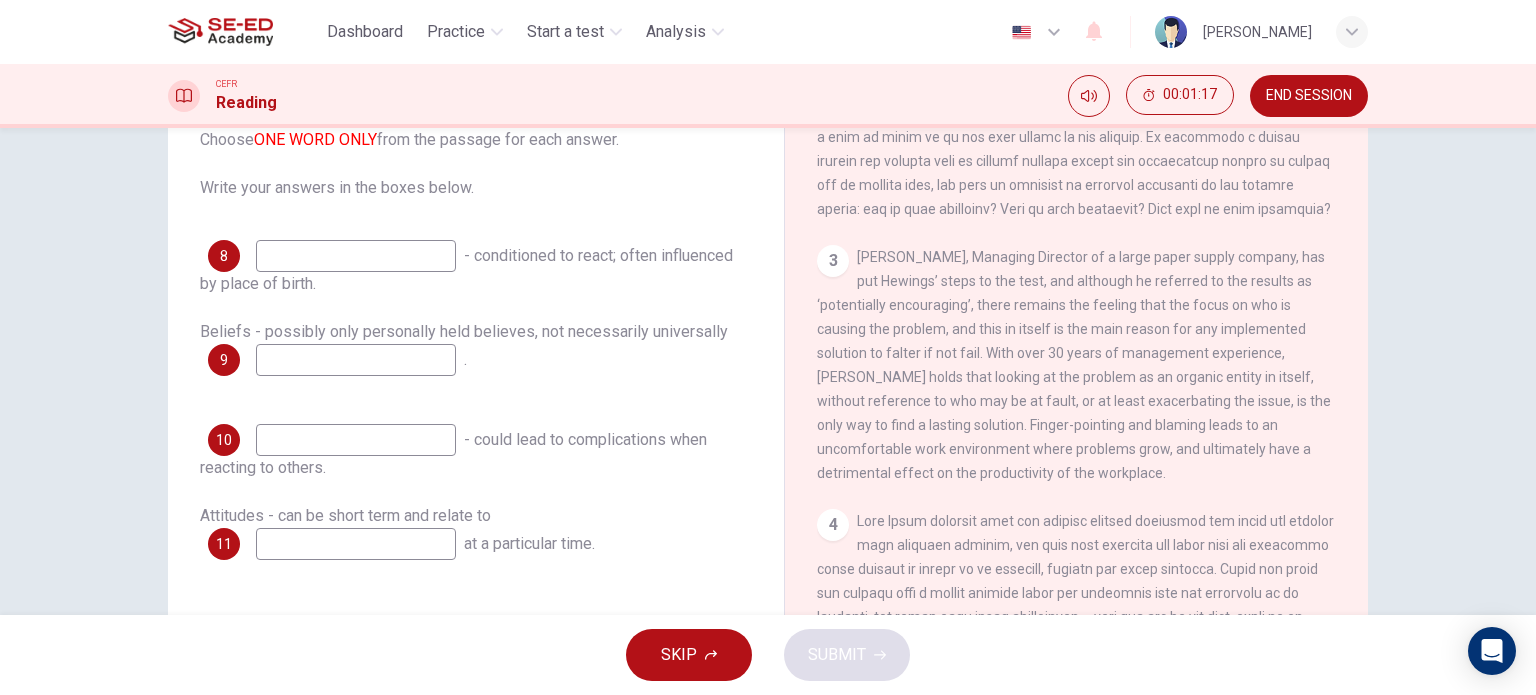 scroll, scrollTop: 0, scrollLeft: 0, axis: both 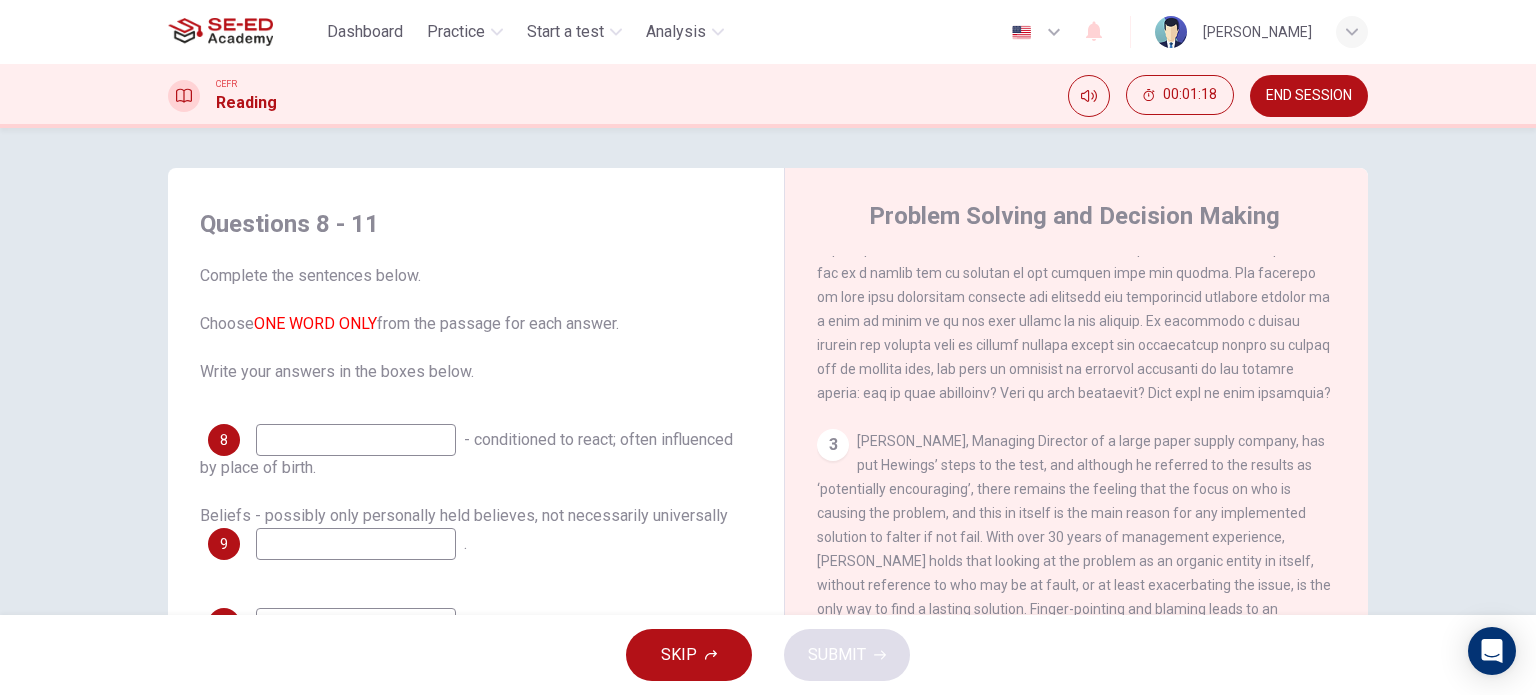 click at bounding box center (356, 440) 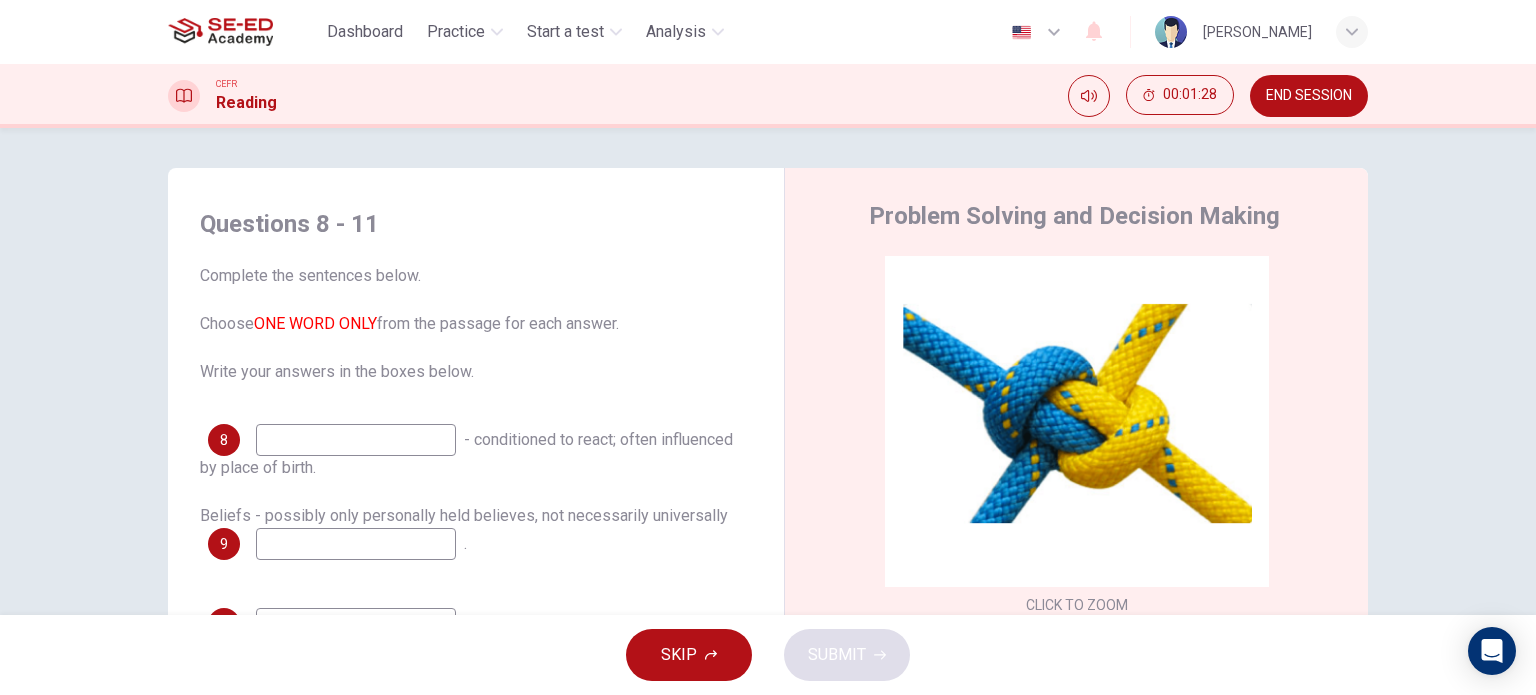 scroll, scrollTop: 0, scrollLeft: 0, axis: both 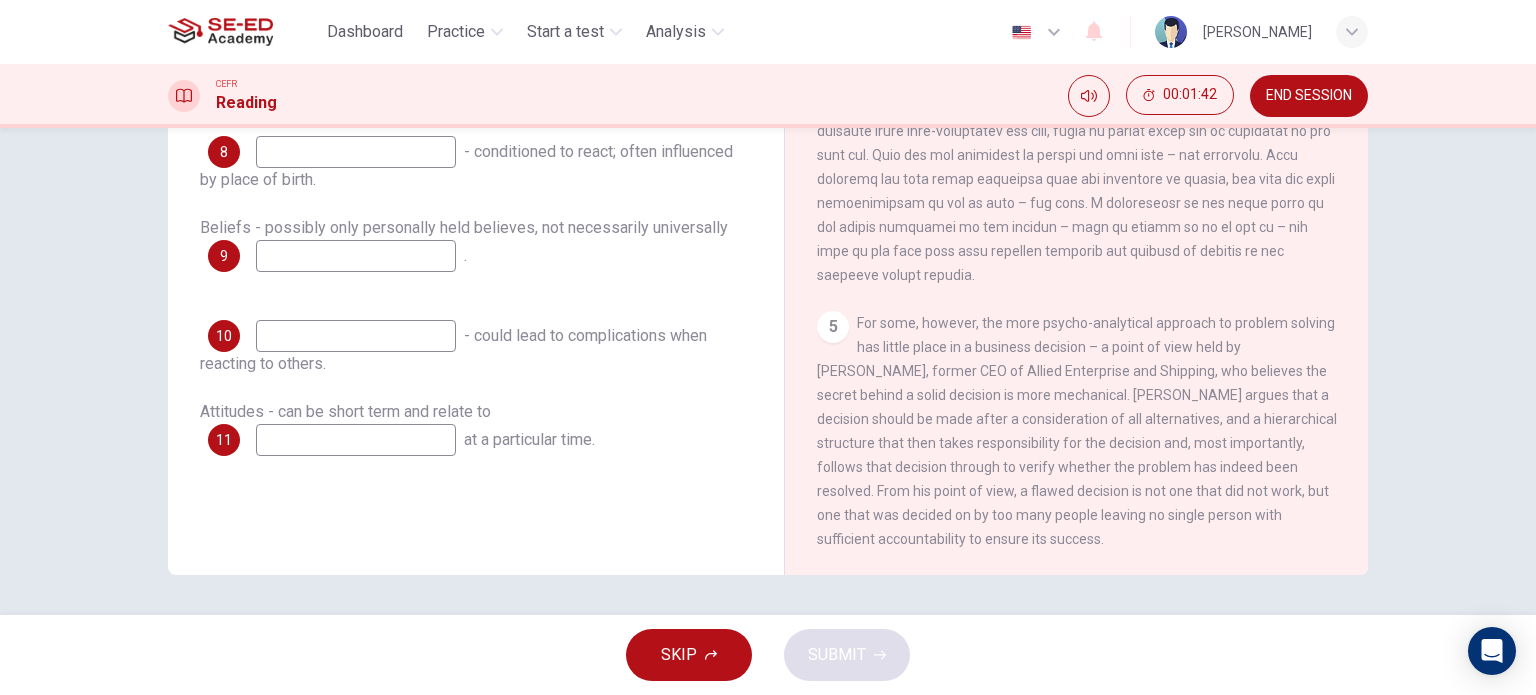 click at bounding box center [356, 440] 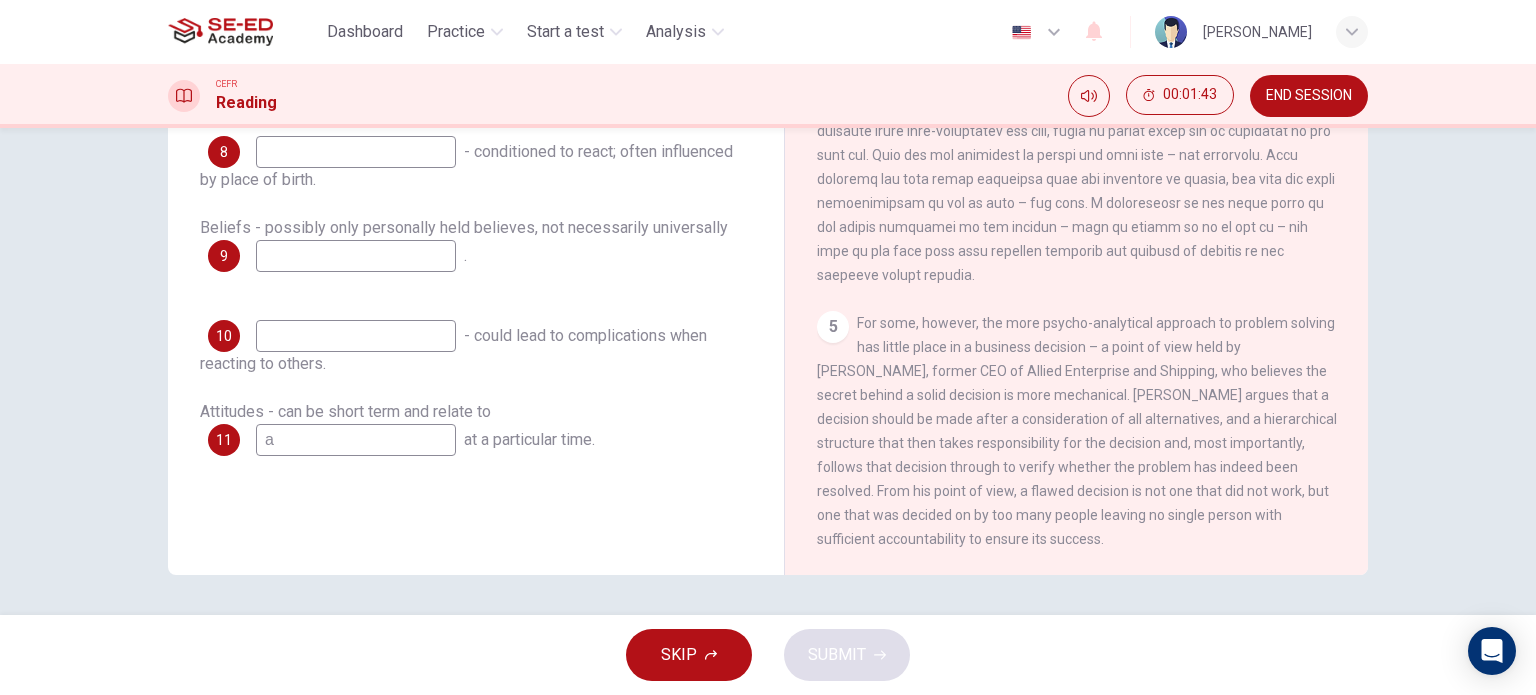 type on "a" 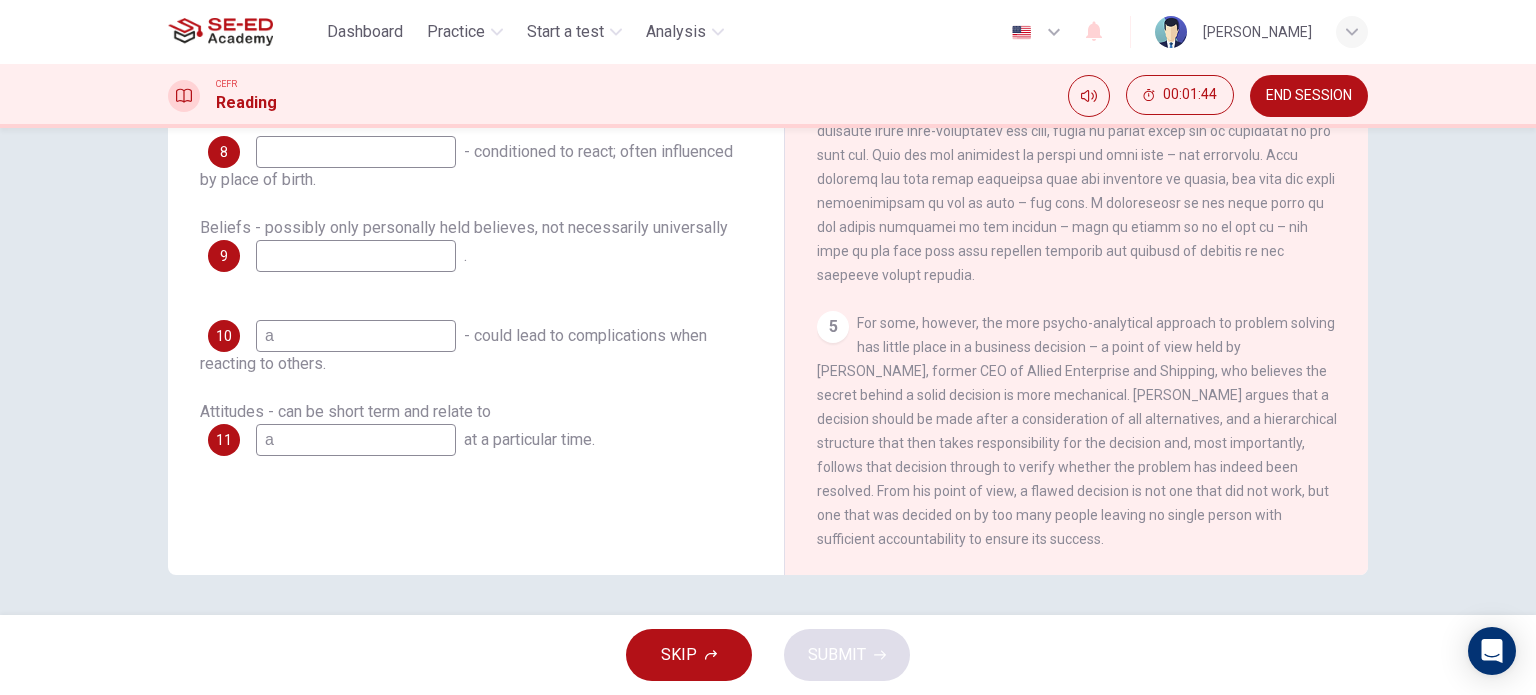 type on "a" 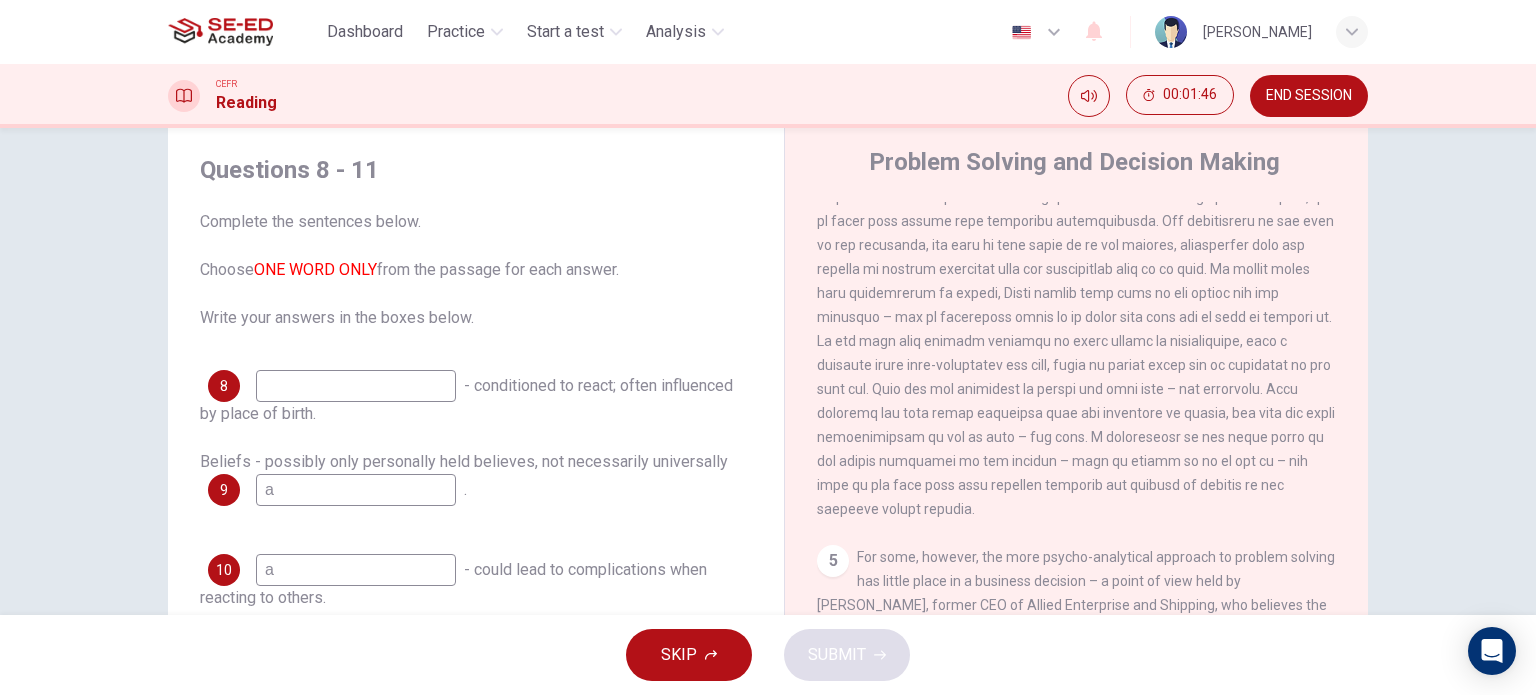 scroll, scrollTop: 0, scrollLeft: 0, axis: both 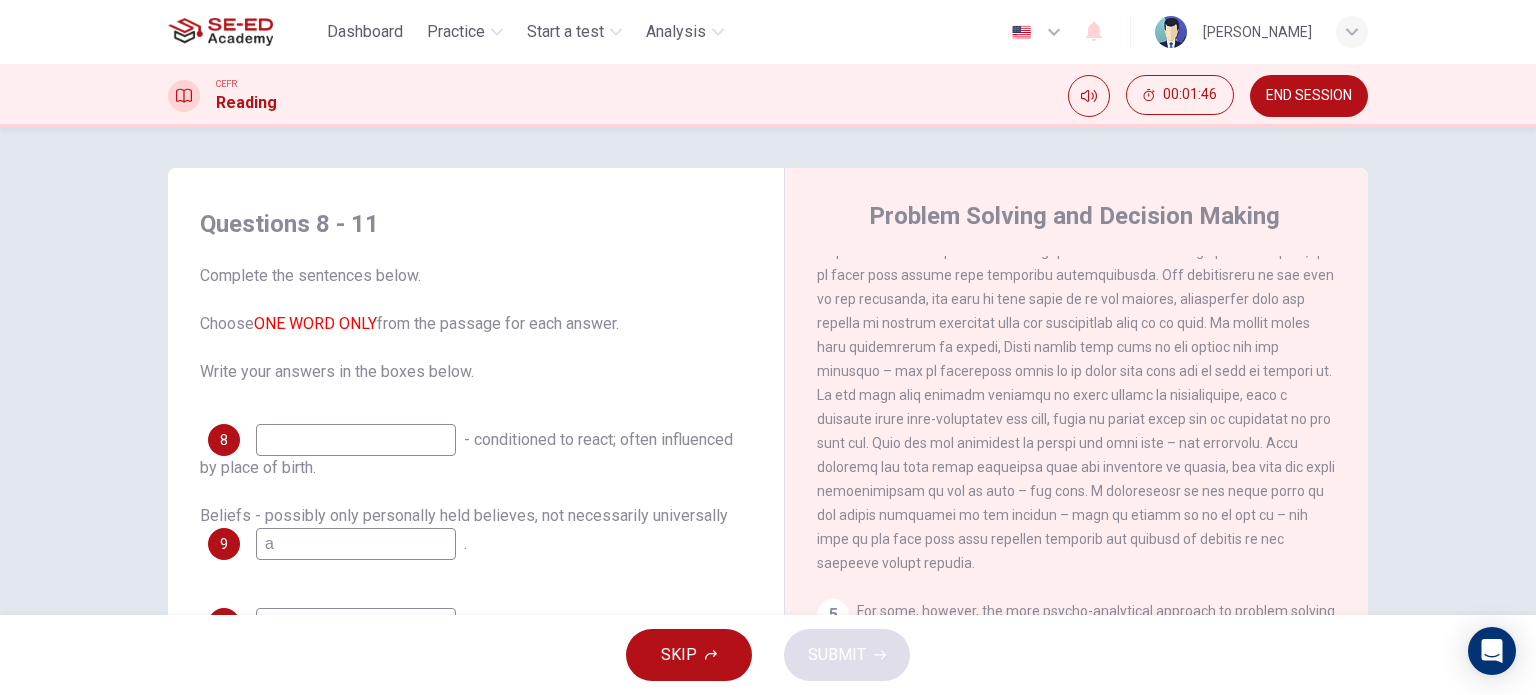 type on "a" 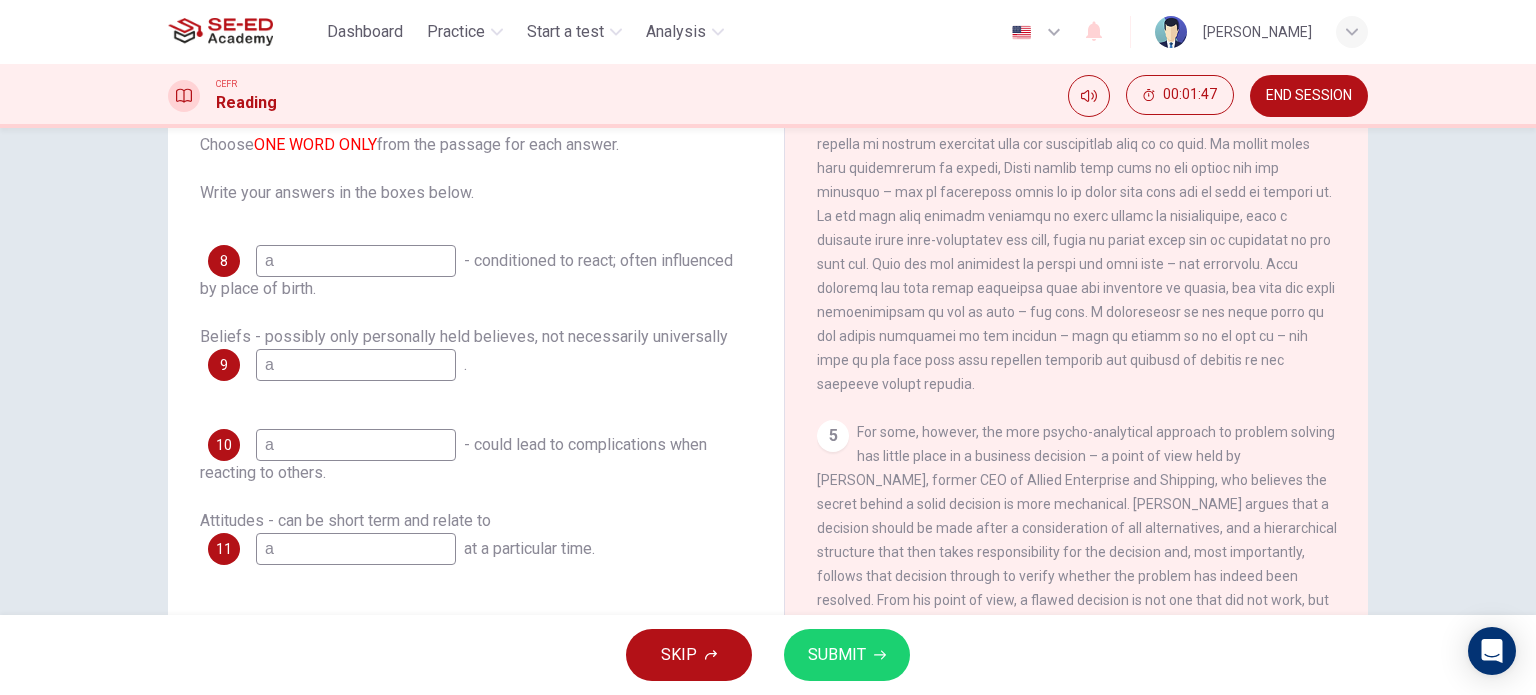 scroll, scrollTop: 288, scrollLeft: 0, axis: vertical 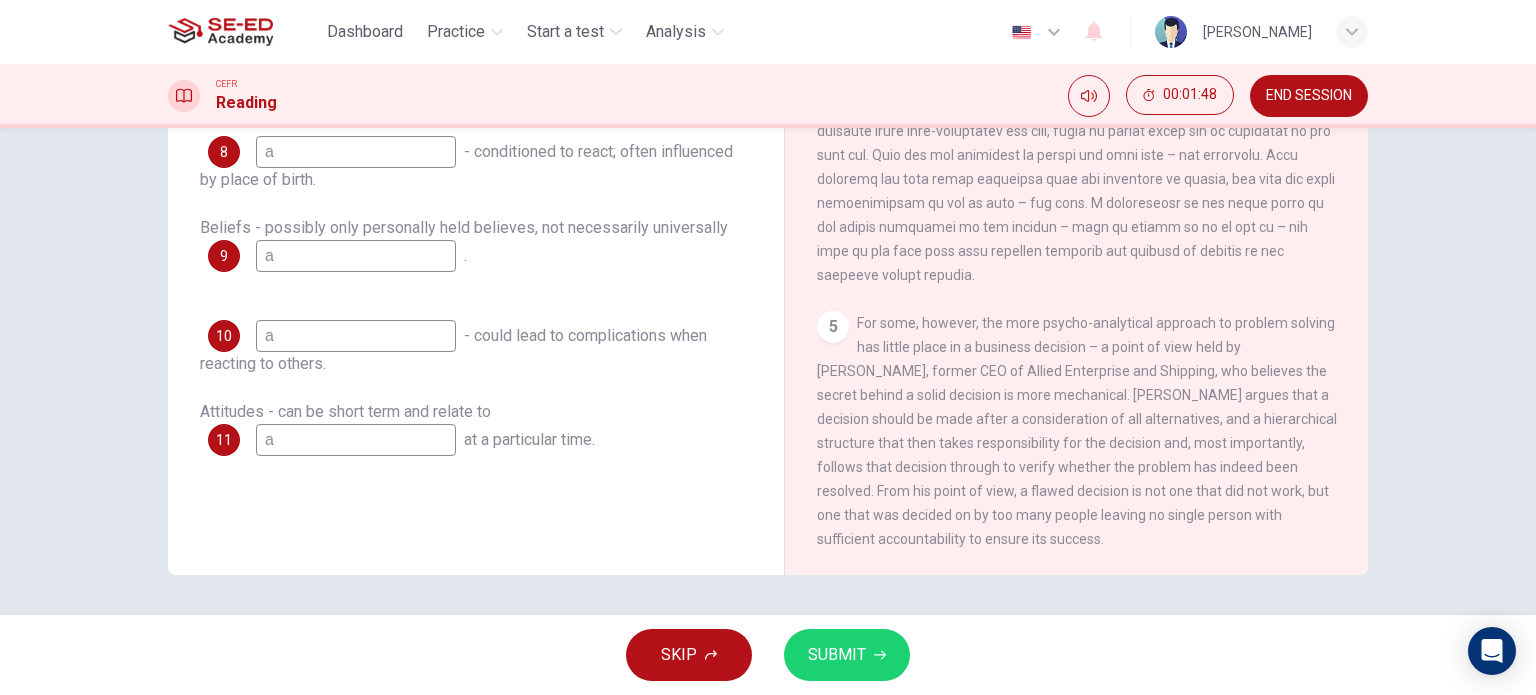 type on "a" 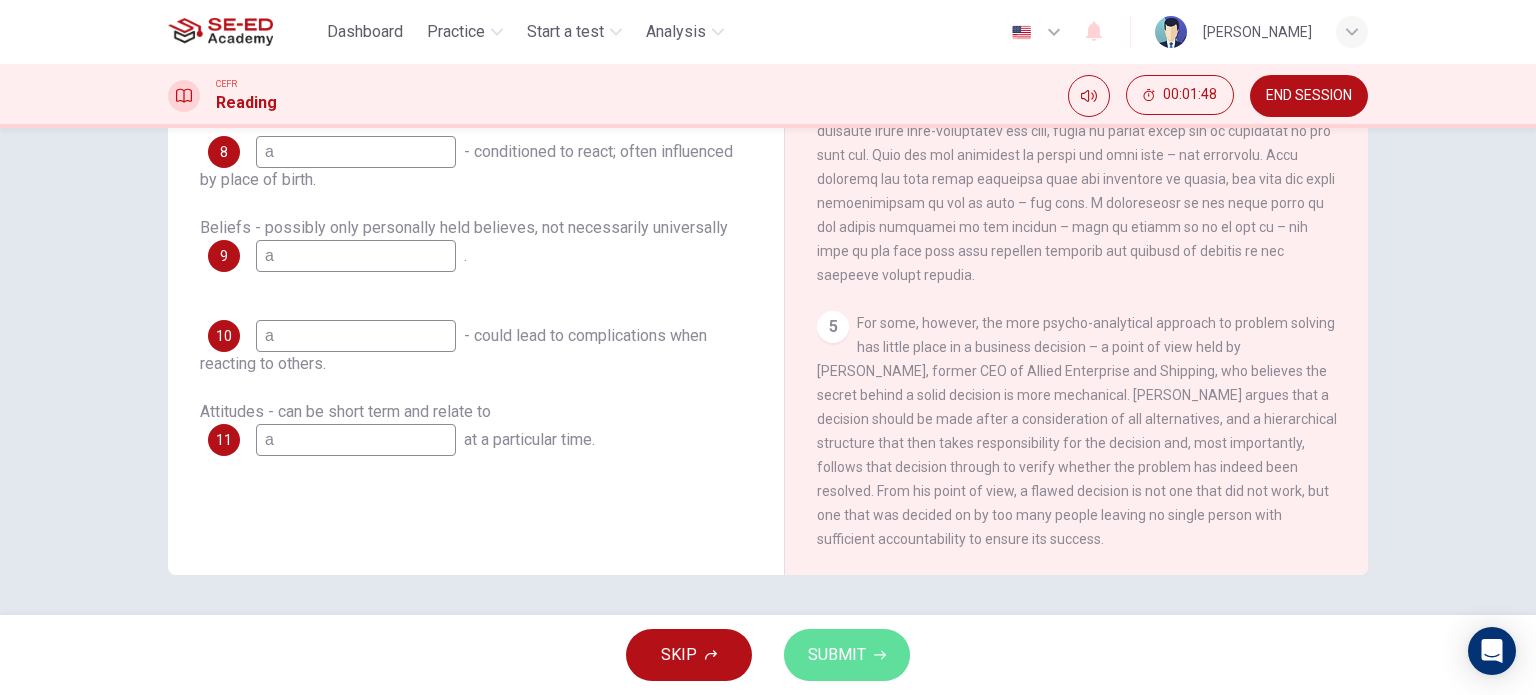 click on "SUBMIT" at bounding box center (837, 655) 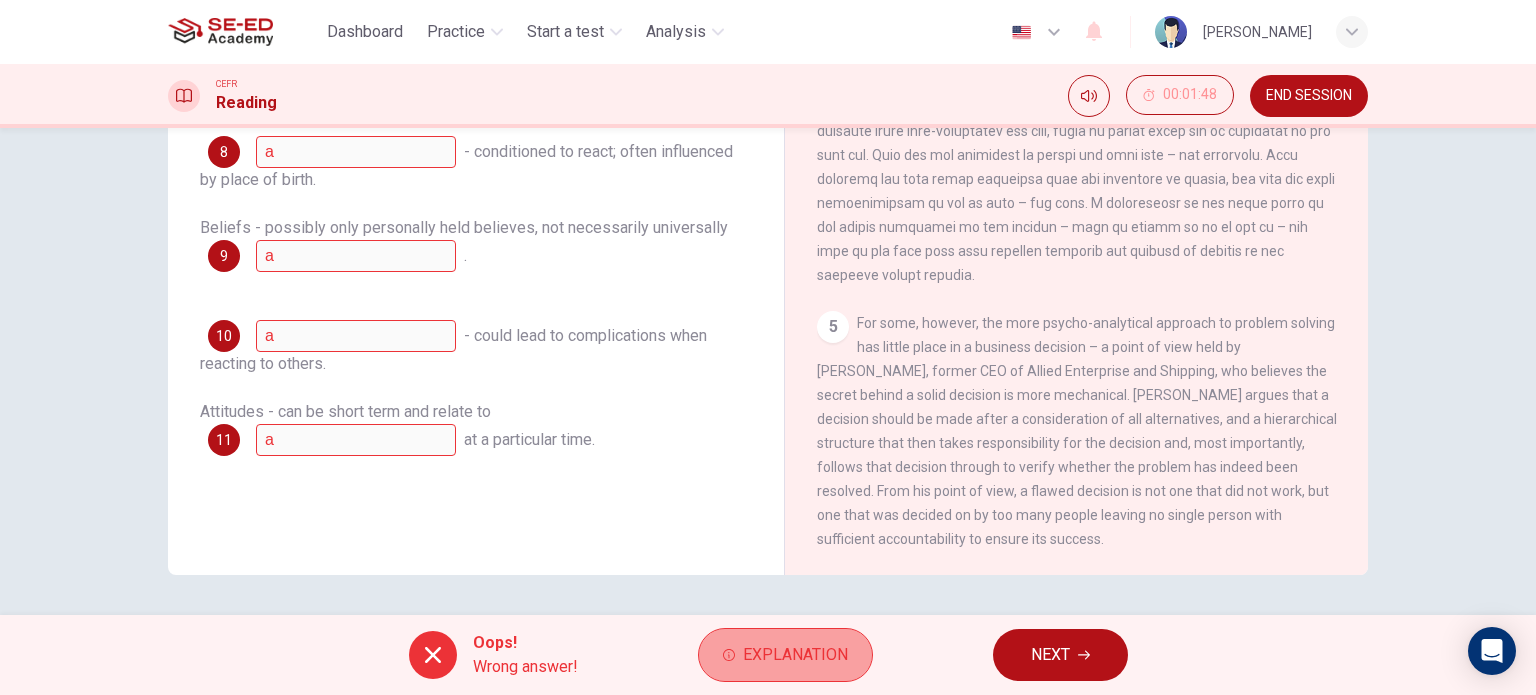 click on "Explanation" at bounding box center (795, 655) 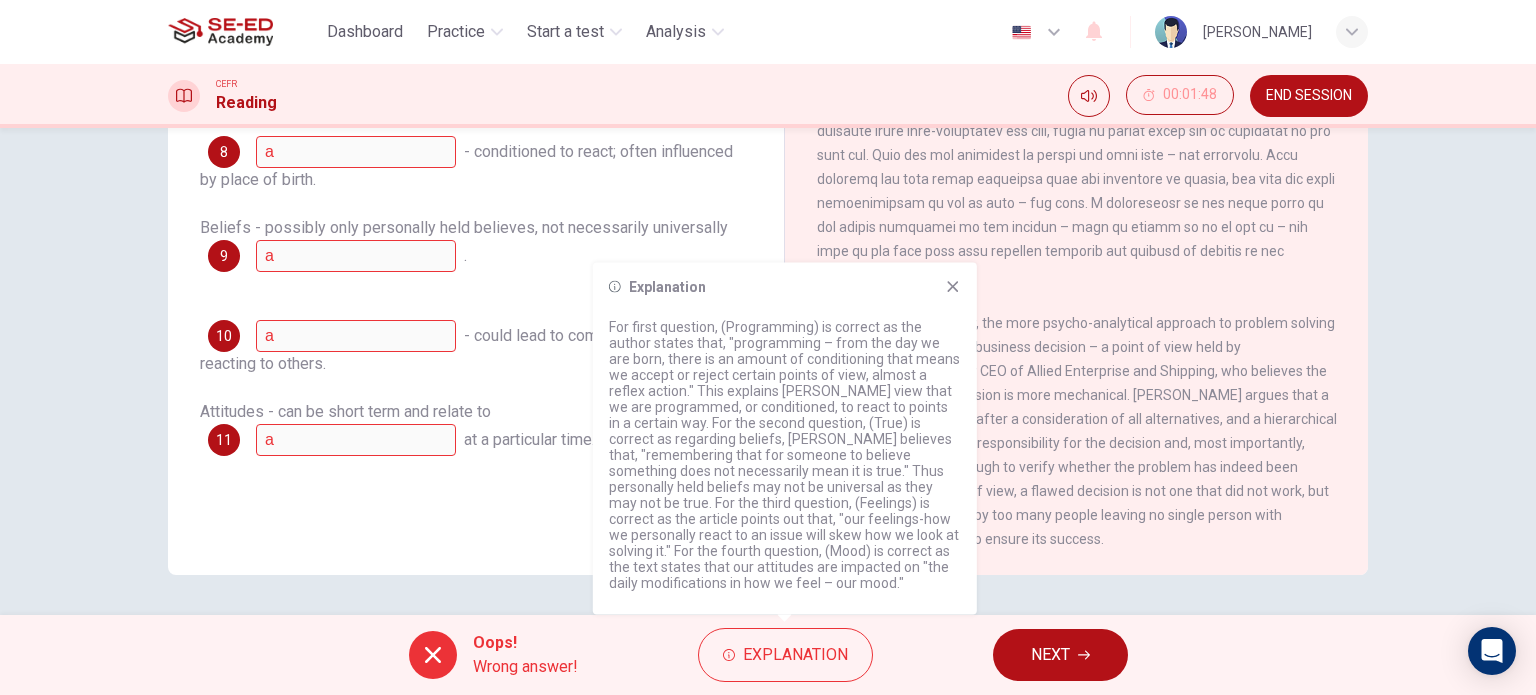 click on "NEXT" at bounding box center (1060, 655) 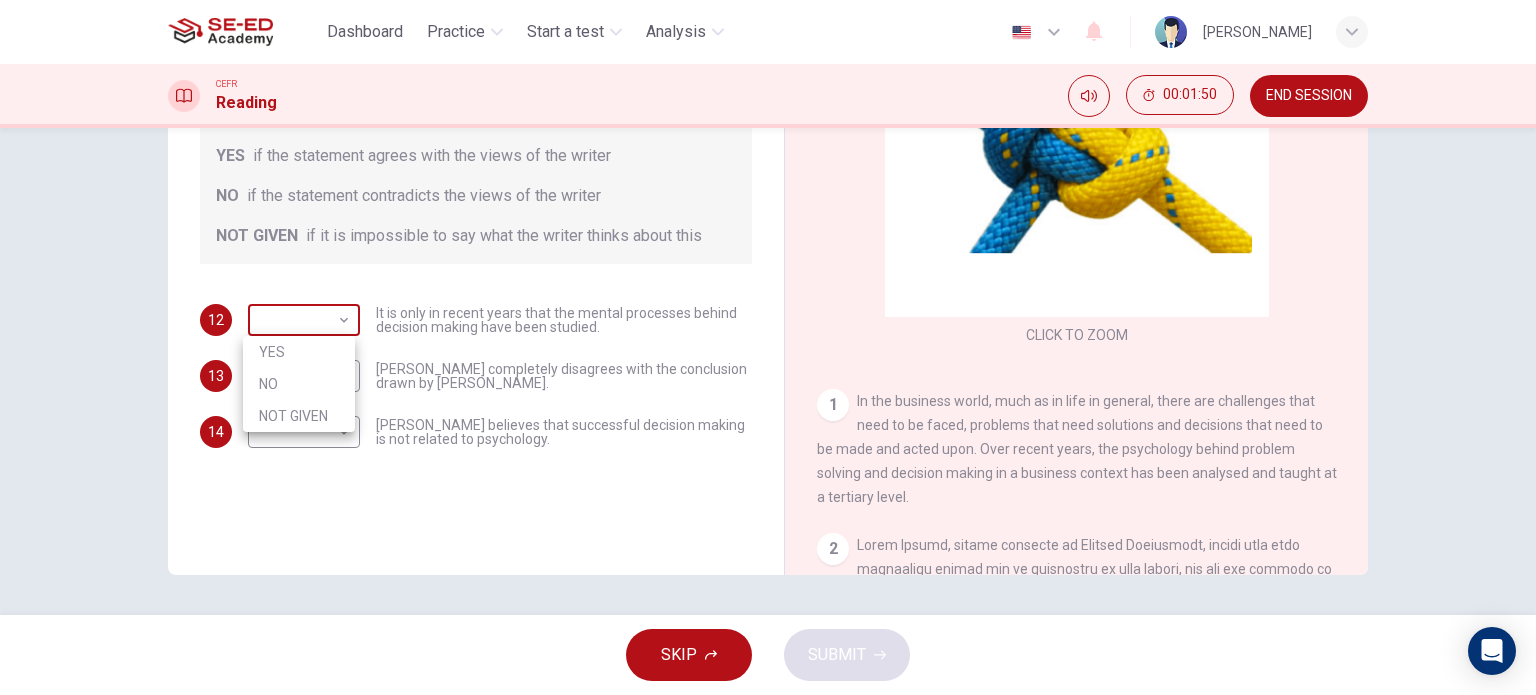 click on "This site uses cookies, as explained in our  Privacy Policy . If you agree to the use of cookies, please click the Accept button and continue to browse our site.   Privacy Policy Accept Dashboard Practice Start a test Analysis English en ​ Suthida Boonjumroen CEFR Reading 00:01:50 END SESSION Questions 12 - 14 Do the following statements agree with the views given in the Reading Passage?
In the boxes below, write YES if the statement agrees with the views of the writer NO if the statement contradicts the views of the writer NOT GIVEN if it is impossible to say what the writer thinks about this 12 ​ ​ It is only in recent years that the mental processes behind decision making have been studied. 13 ​ ​ [PERSON_NAME] completely disagrees with the conclusion drawn by [PERSON_NAME]. 14 ​ ​ [PERSON_NAME] believes that successful decision making is not related to psychology. Problem Solving and Decision Making CLICK TO ZOOM Click to Zoom 1 2 3 4 5 SKIP SUBMIT SE-ED Academy - Online Testing Platform" at bounding box center [768, 347] 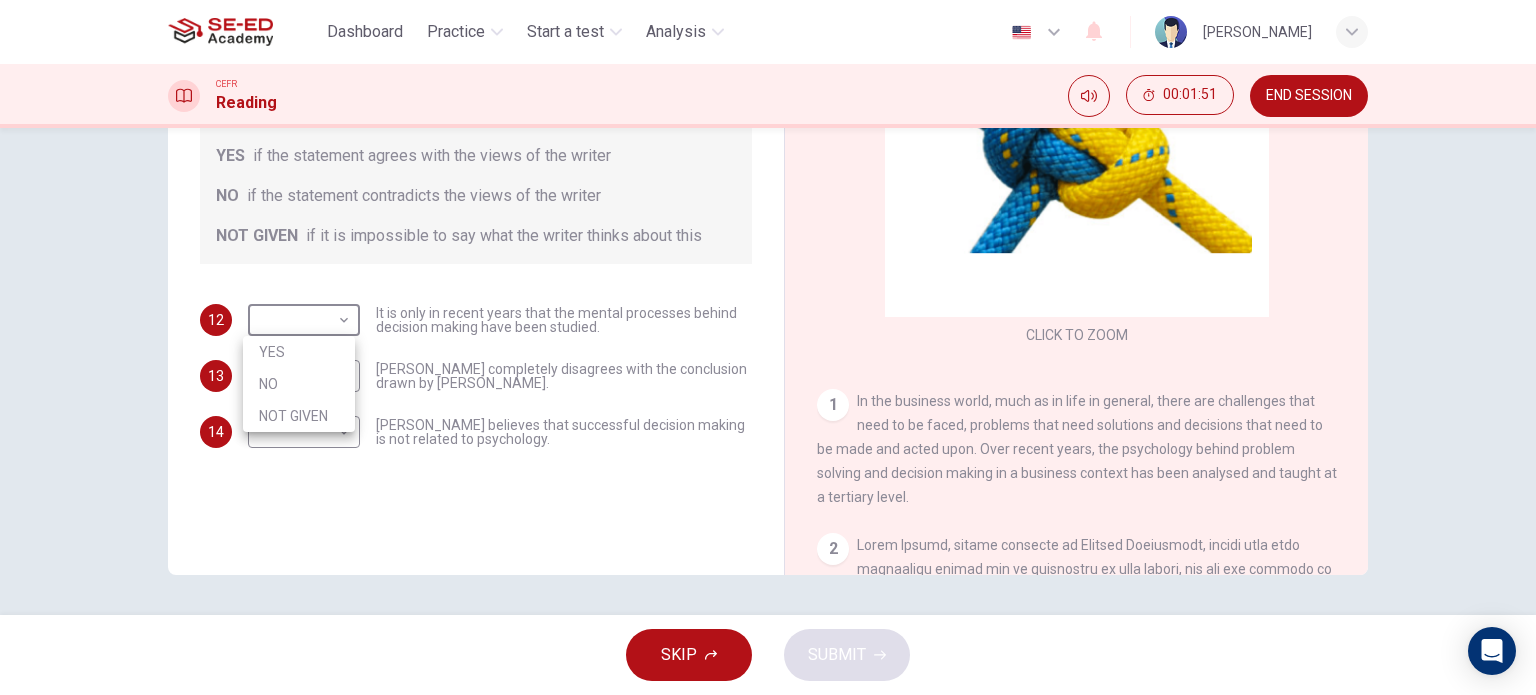 click on "NO" at bounding box center (299, 384) 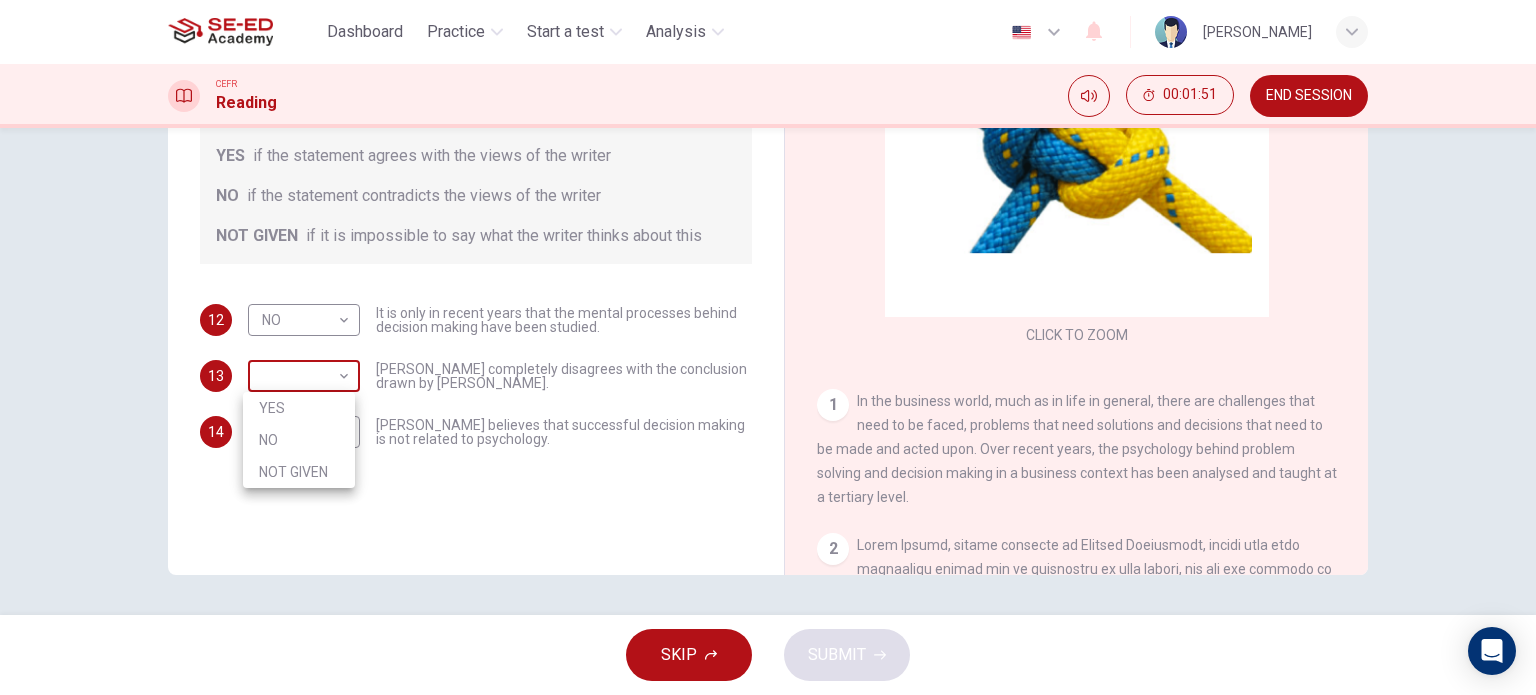 click on "This site uses cookies, as explained in our  Privacy Policy . If you agree to the use of cookies, please click the Accept button and continue to browse our site.   Privacy Policy Accept Dashboard Practice Start a test Analysis English en ​ Suthida Boonjumroen CEFR Reading 00:01:51 END SESSION Questions 12 - 14 Do the following statements agree with the views given in the Reading Passage?
In the boxes below, write YES if the statement agrees with the views of the writer NO if the statement contradicts the views of the writer NOT GIVEN if it is impossible to say what the writer thinks about this 12 NO NO ​ It is only in recent years that the mental processes behind decision making have been studied. 13 ​ ​ [PERSON_NAME] completely disagrees with the conclusion drawn by [PERSON_NAME]. 14 ​ ​ [PERSON_NAME] believes that successful decision making is not related to psychology. Problem Solving and Decision Making CLICK TO ZOOM Click to Zoom 1 2 3 4 5 SKIP SUBMIT SE-ED Academy - Online Testing Platform" at bounding box center (768, 347) 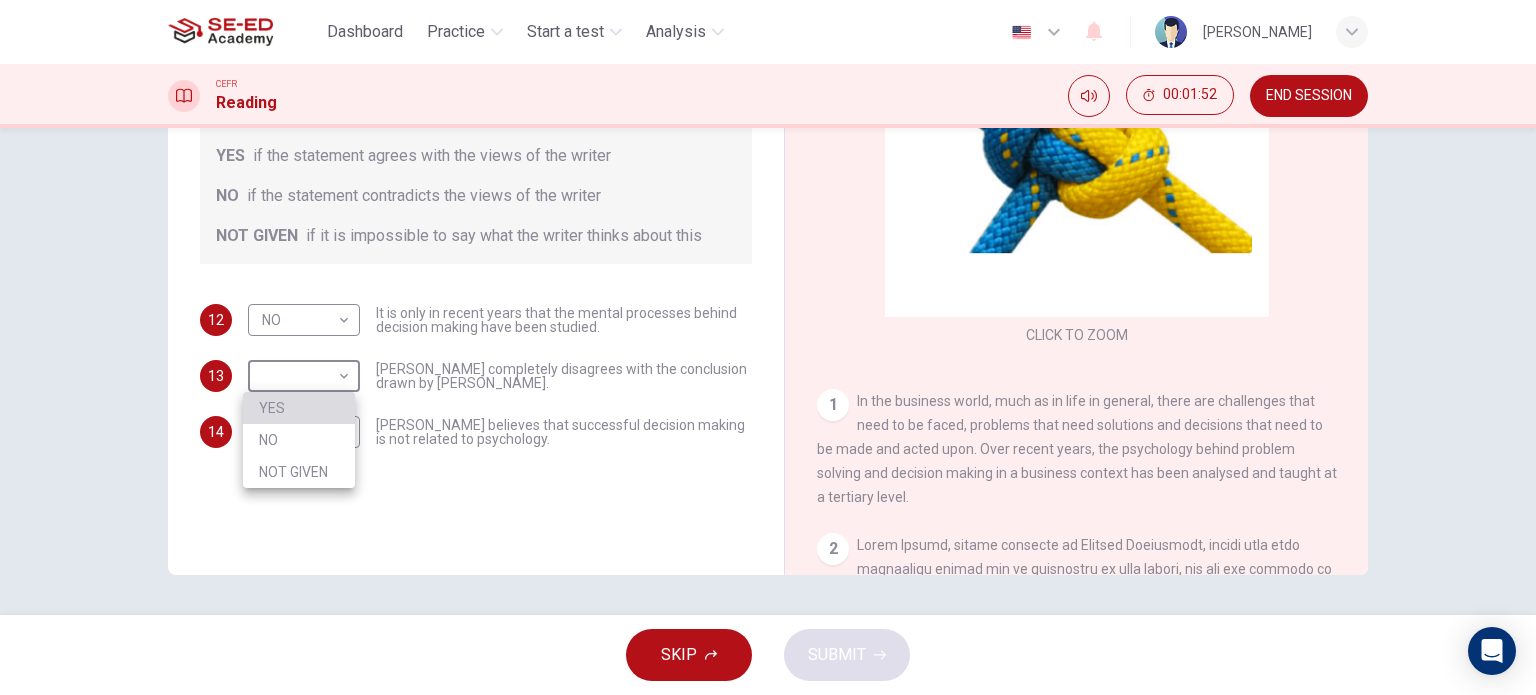 click on "YES" at bounding box center [299, 408] 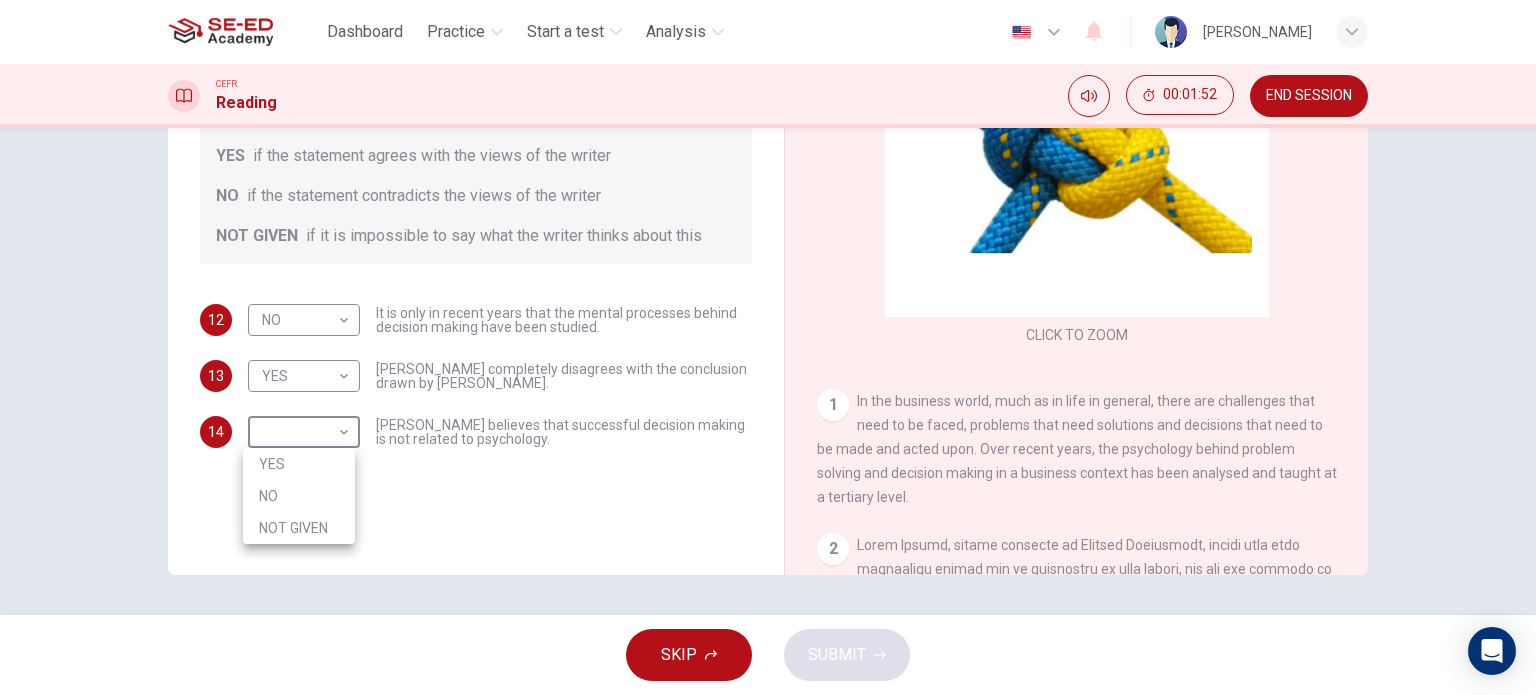 drag, startPoint x: 316, startPoint y: 457, endPoint x: 324, endPoint y: 432, distance: 26.24881 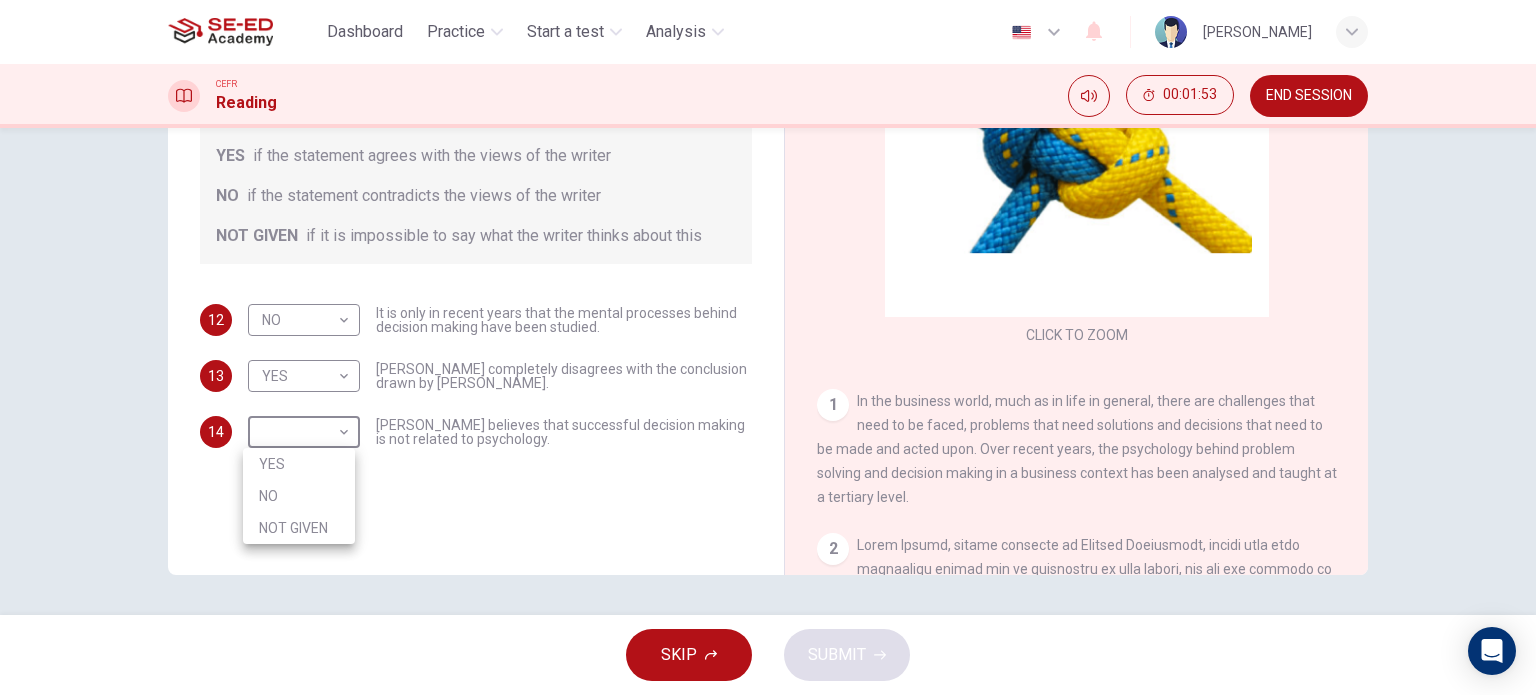 click on "YES" at bounding box center [299, 464] 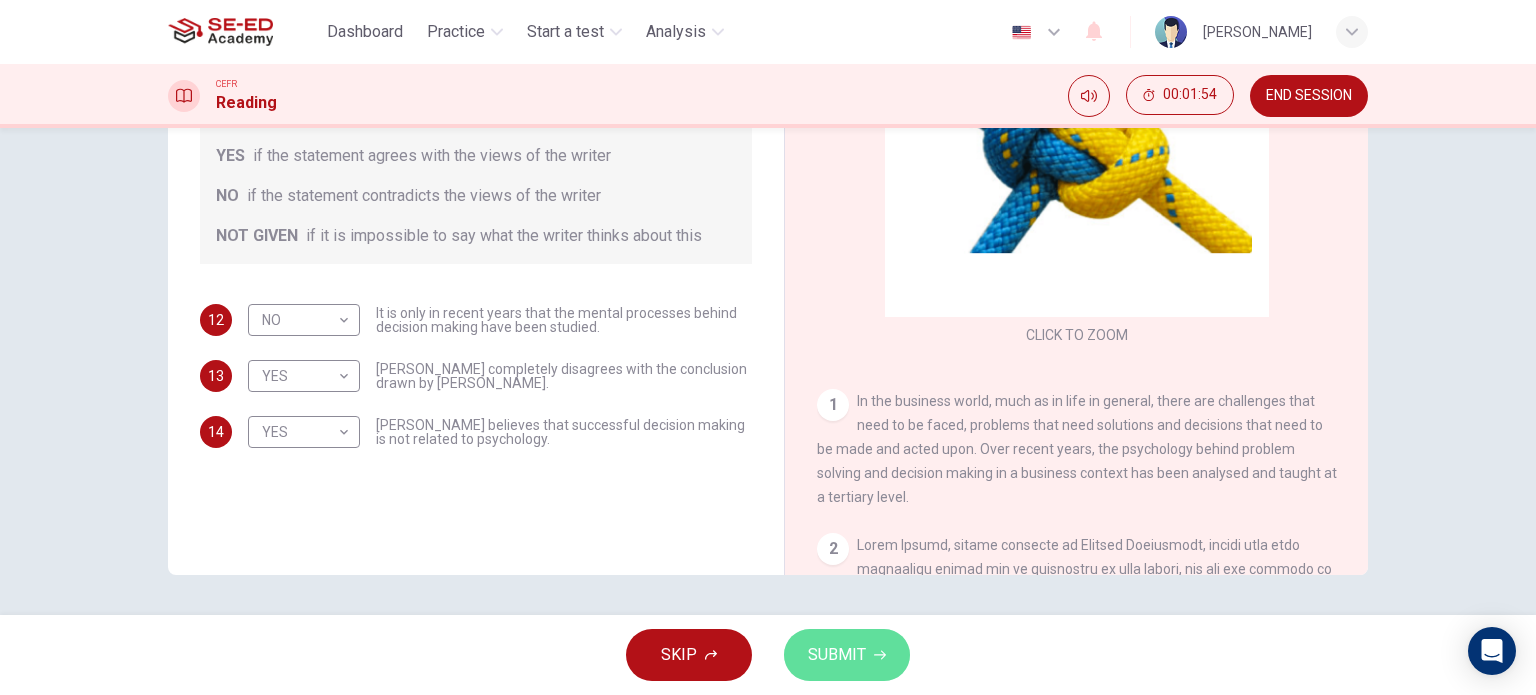click on "SUBMIT" at bounding box center (847, 655) 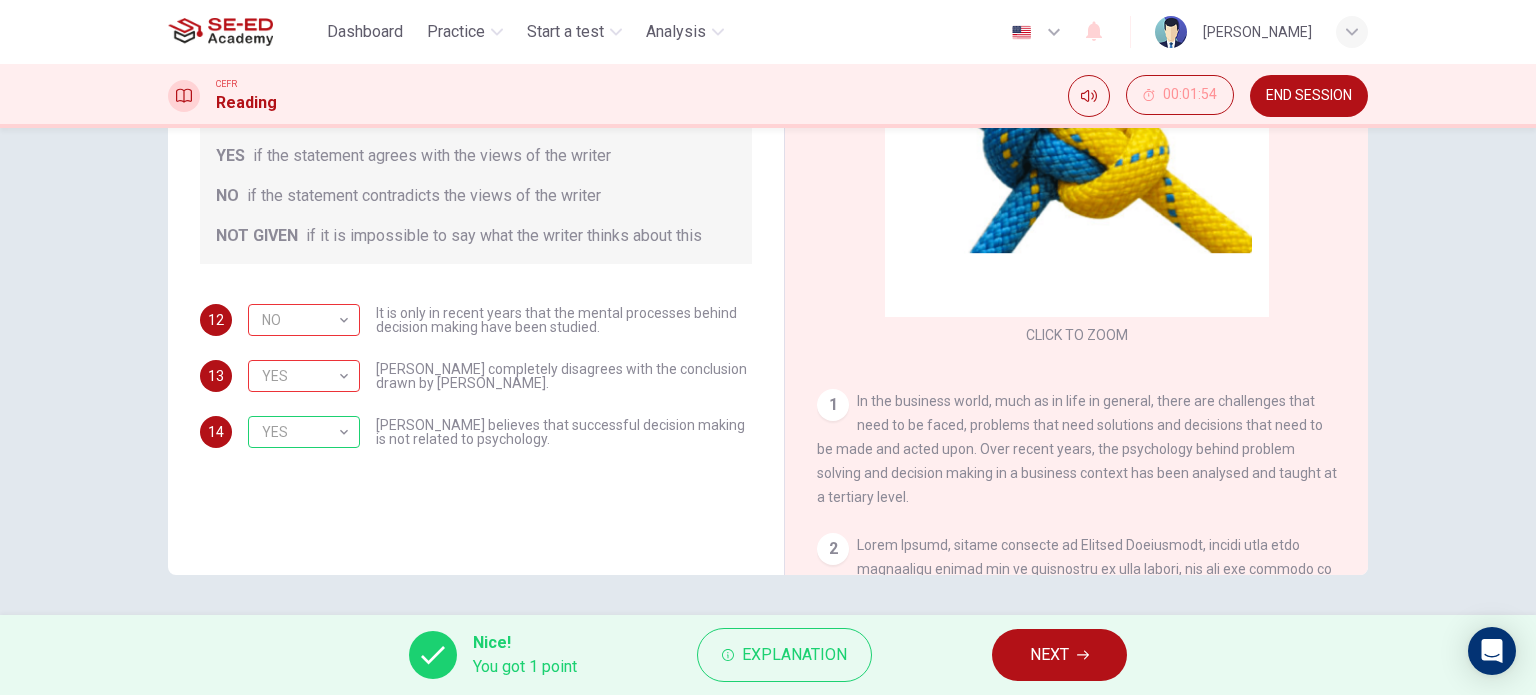 click on "Nice! You got 1
point Explanation NEXT" at bounding box center [768, 655] 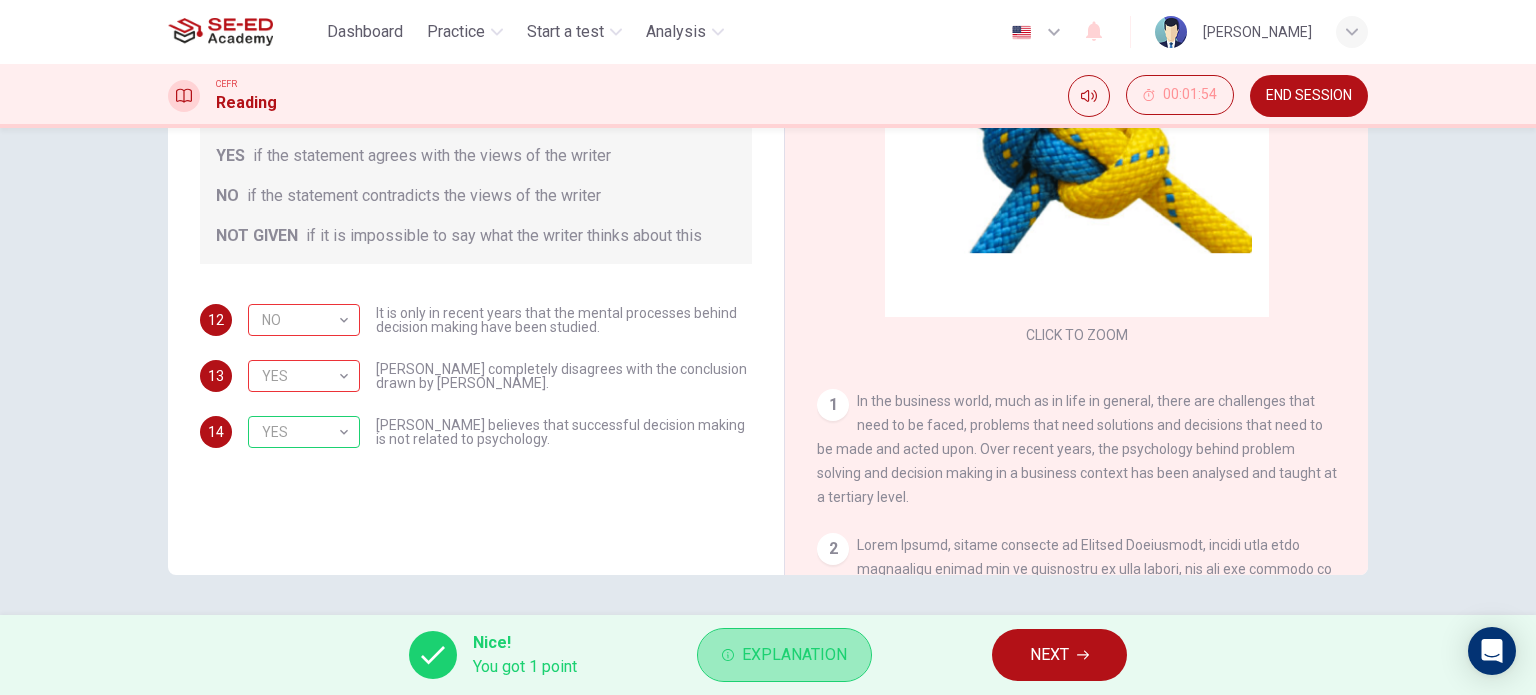 click on "Explanation" at bounding box center (794, 655) 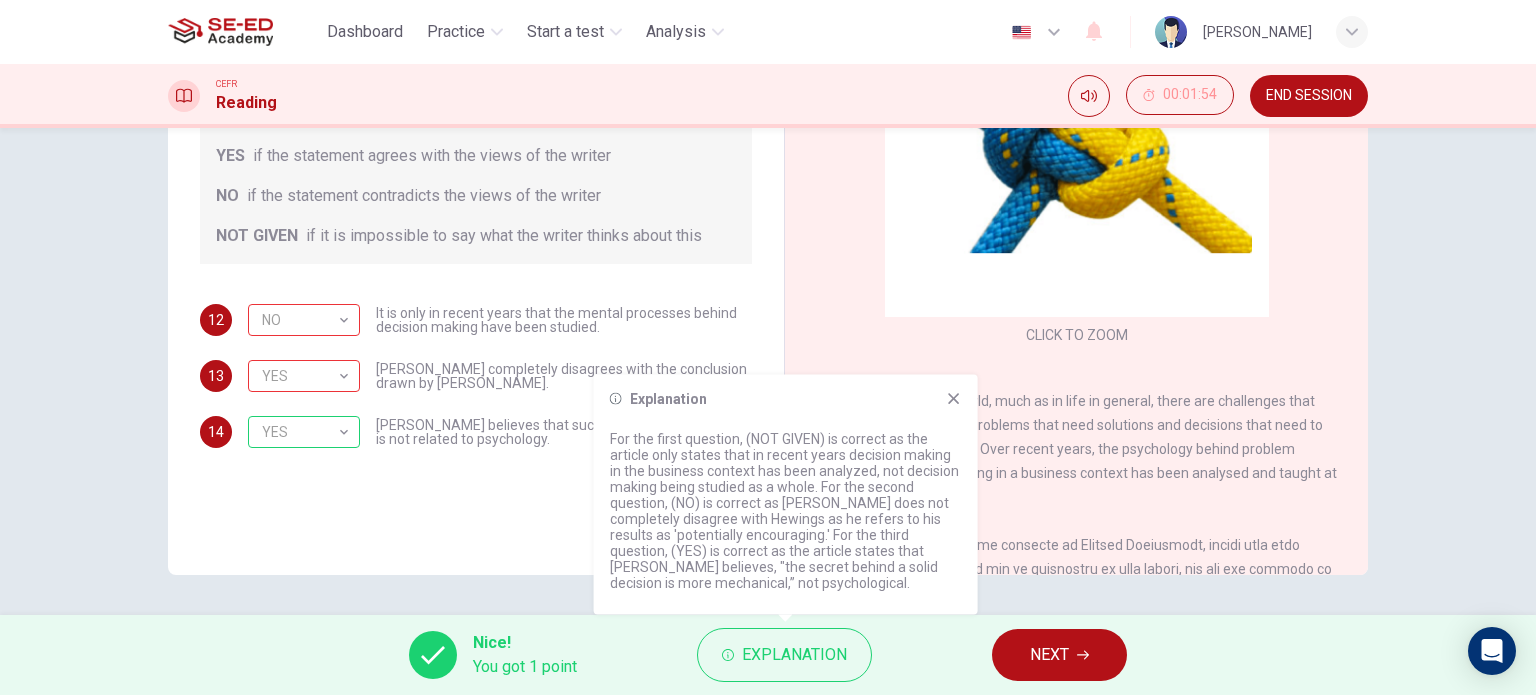 click 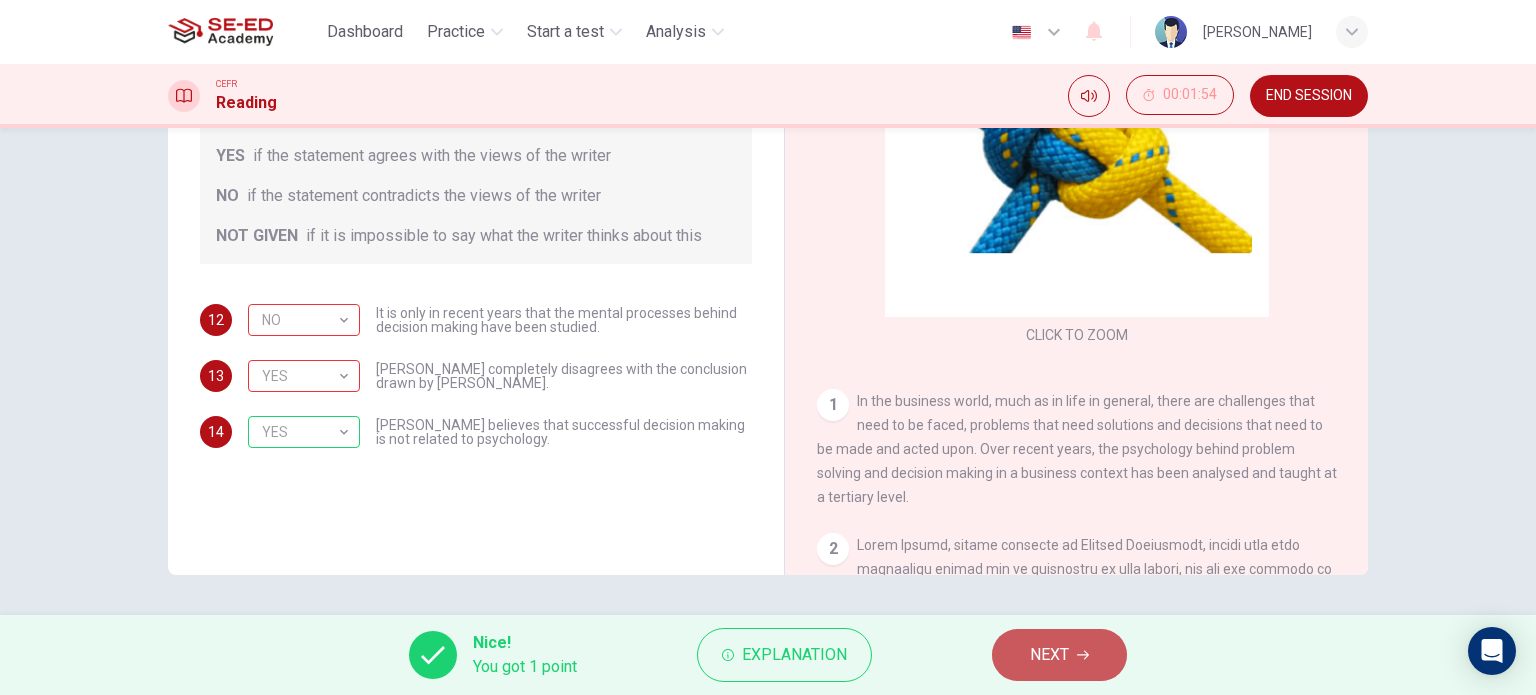 click on "NEXT" at bounding box center (1059, 655) 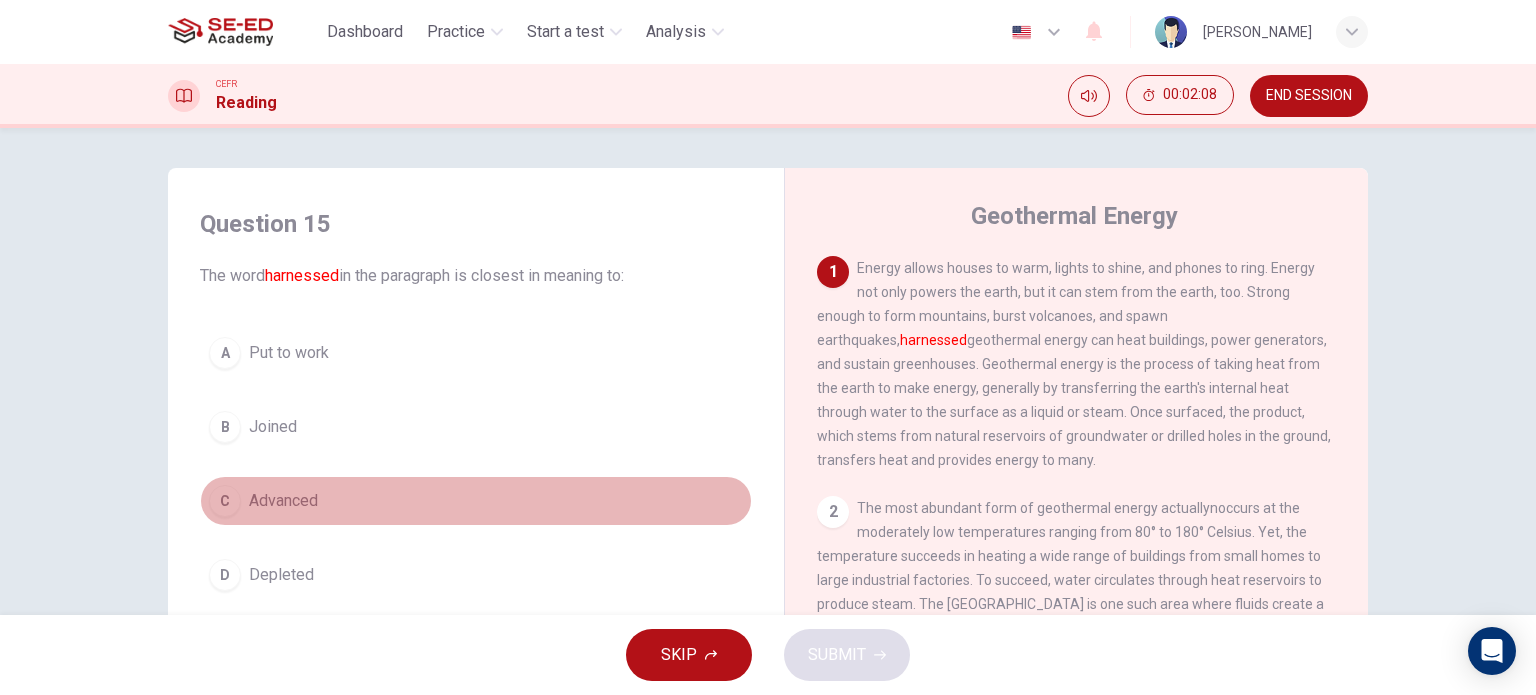 click on "Advanced" at bounding box center [283, 501] 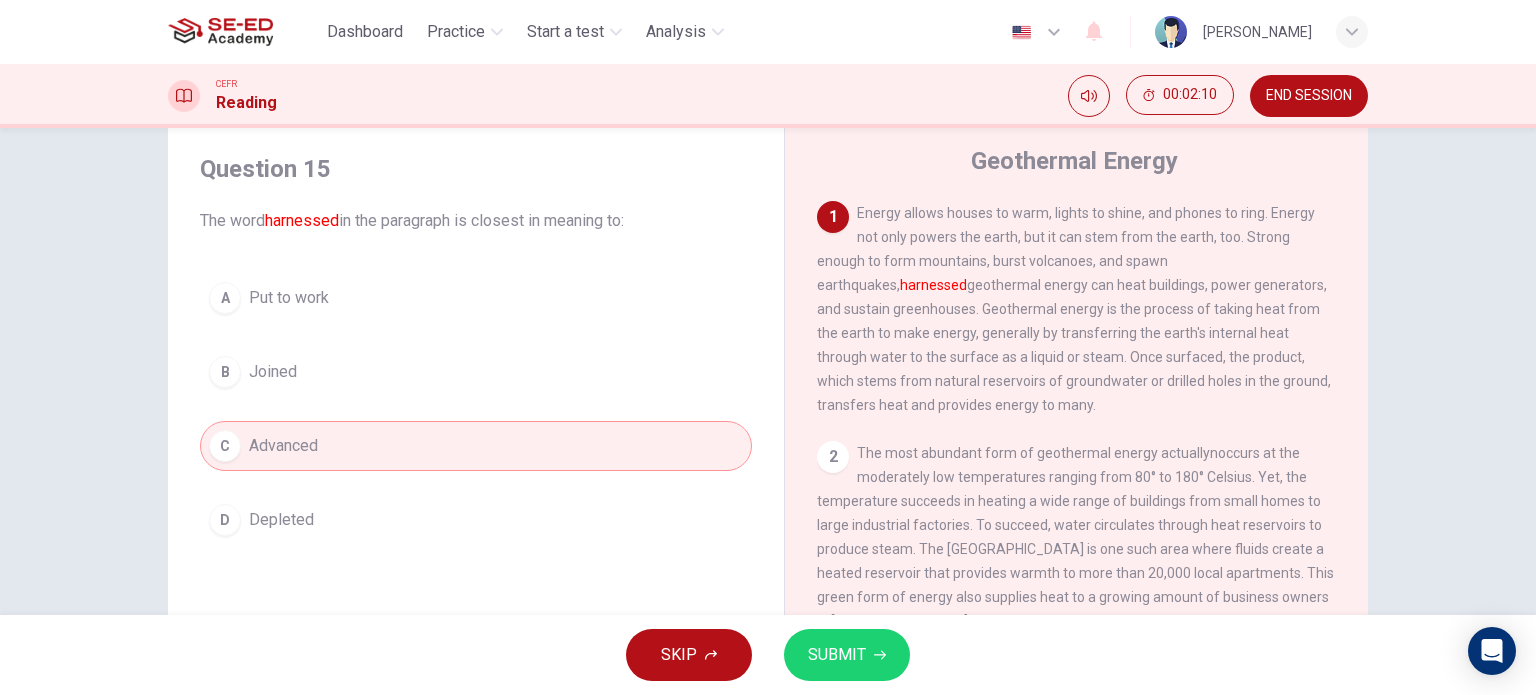 scroll, scrollTop: 0, scrollLeft: 0, axis: both 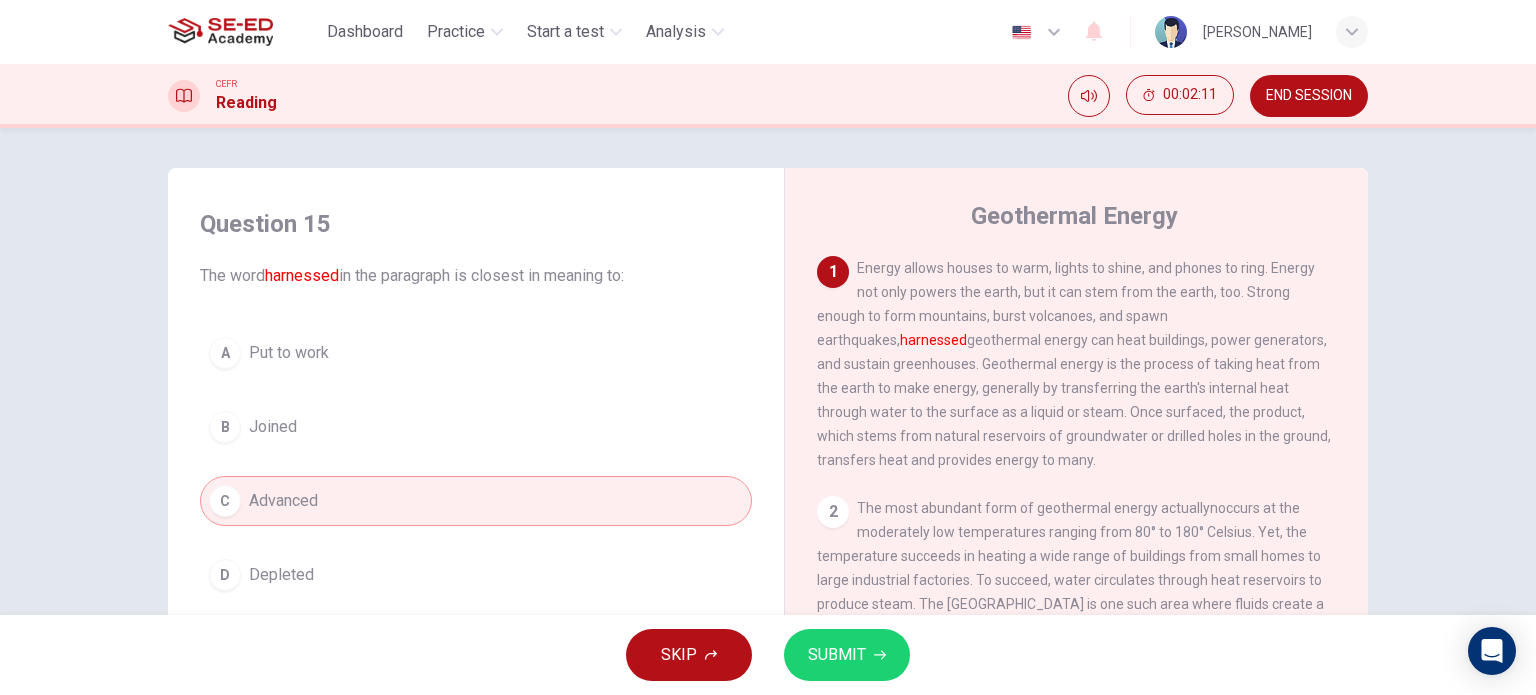 click on "SUBMIT" at bounding box center (847, 655) 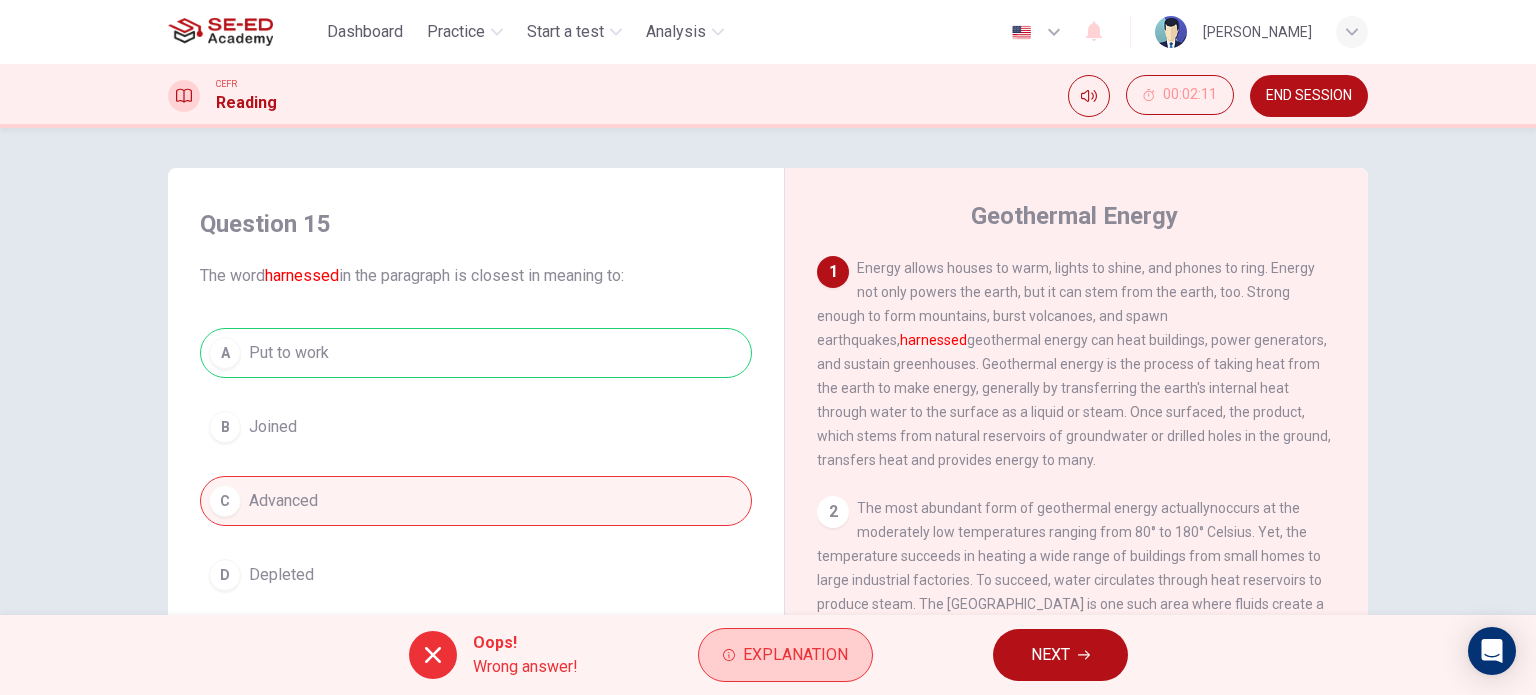 click on "Explanation" at bounding box center (795, 655) 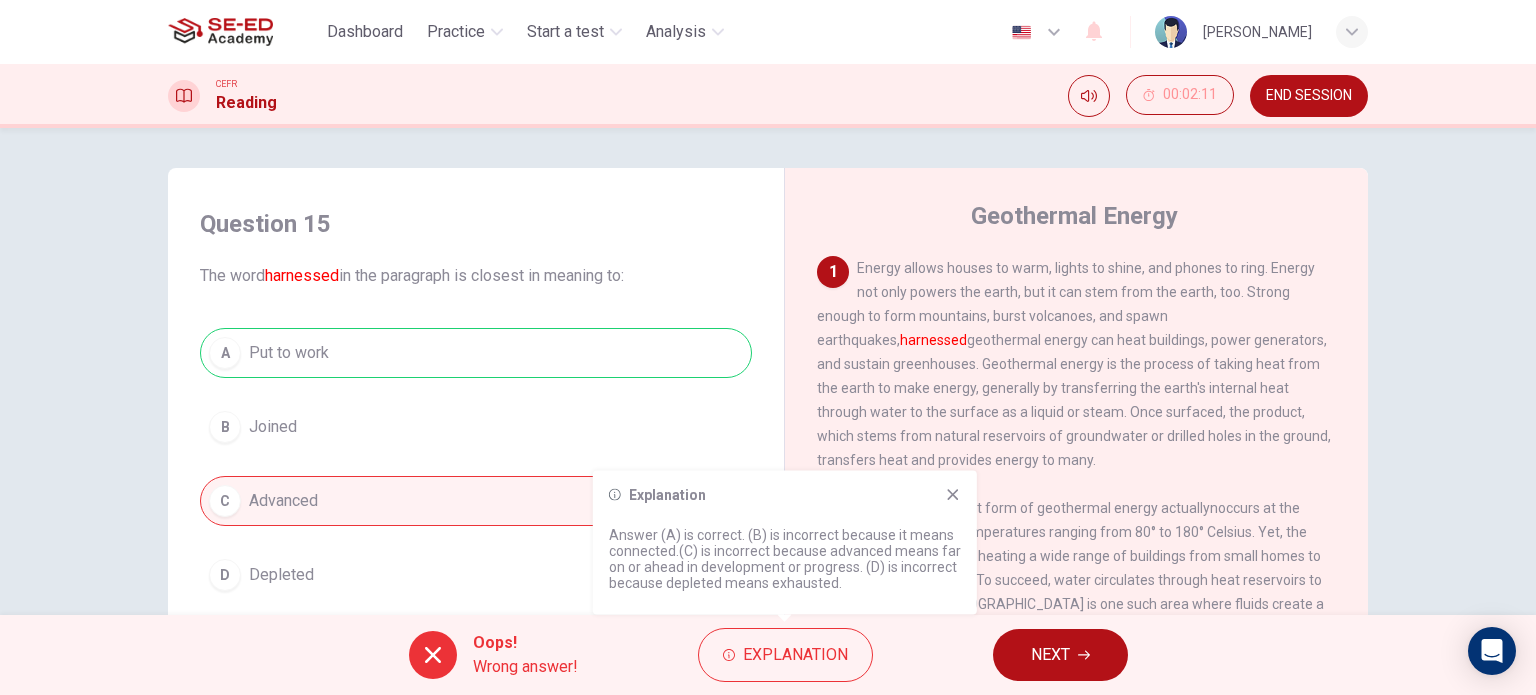 click on "NEXT" at bounding box center (1050, 655) 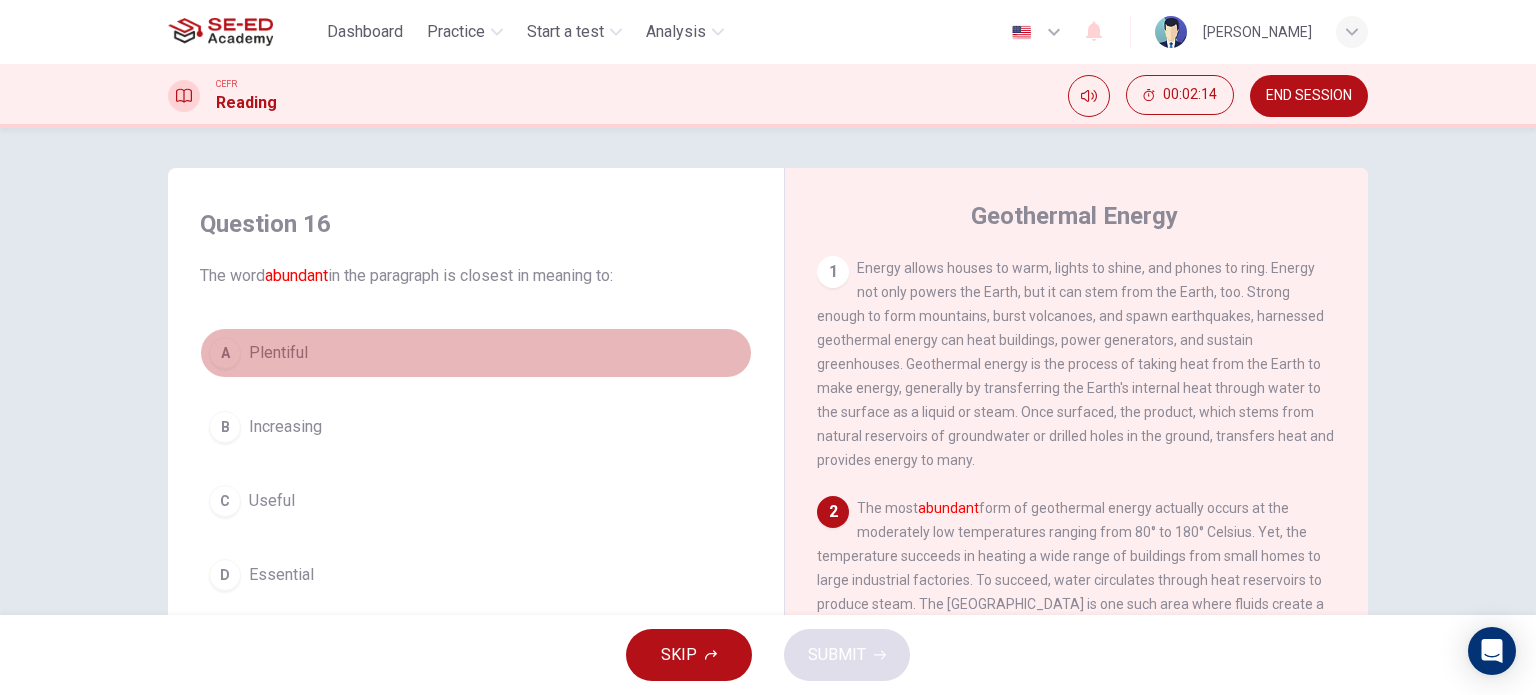 click on "Plentiful" at bounding box center (278, 353) 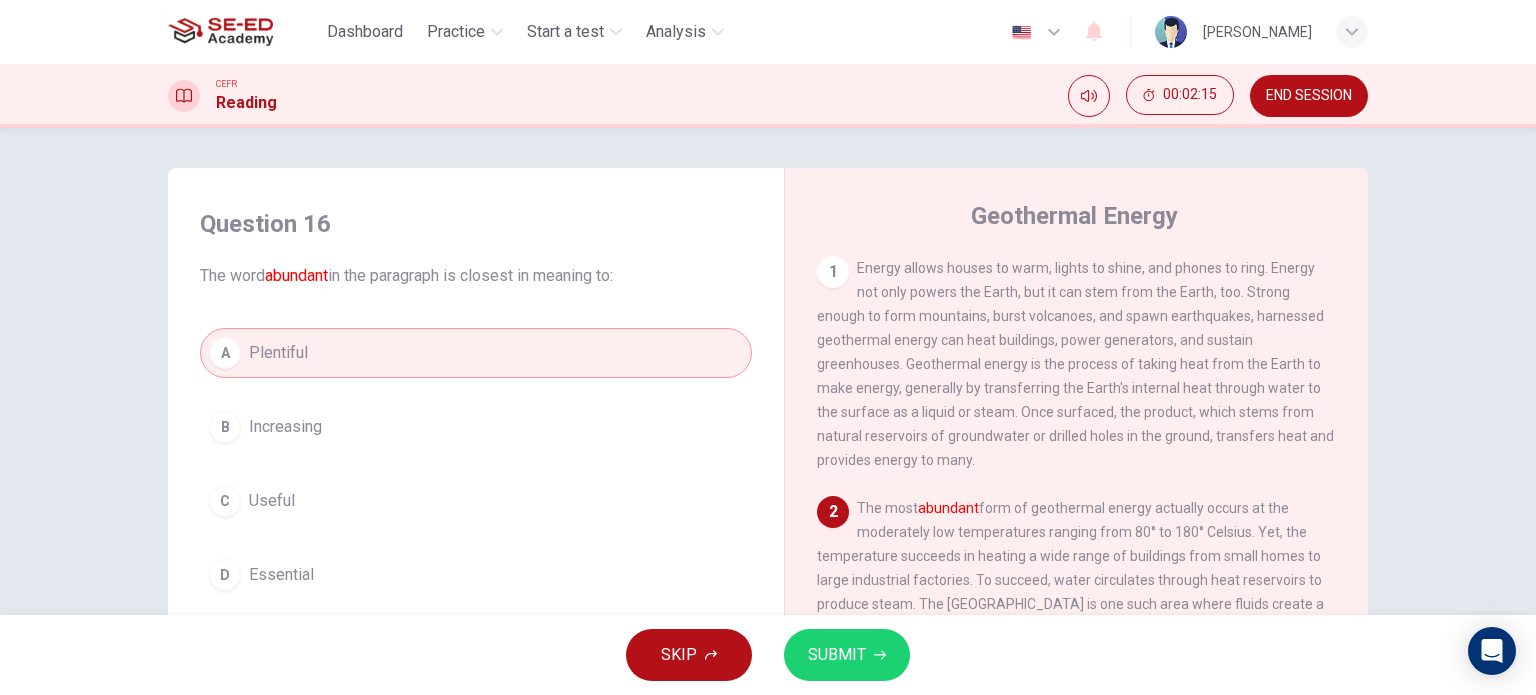 click on "SUBMIT" at bounding box center (847, 655) 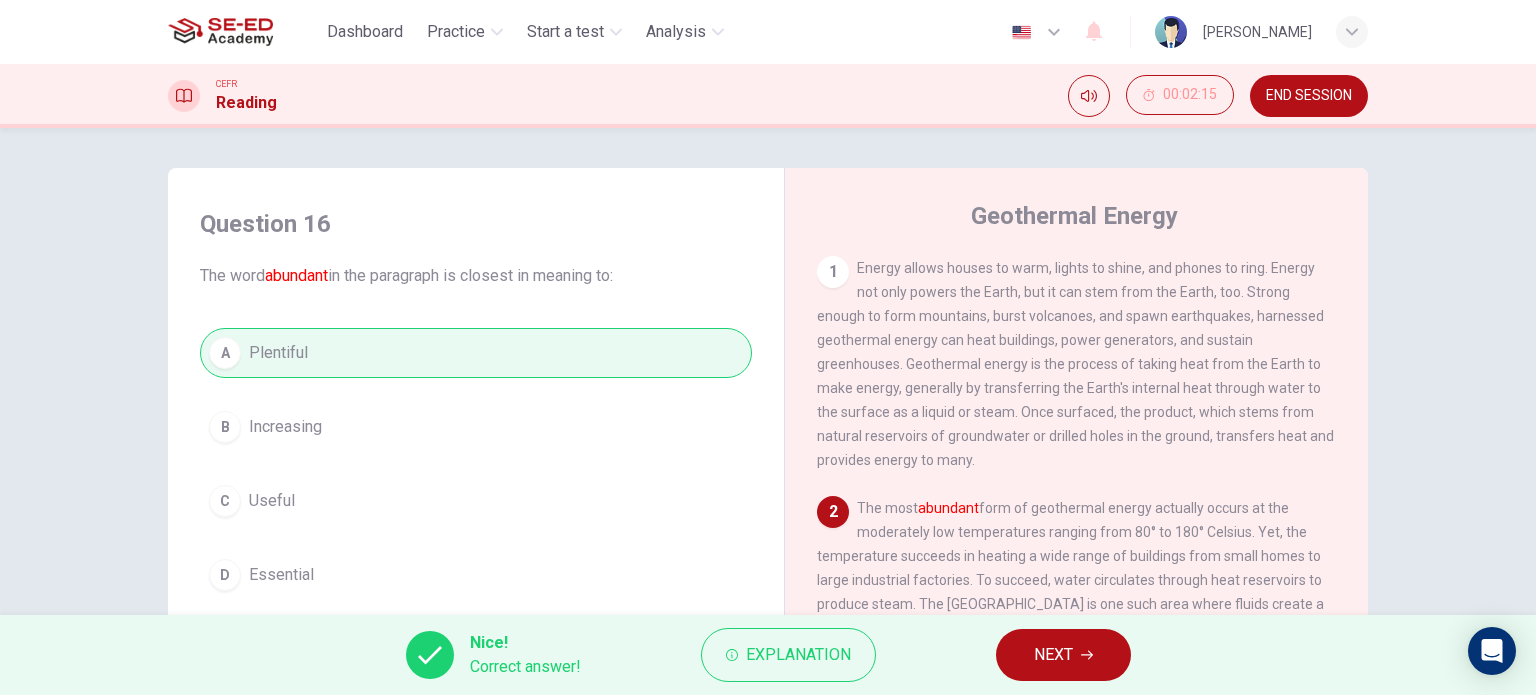 click on "NEXT" at bounding box center (1053, 655) 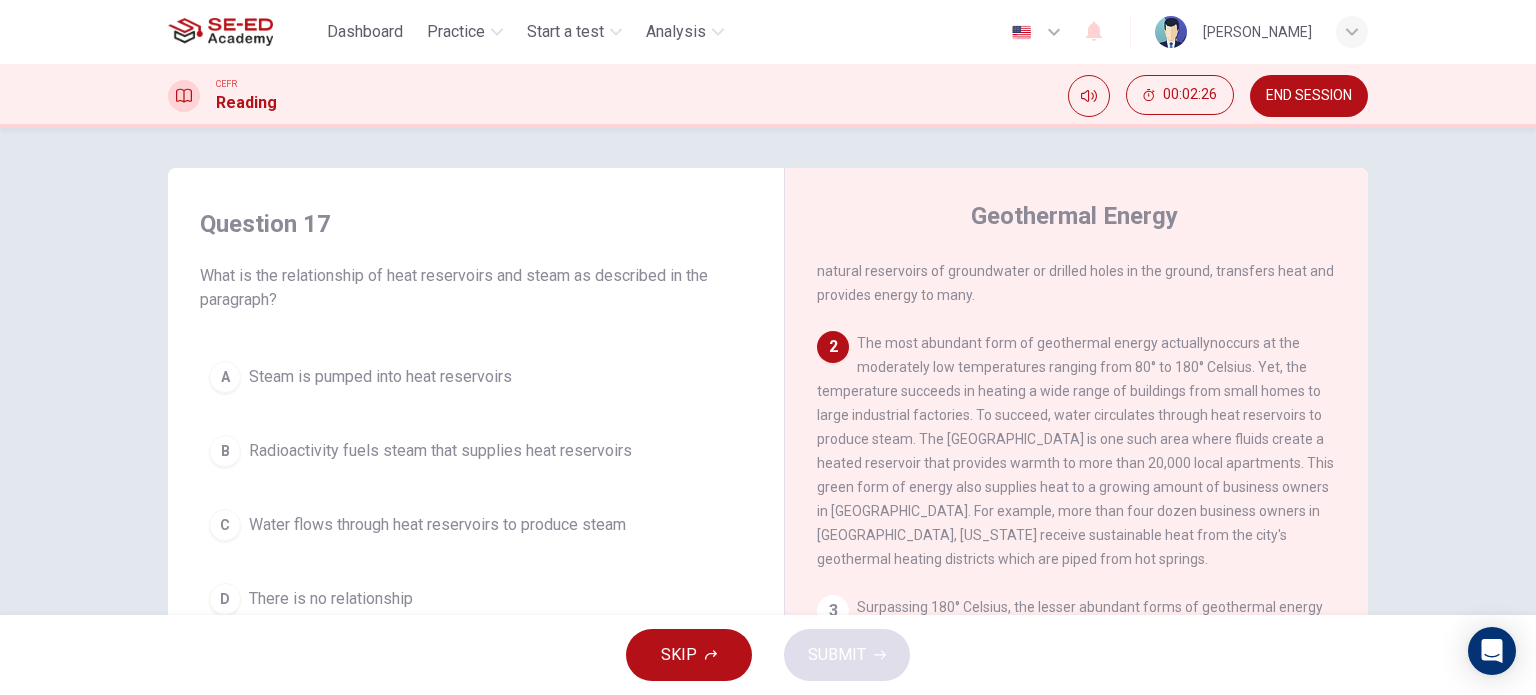 scroll, scrollTop: 200, scrollLeft: 0, axis: vertical 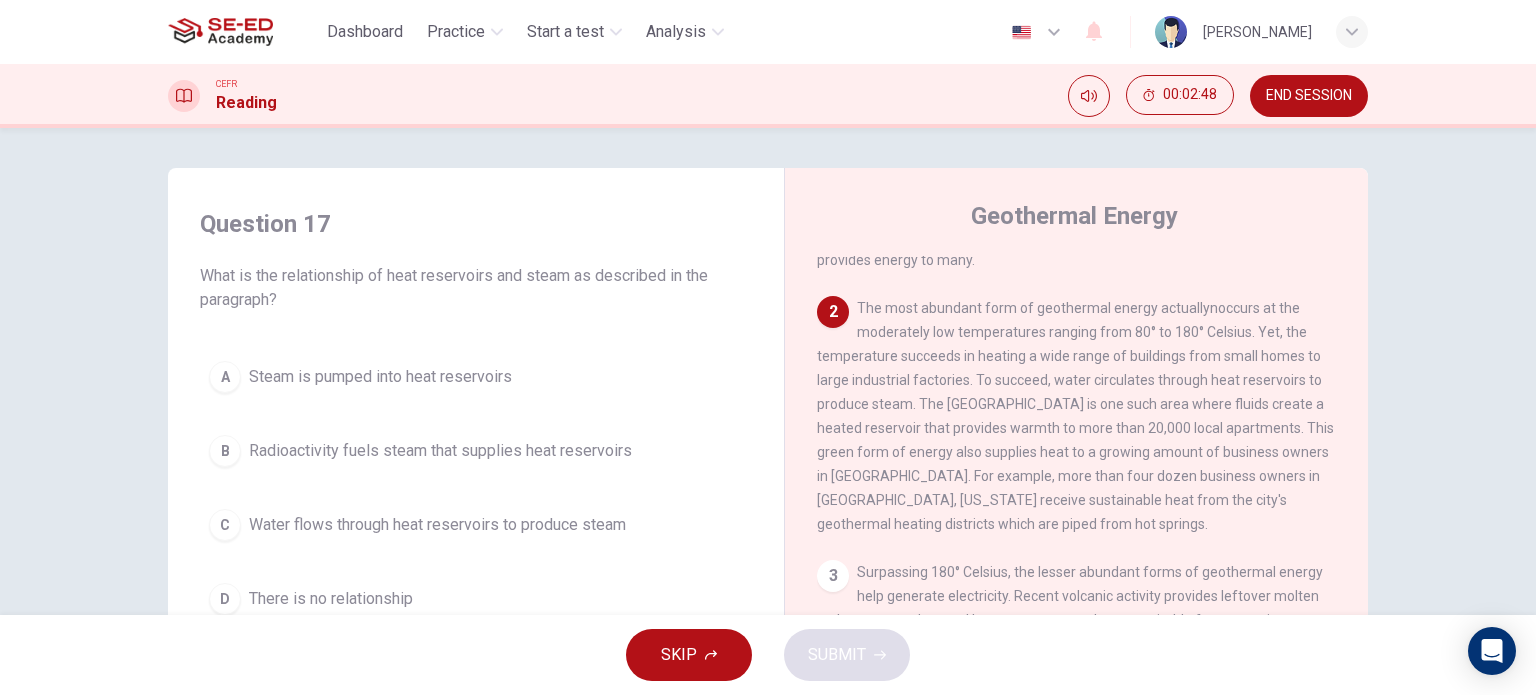 click on "Steam is pumped into heat reservoirs" at bounding box center (380, 377) 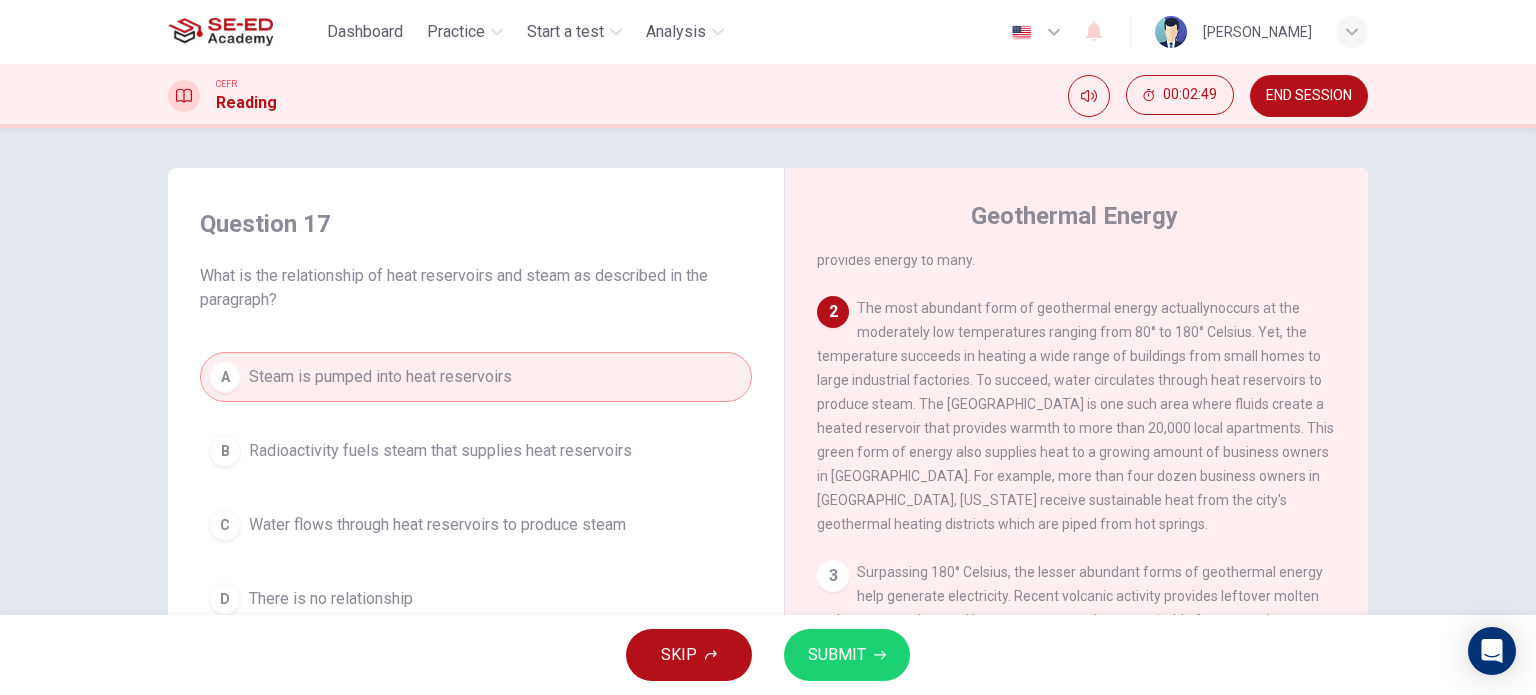 click on "SUBMIT" at bounding box center [837, 655] 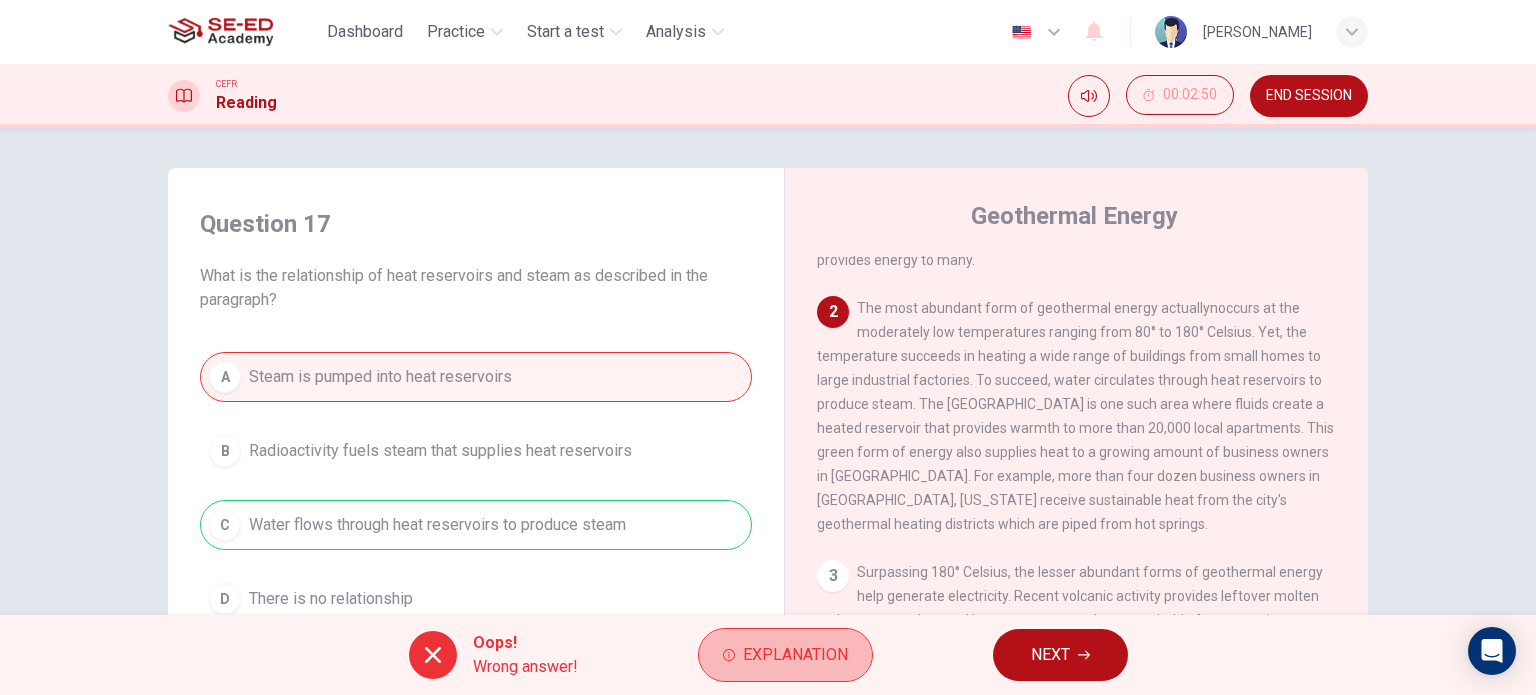 click on "Explanation" at bounding box center (785, 655) 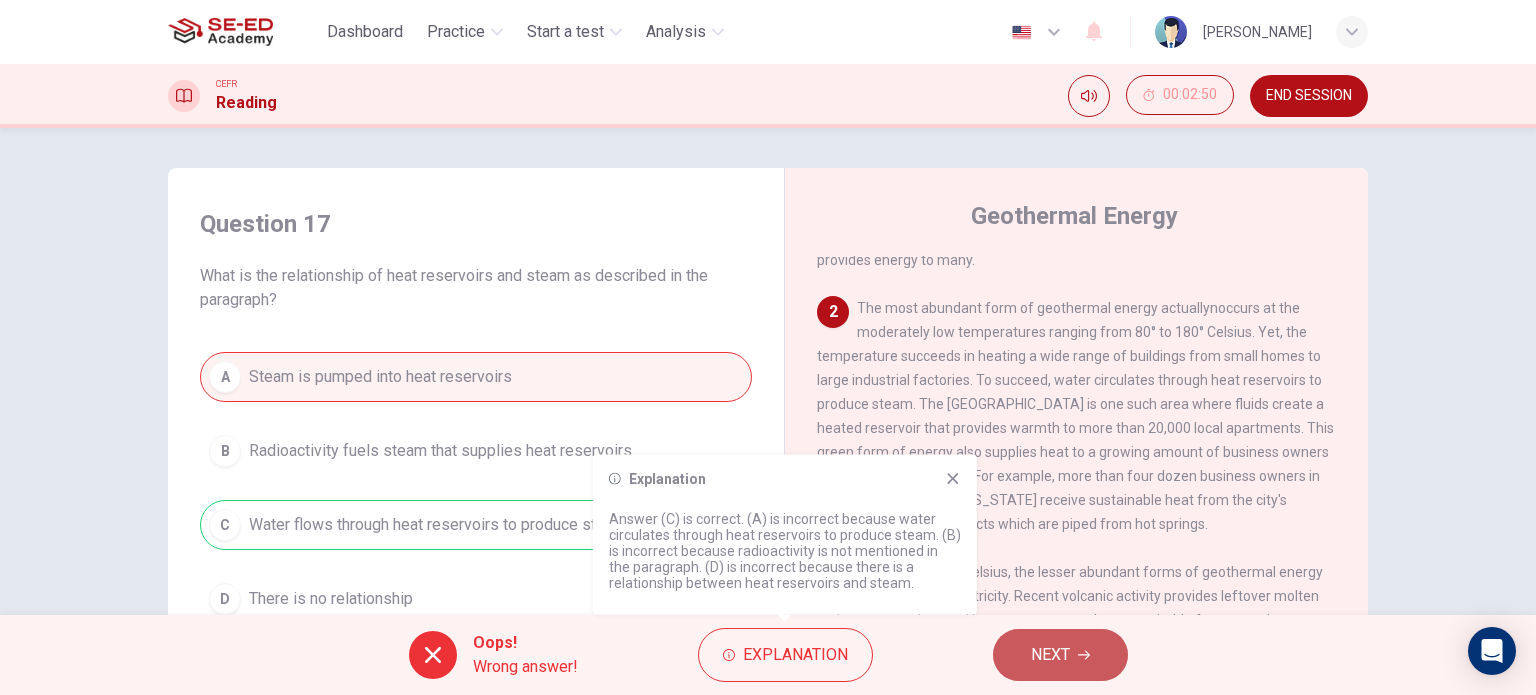 click on "NEXT" at bounding box center (1060, 655) 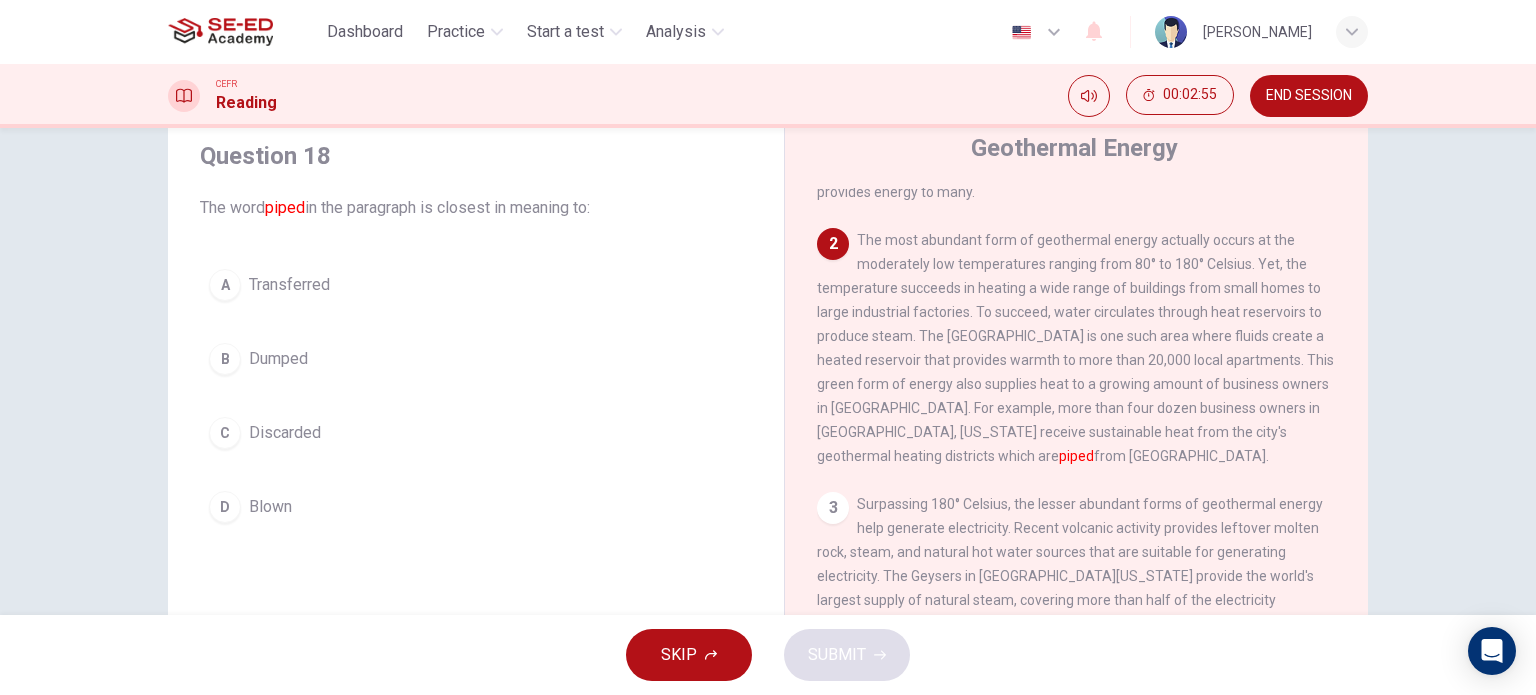 scroll, scrollTop: 100, scrollLeft: 0, axis: vertical 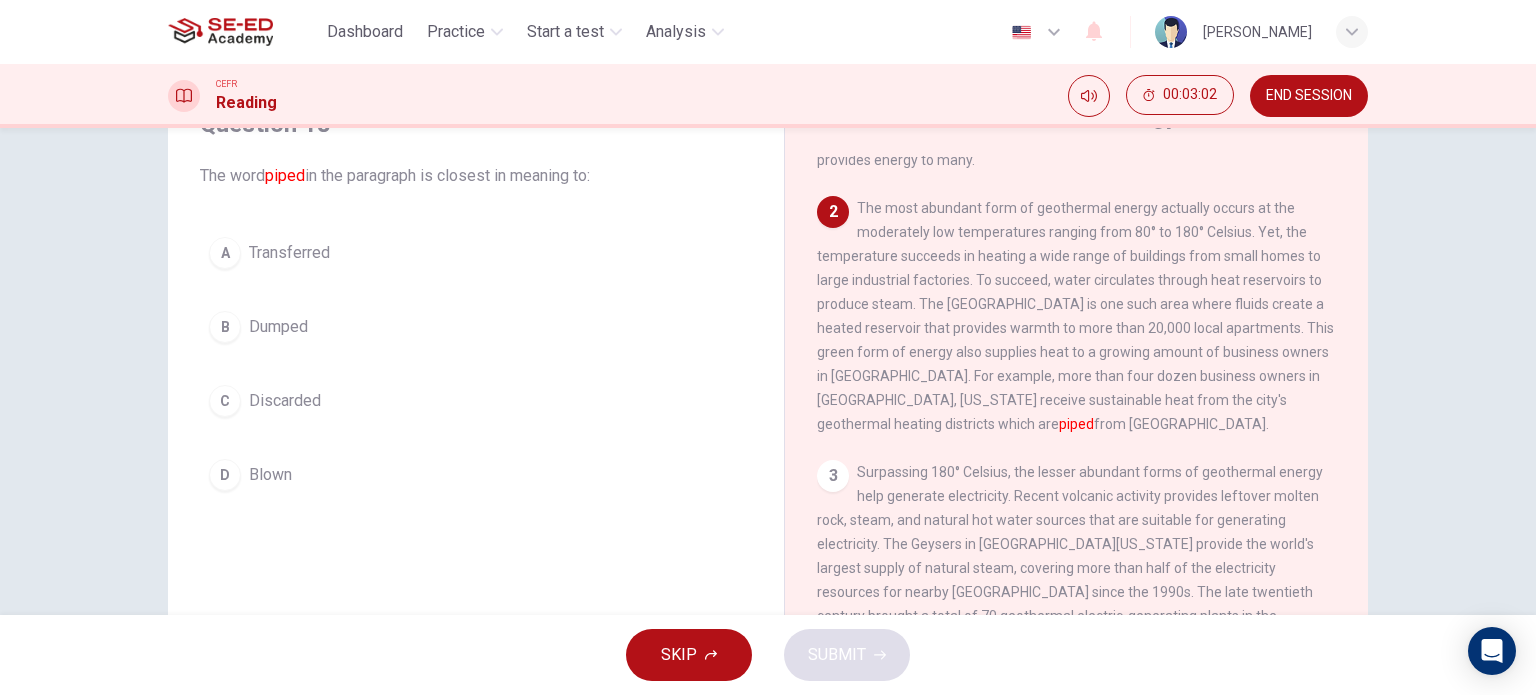 click on "Transferred" at bounding box center [289, 253] 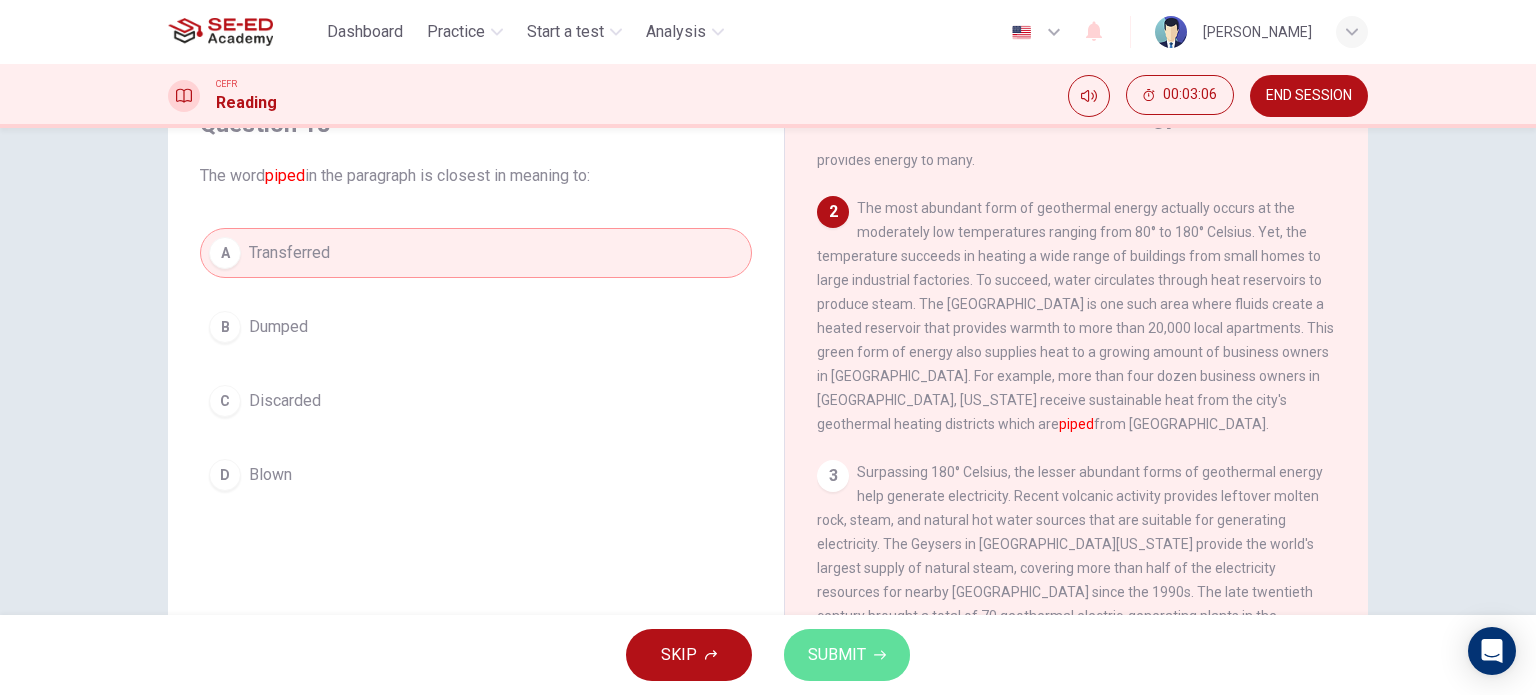 click on "SUBMIT" at bounding box center [837, 655] 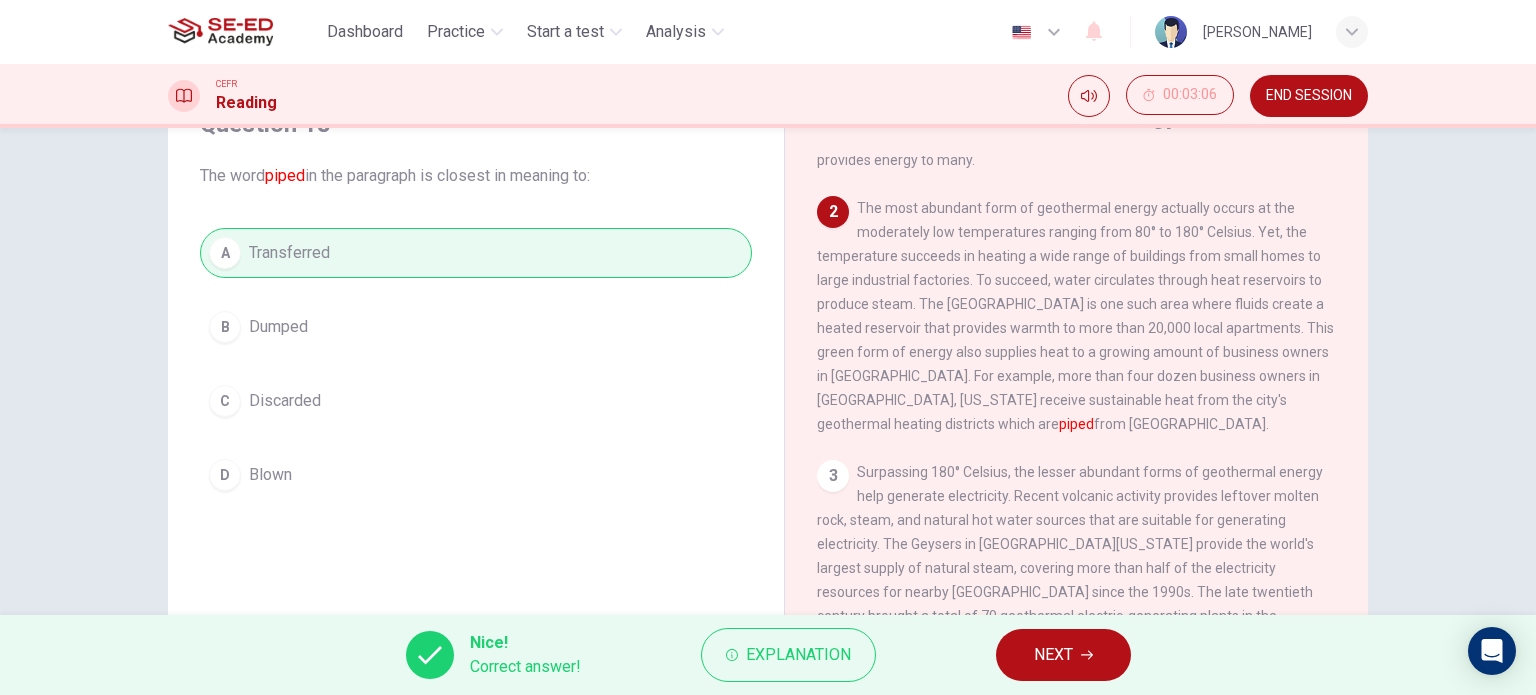 click on "NEXT" at bounding box center [1053, 655] 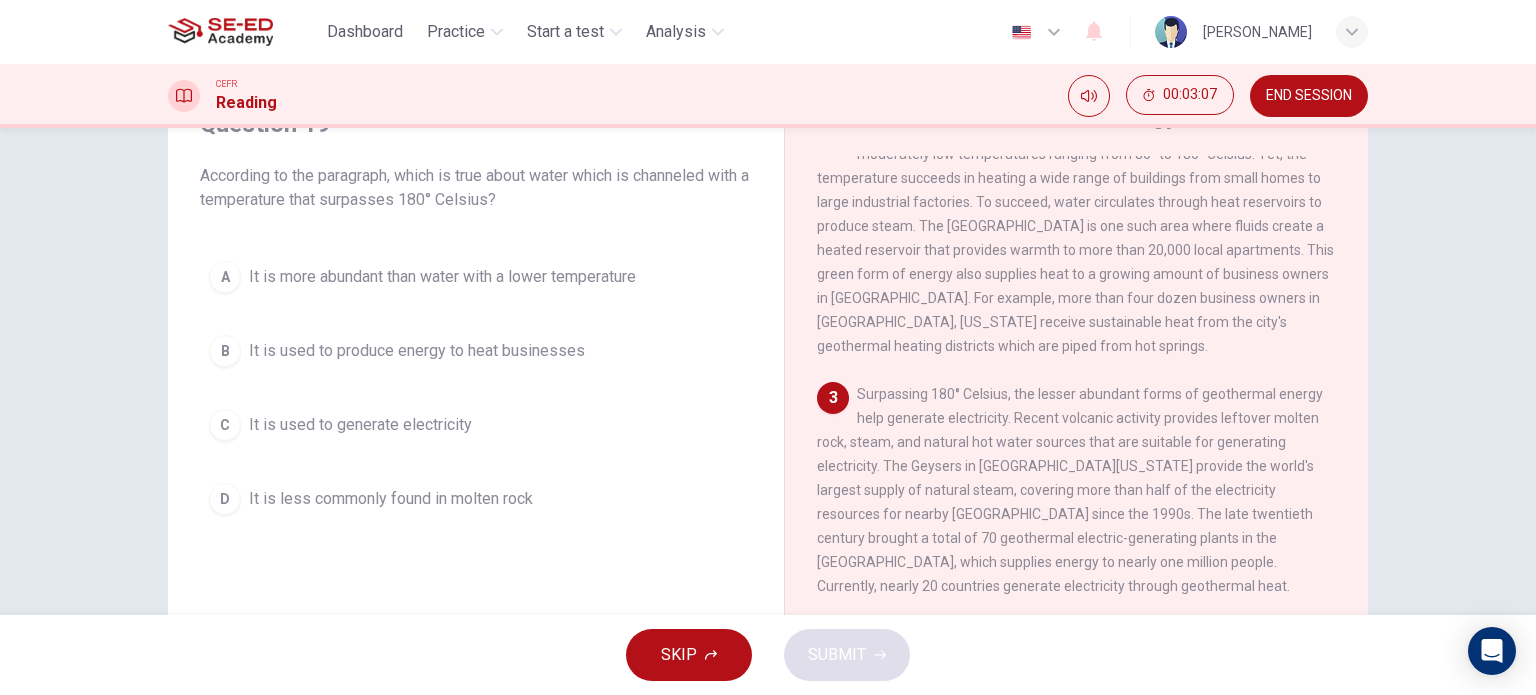 scroll, scrollTop: 400, scrollLeft: 0, axis: vertical 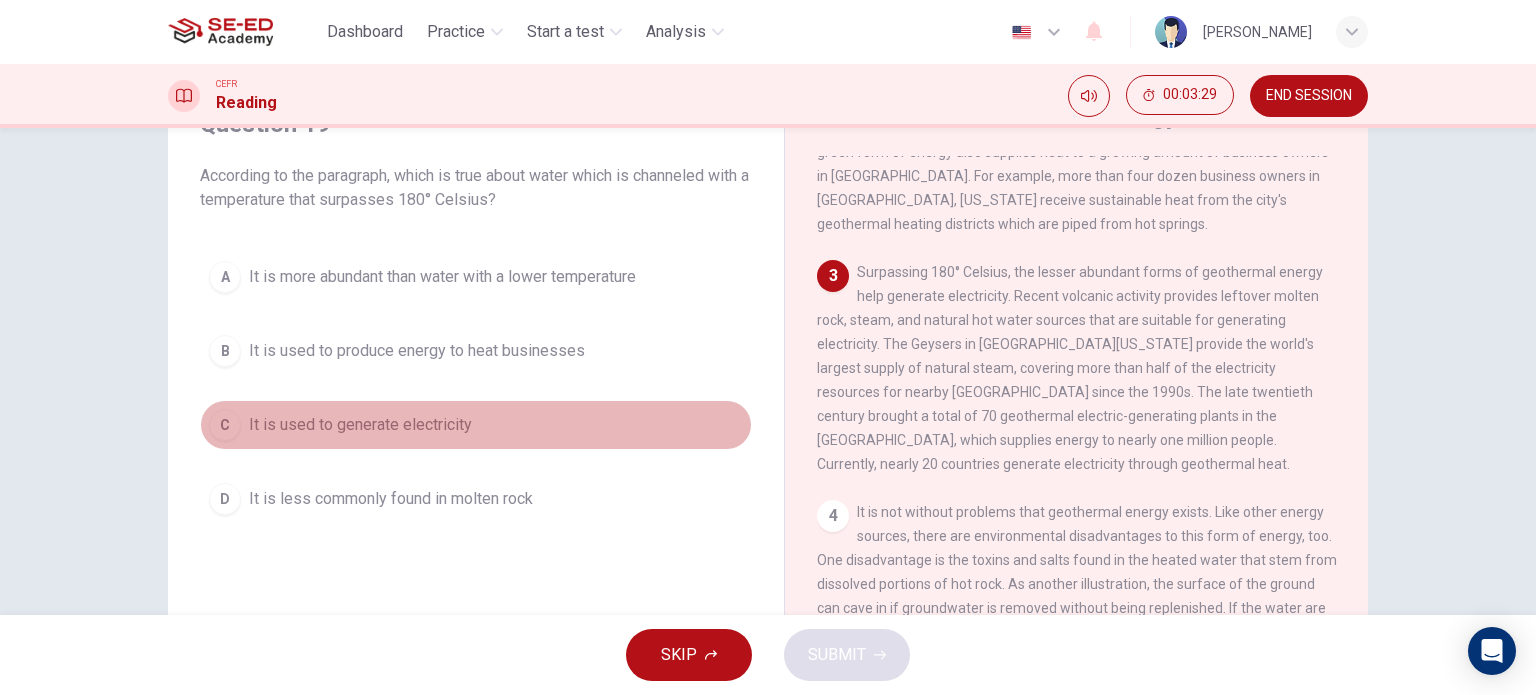 click on "It is used to generate electricity" at bounding box center (360, 425) 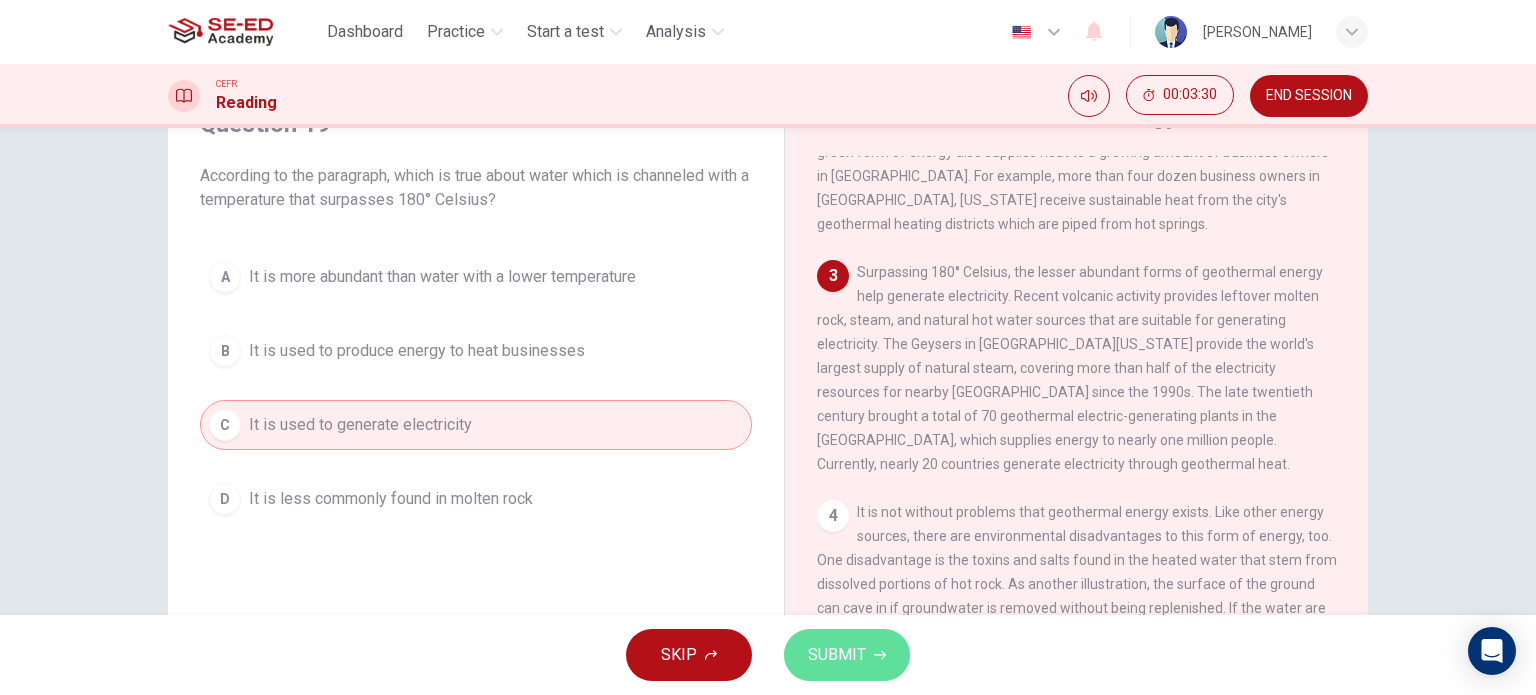 click on "SUBMIT" at bounding box center (847, 655) 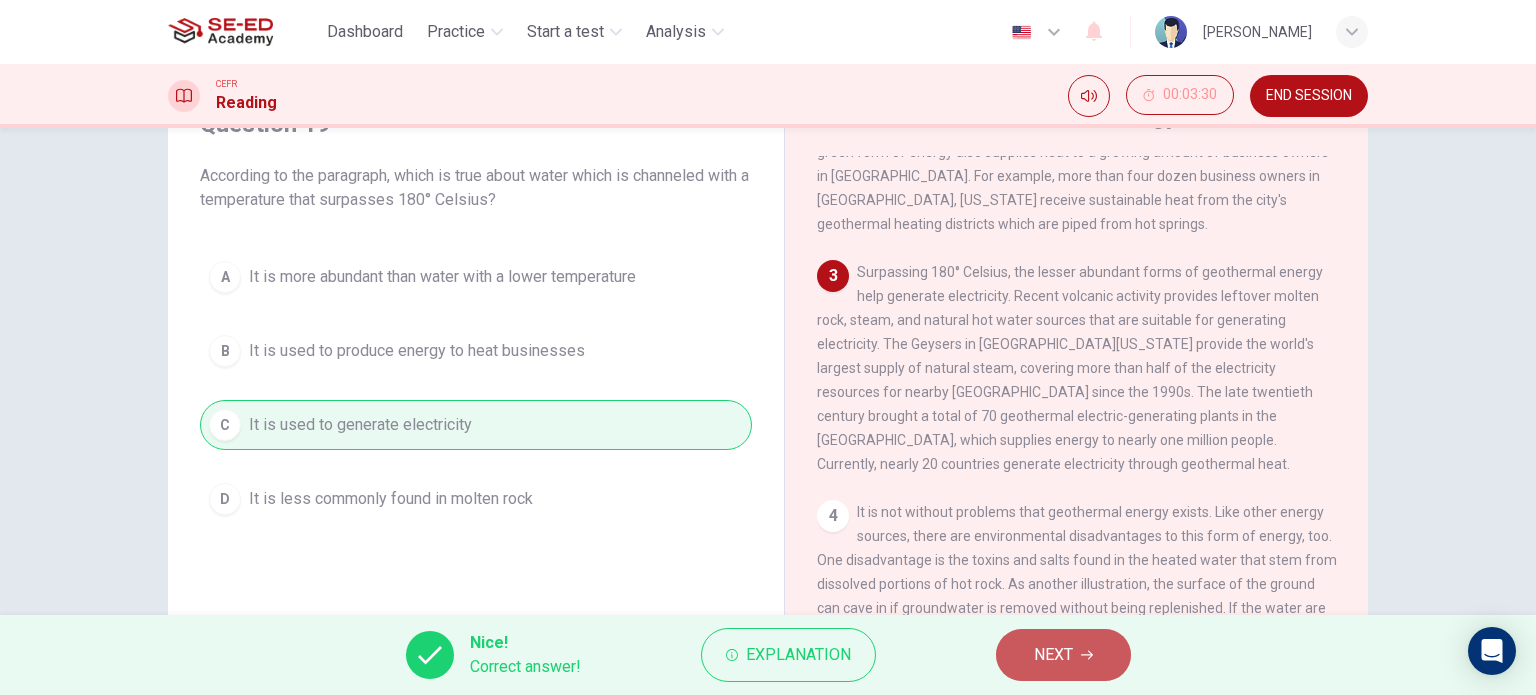 click on "NEXT" at bounding box center [1063, 655] 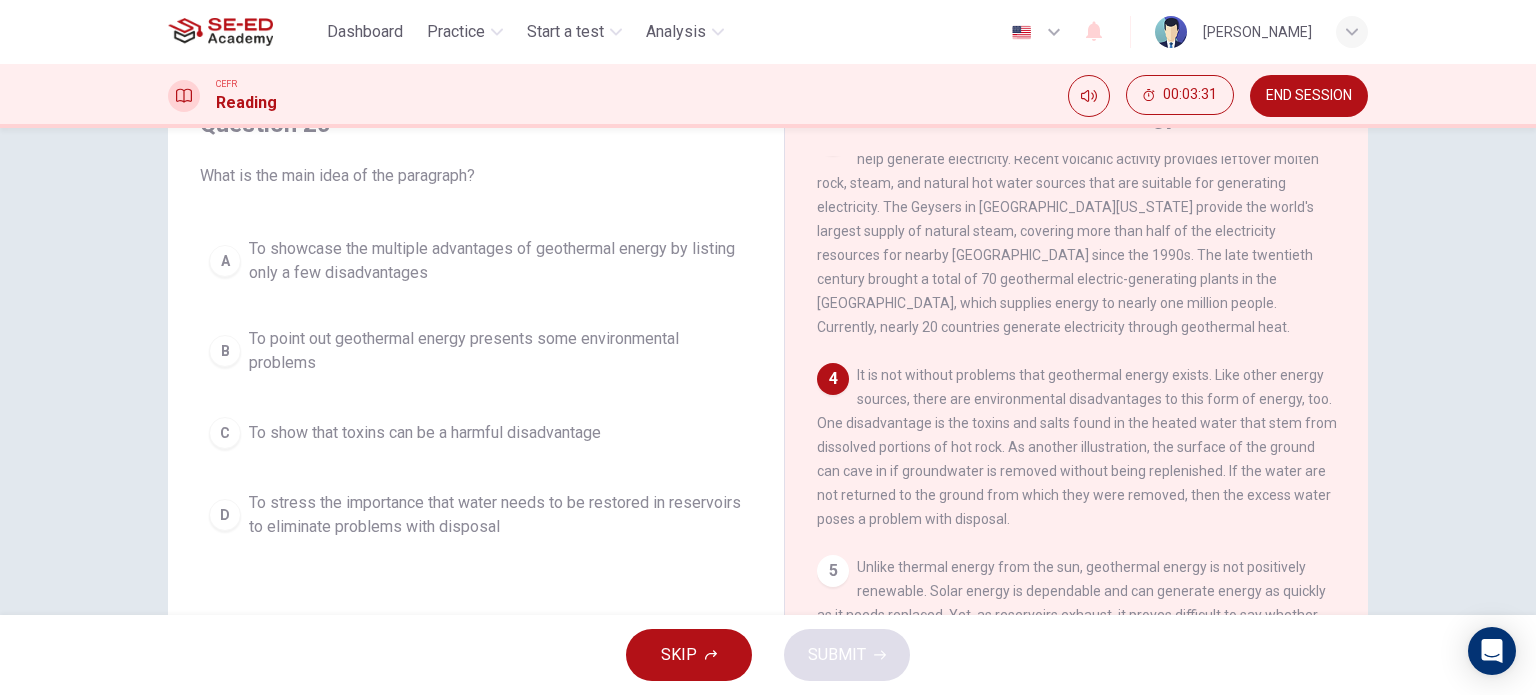 scroll, scrollTop: 600, scrollLeft: 0, axis: vertical 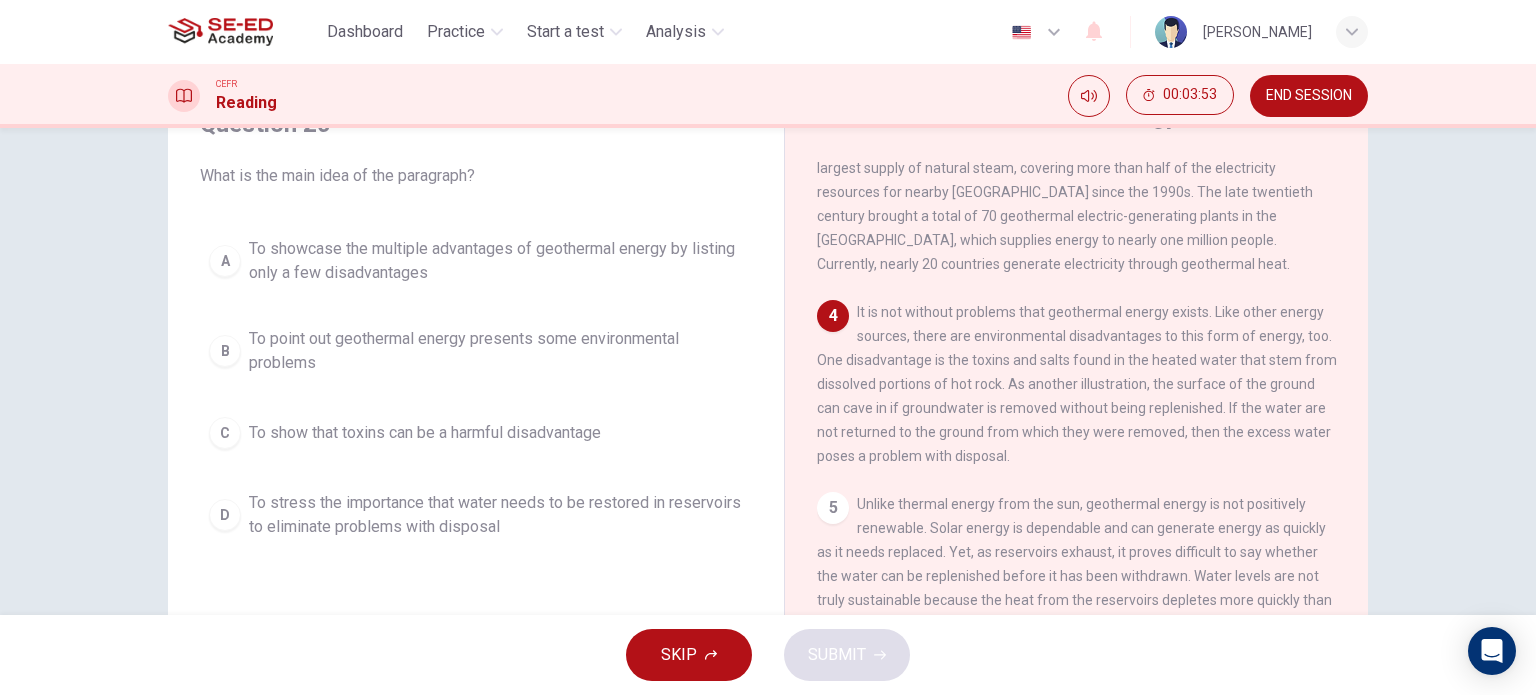 click on "To point out geothermal energy presents some environmental problems" at bounding box center (496, 351) 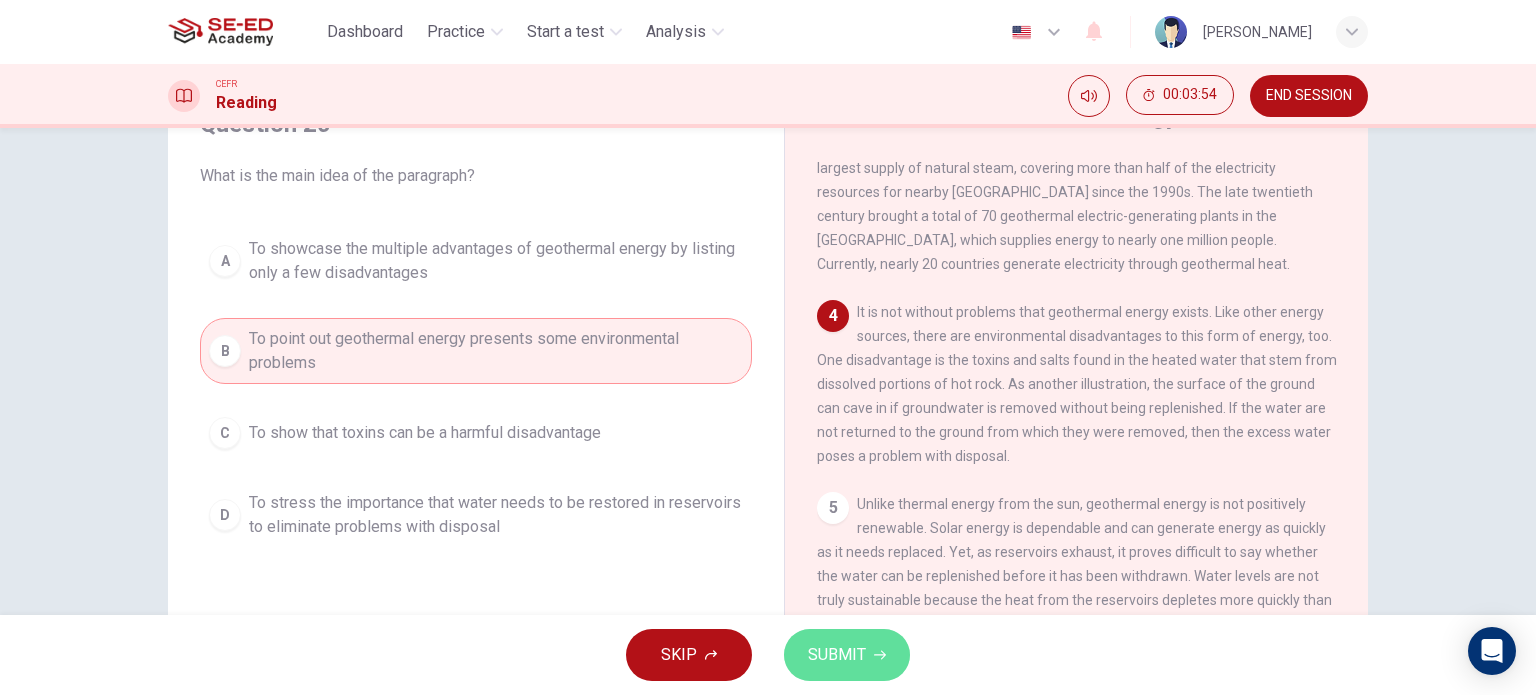 click on "SUBMIT" at bounding box center (837, 655) 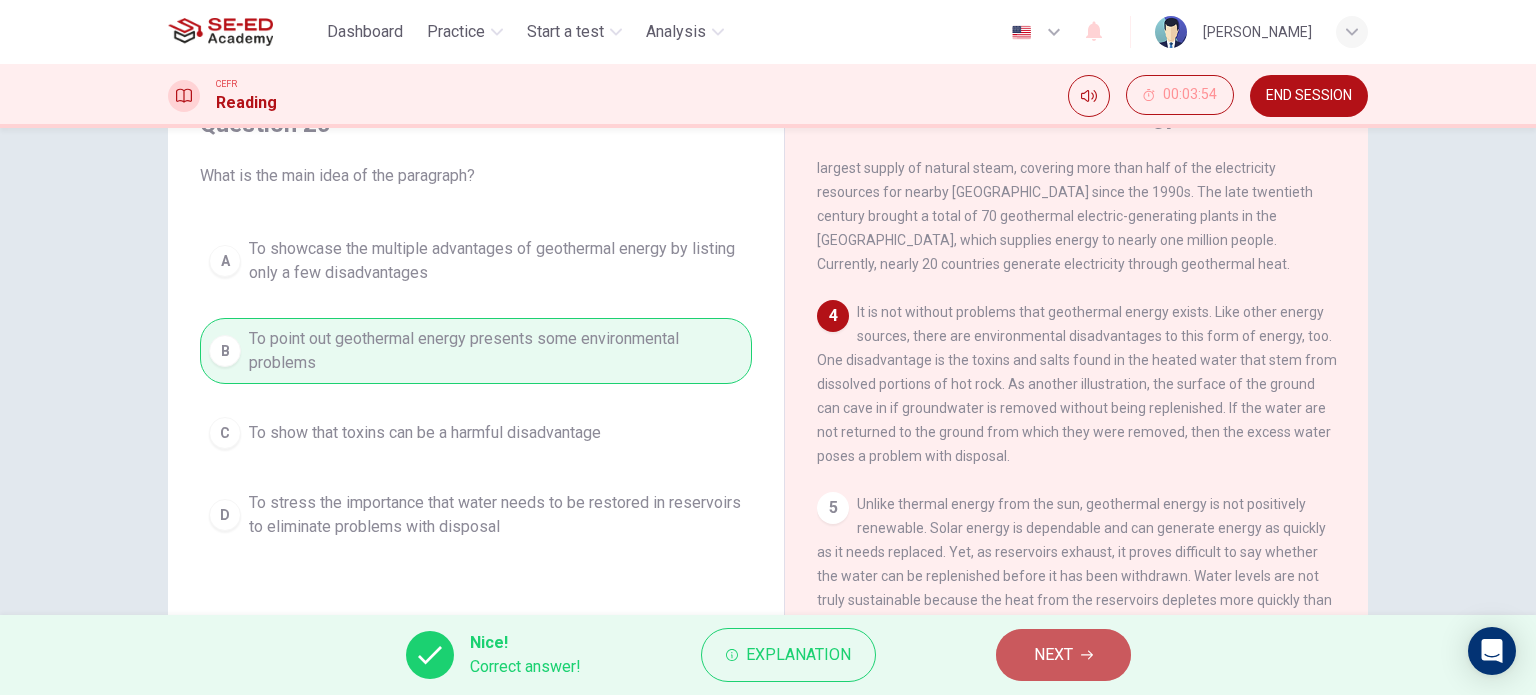 click on "NEXT" at bounding box center (1063, 655) 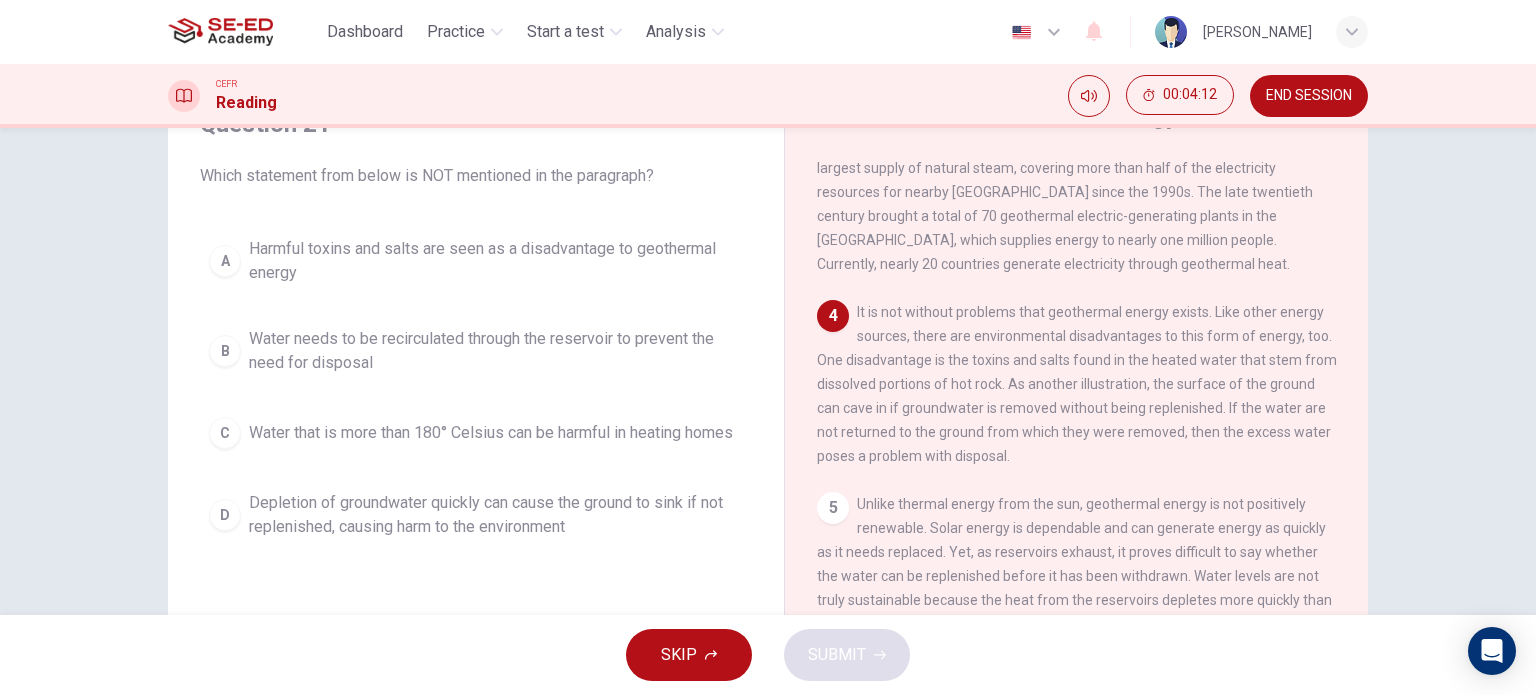 click on "Water that is more than 180° Celsius can be harmful in heating homes" at bounding box center [491, 433] 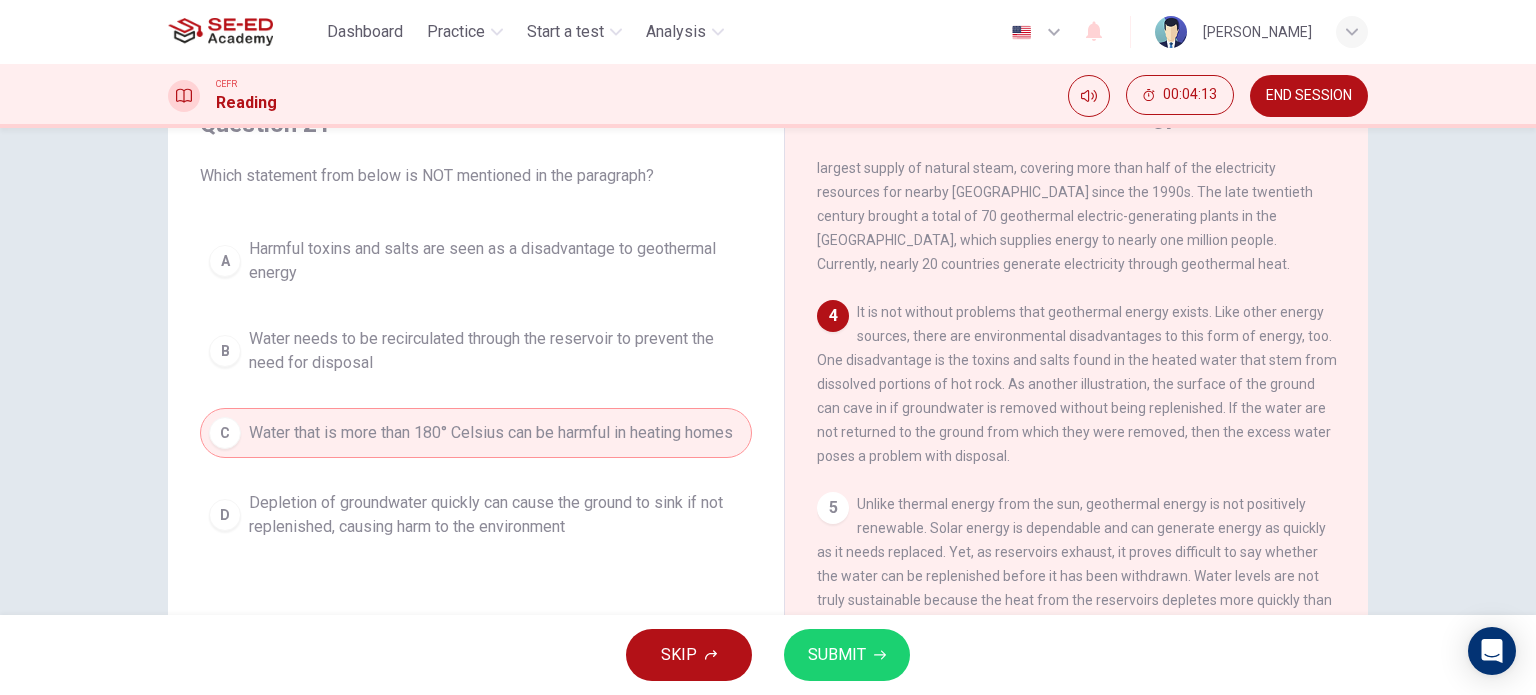 click on "SUBMIT" at bounding box center (837, 655) 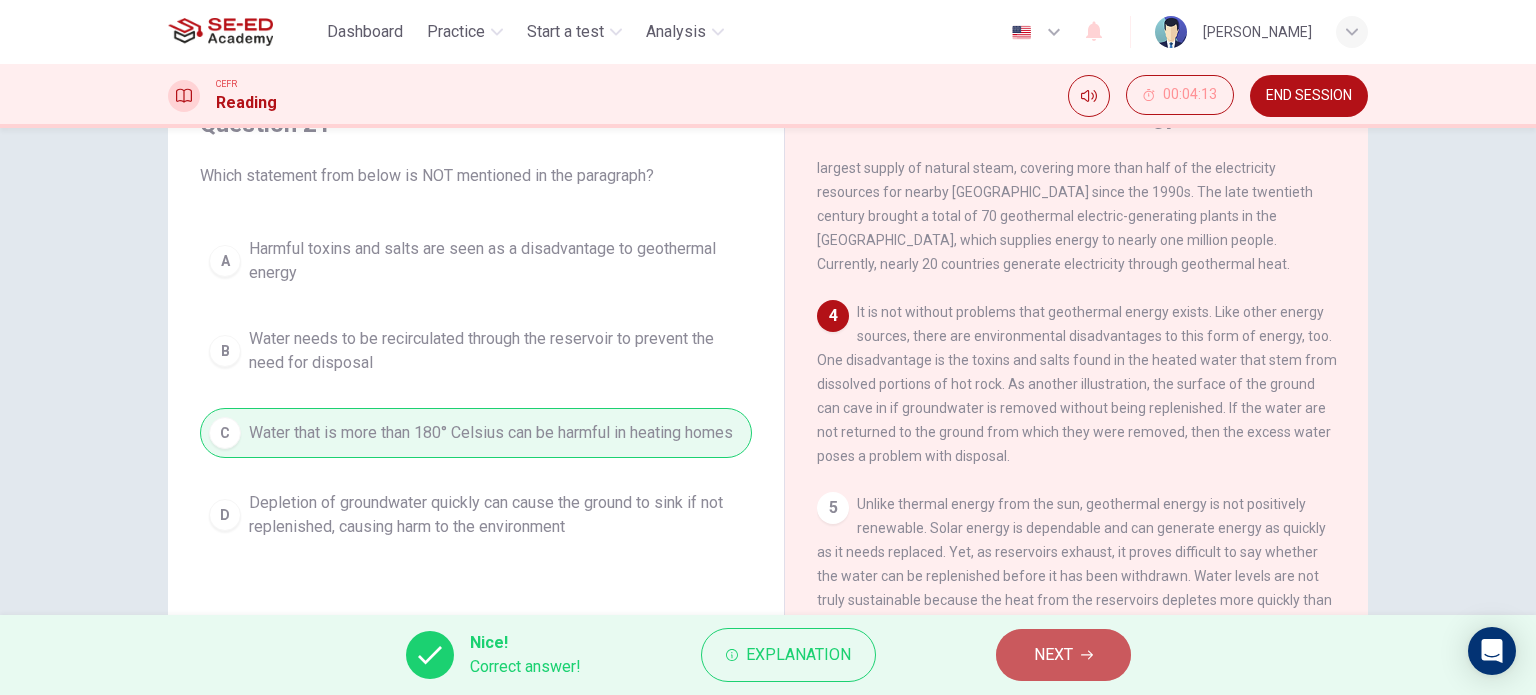 click on "NEXT" at bounding box center [1053, 655] 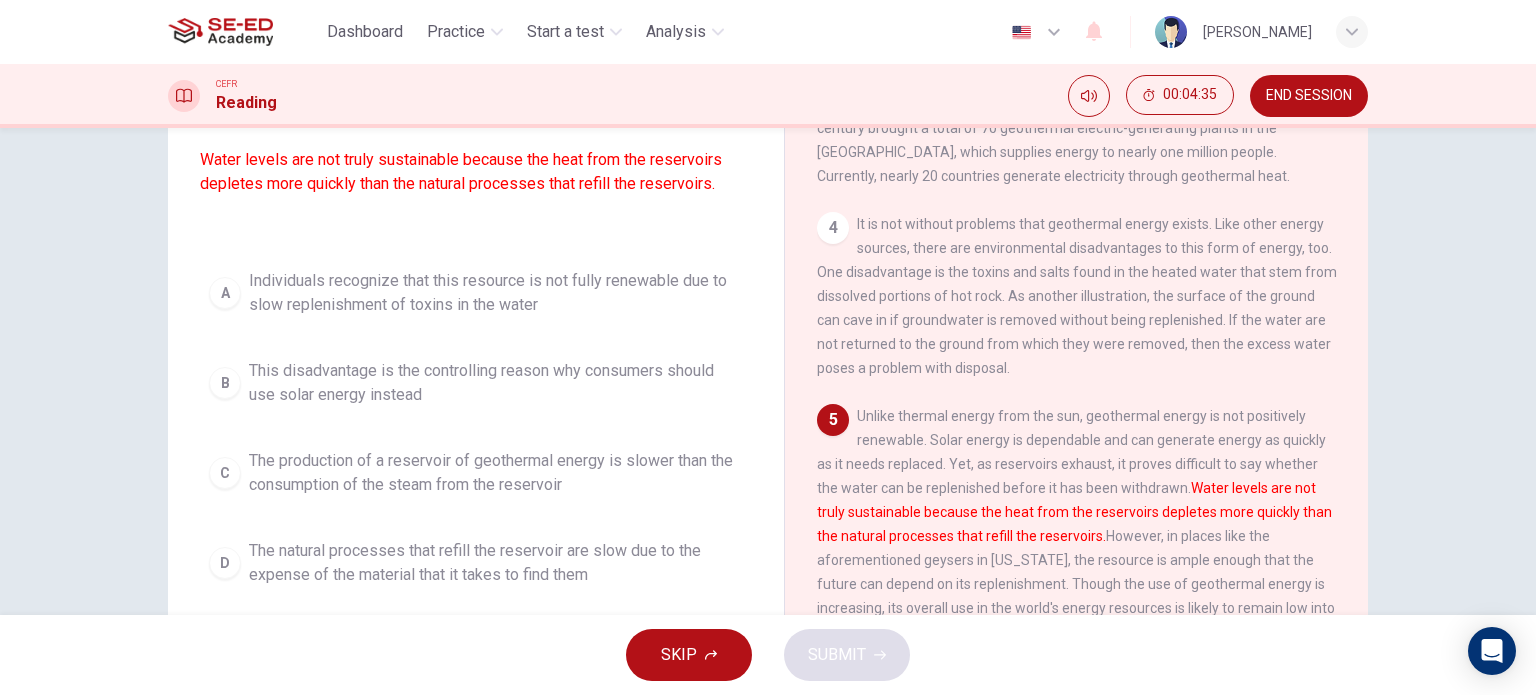 scroll, scrollTop: 288, scrollLeft: 0, axis: vertical 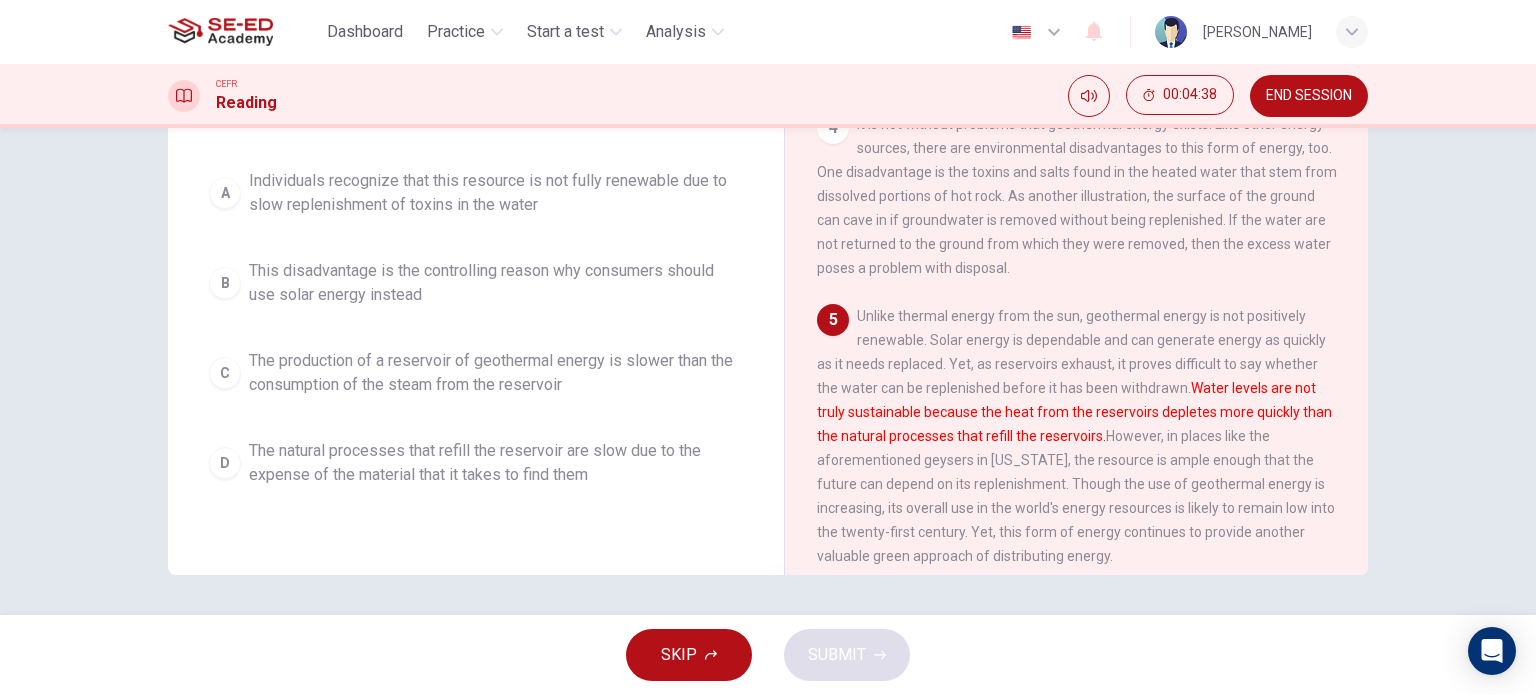 click on "The natural processes that refill the reservoir are slow due to the expense of the material that it takes to find them" at bounding box center (496, 463) 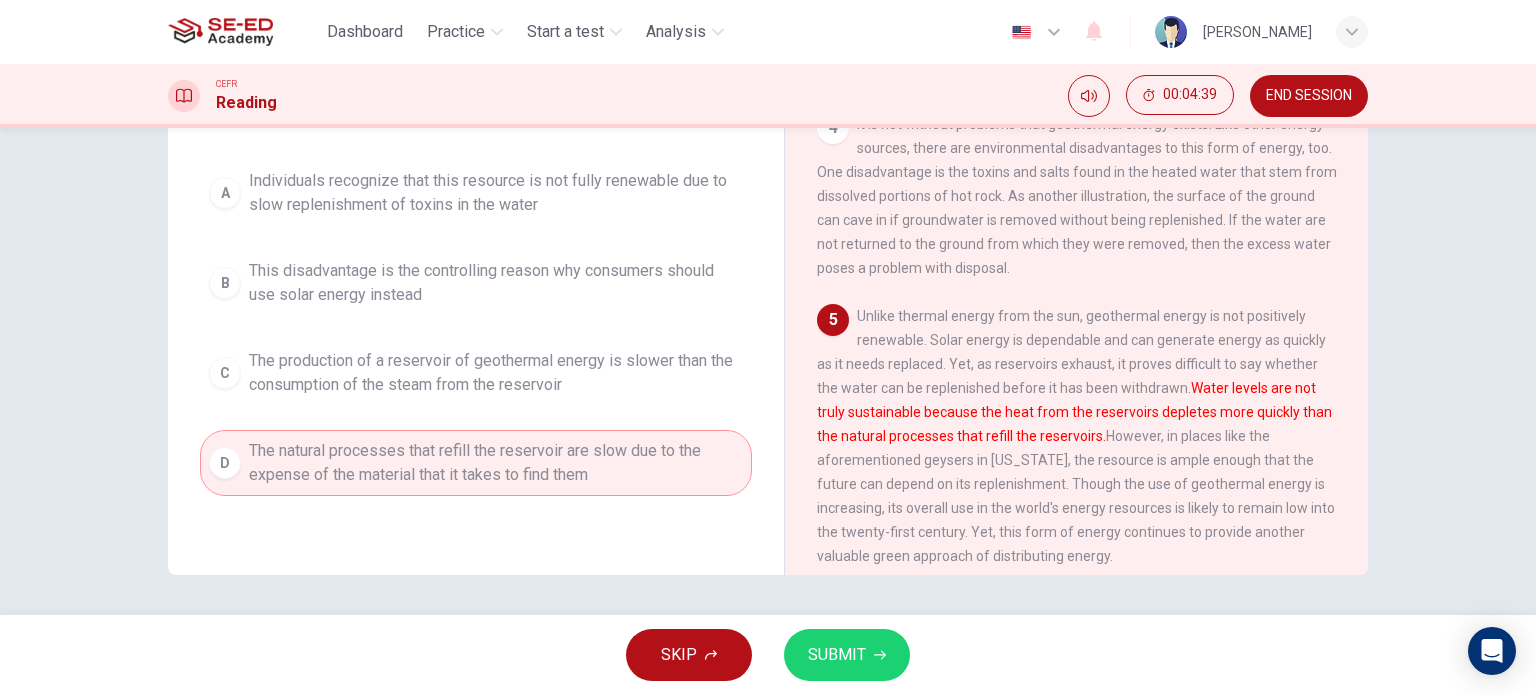 click 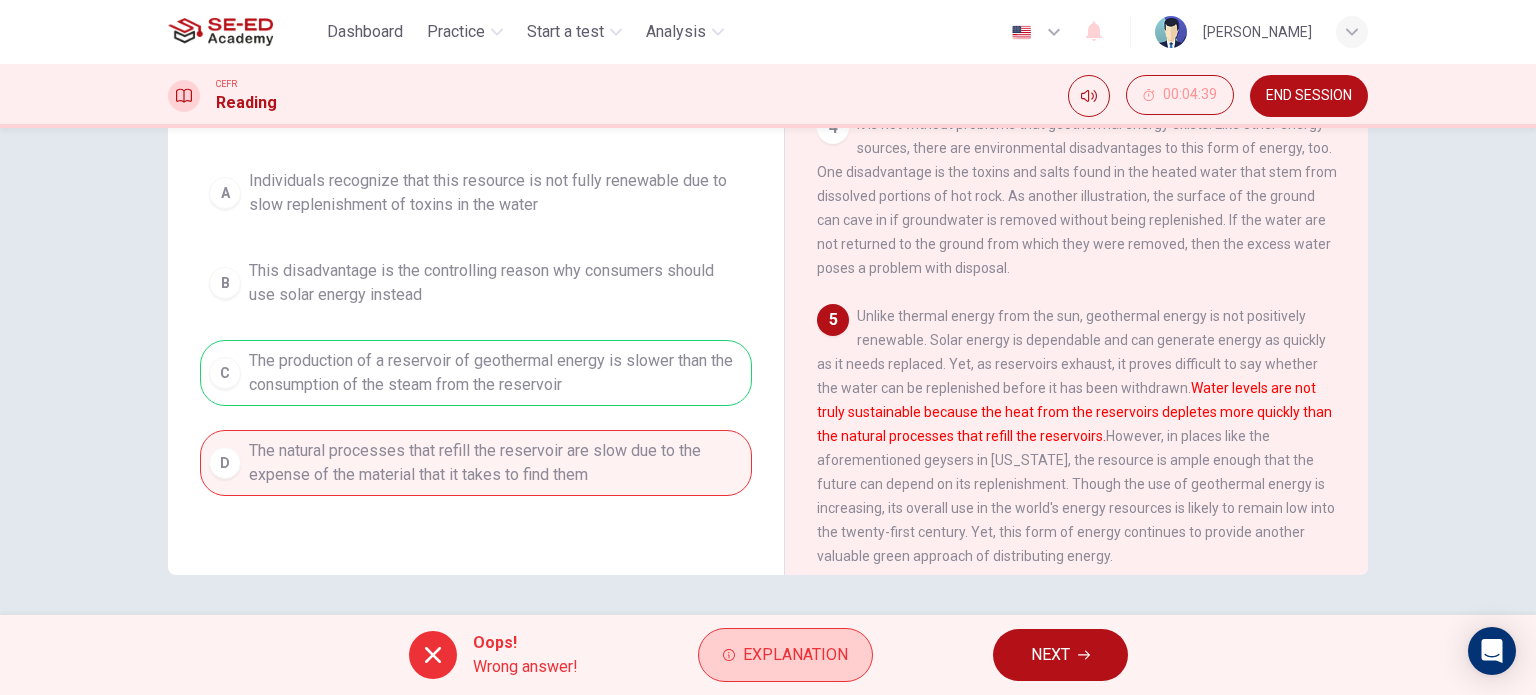 click on "Explanation" at bounding box center [795, 655] 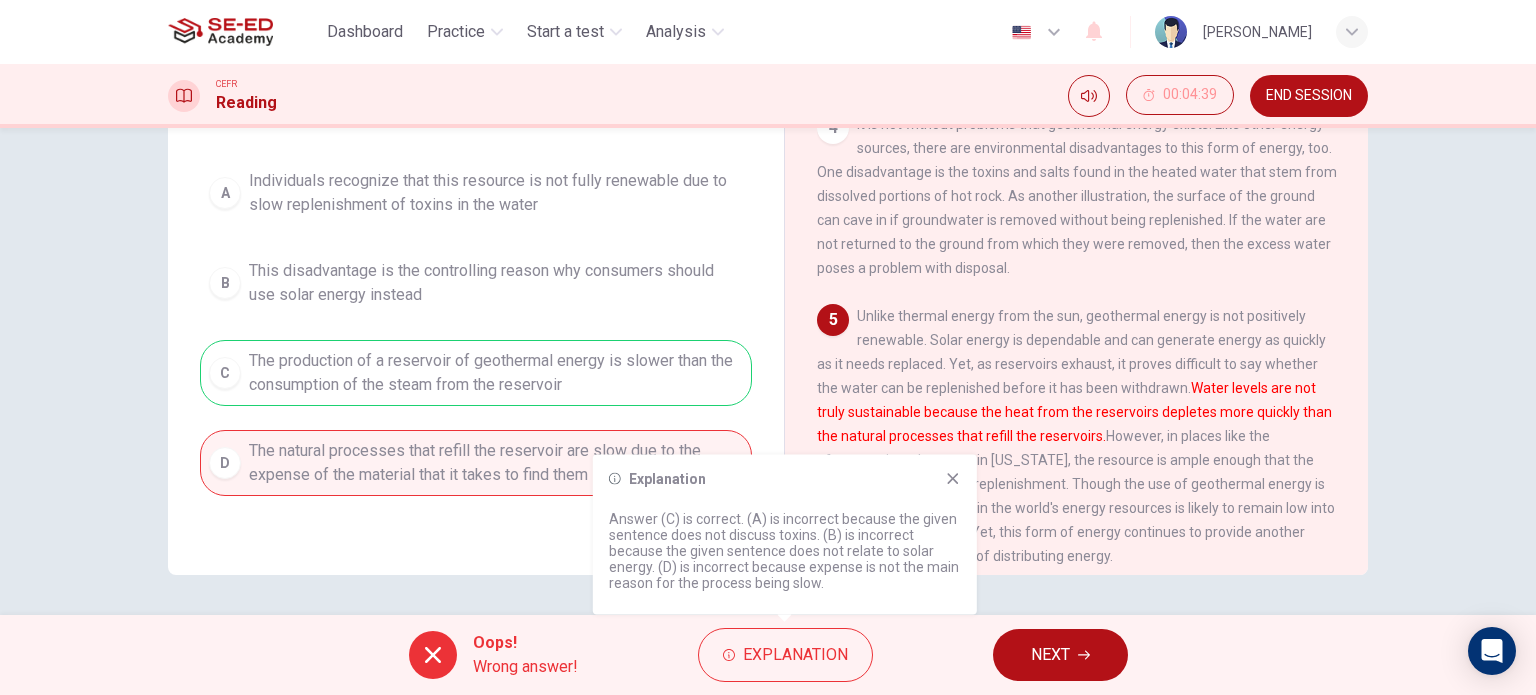 click 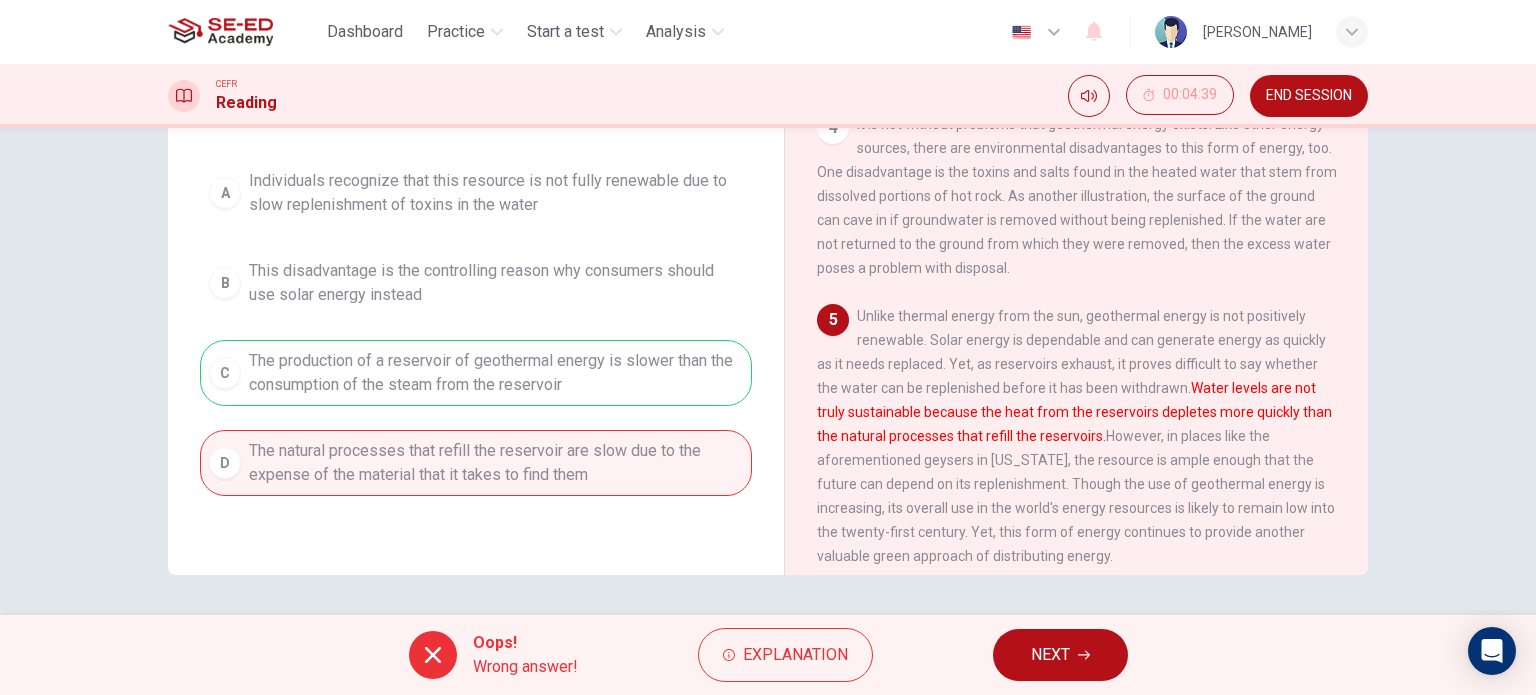 click on "NEXT" at bounding box center [1050, 655] 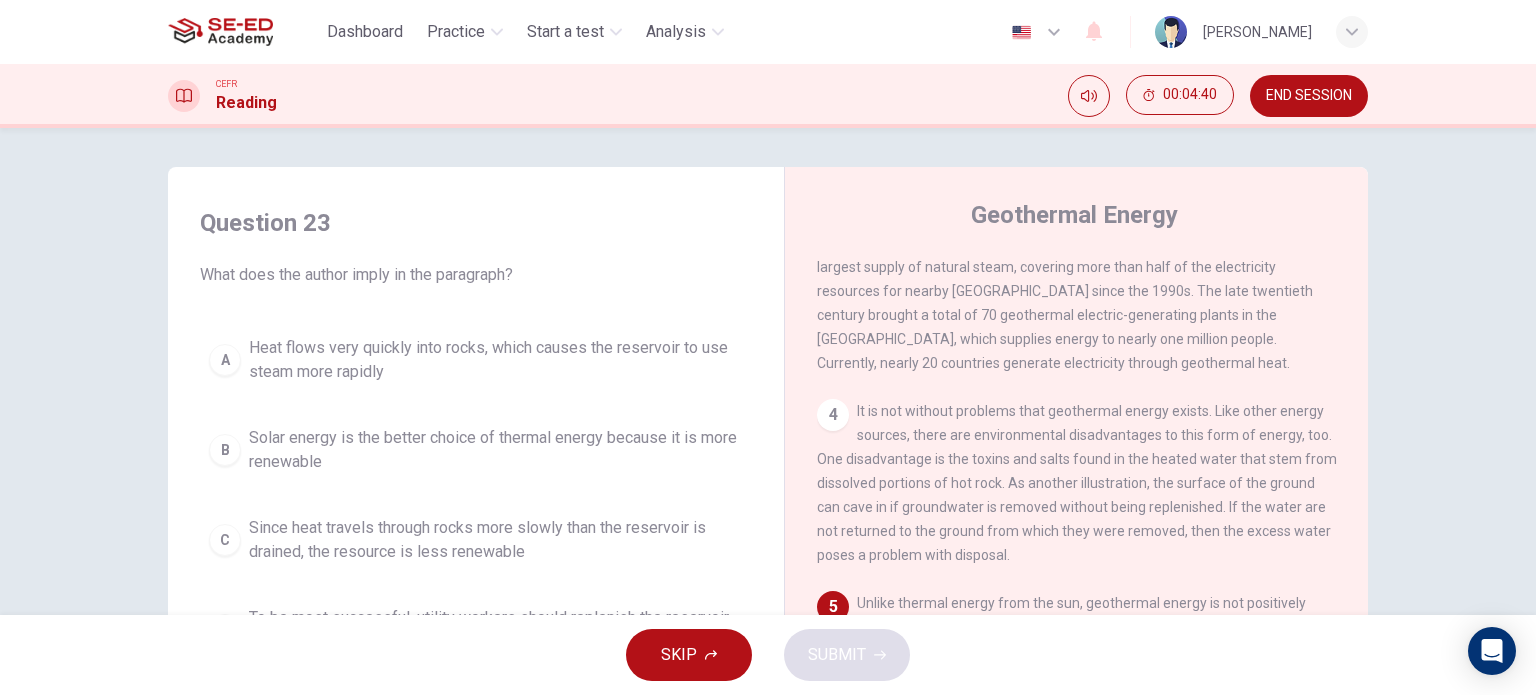 scroll, scrollTop: 0, scrollLeft: 0, axis: both 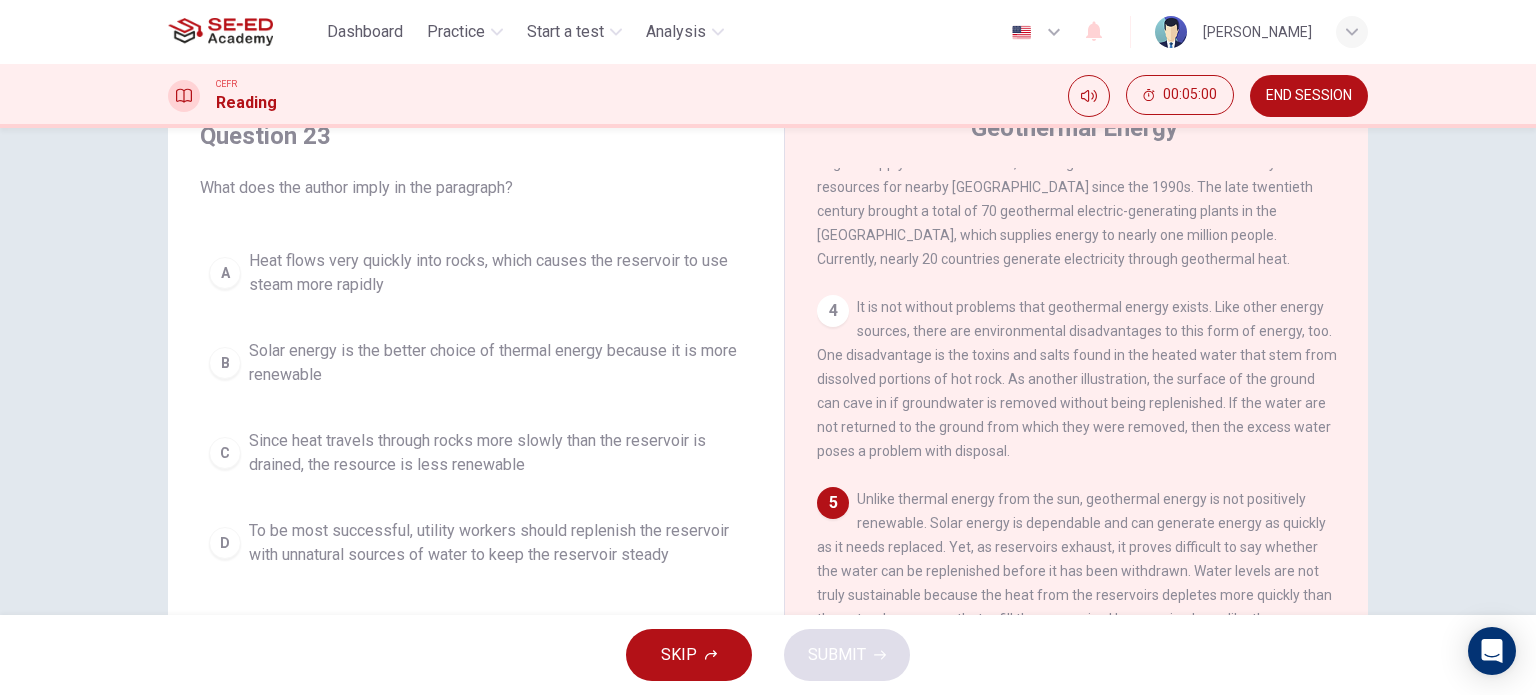 click on "Solar energy is the better choice of thermal energy because it is more renewable" at bounding box center [496, 363] 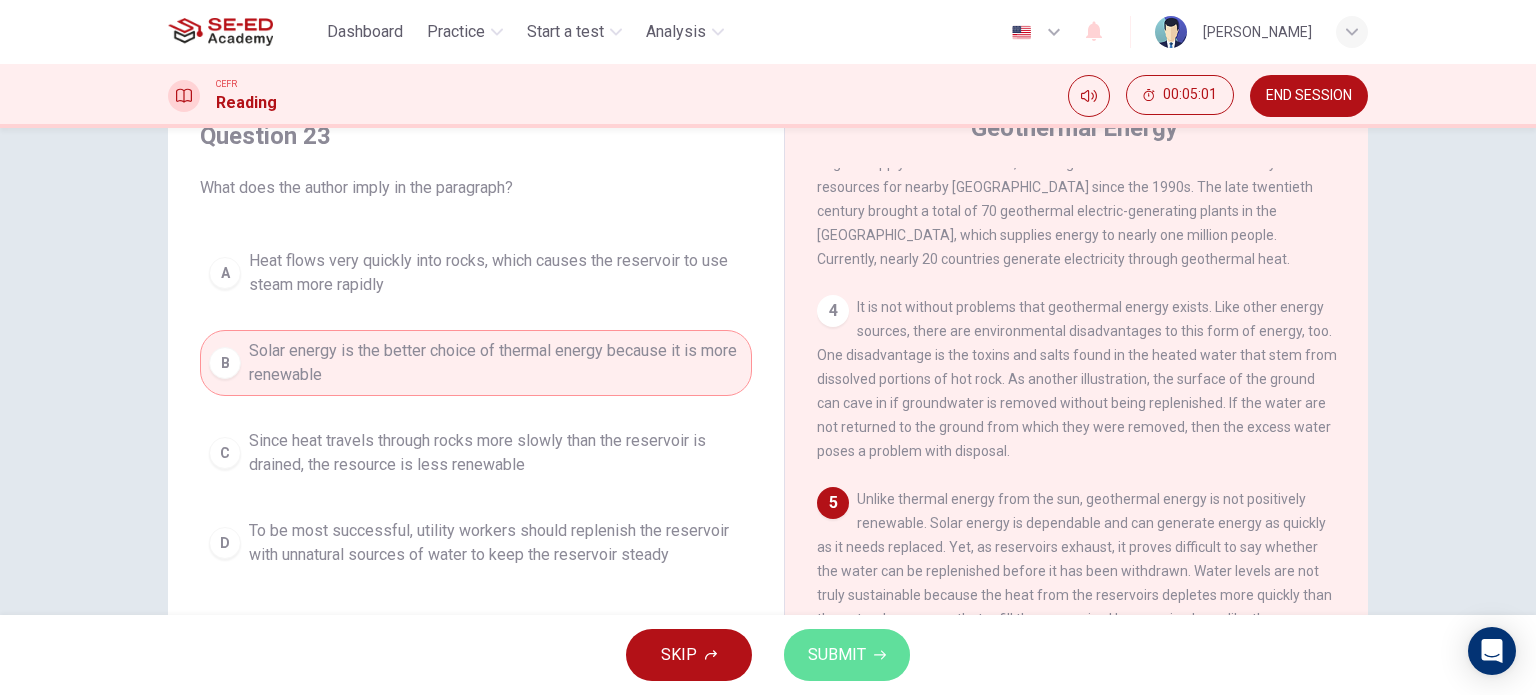 click on "SUBMIT" at bounding box center [837, 655] 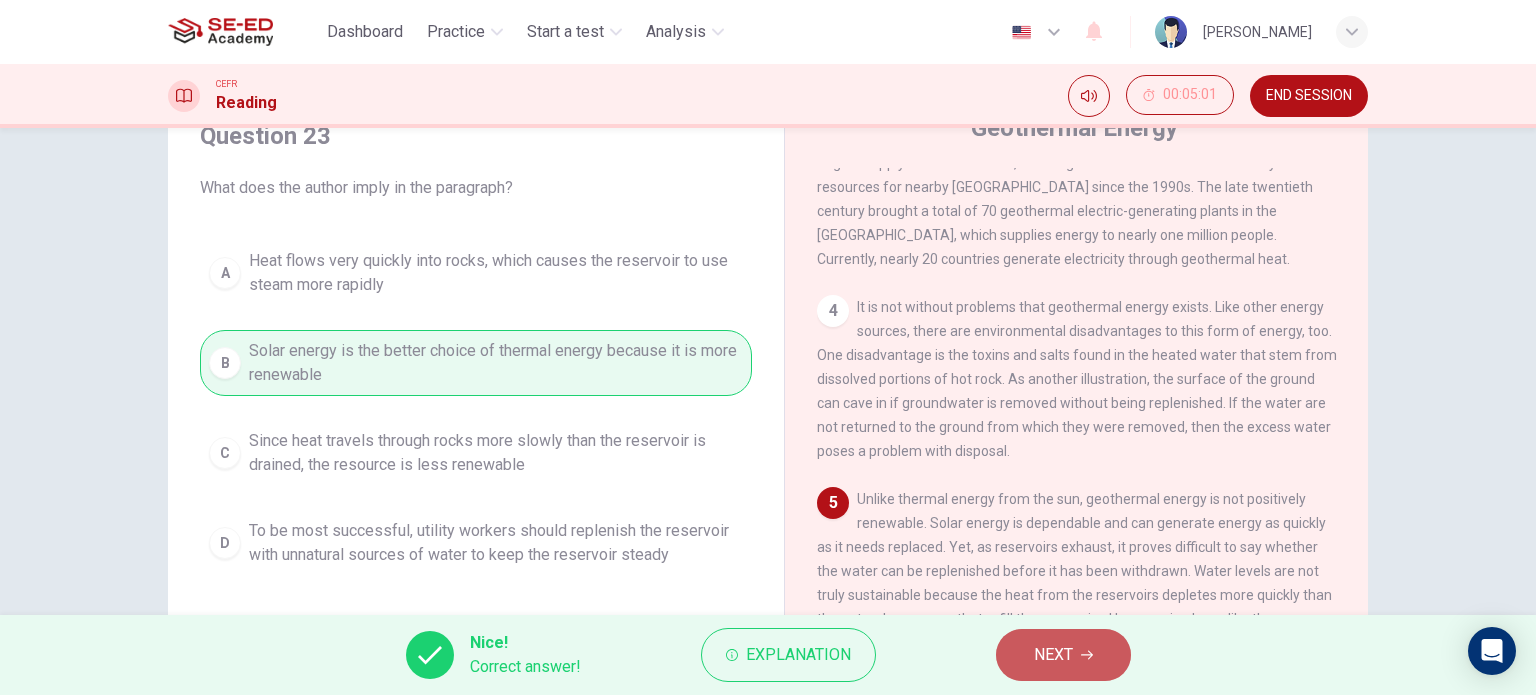 click on "NEXT" at bounding box center [1063, 655] 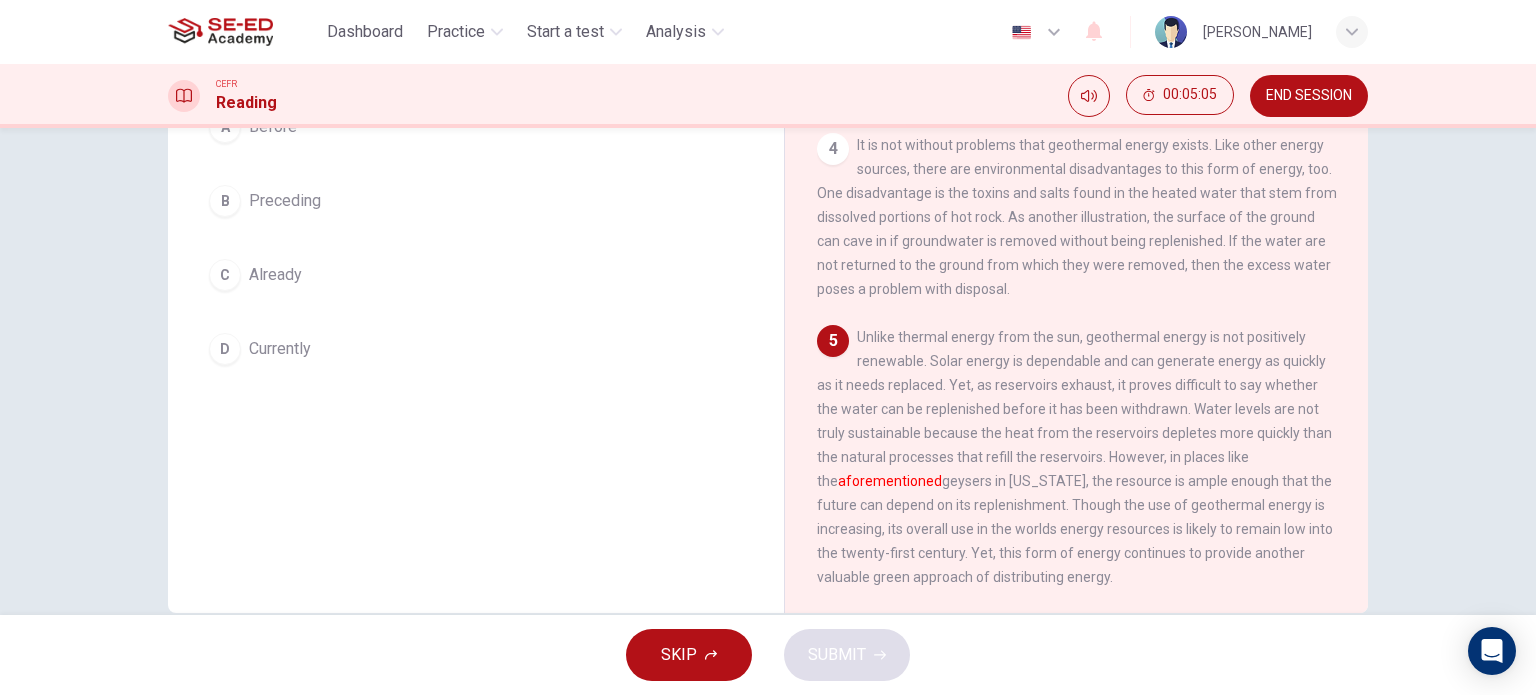 scroll, scrollTop: 288, scrollLeft: 0, axis: vertical 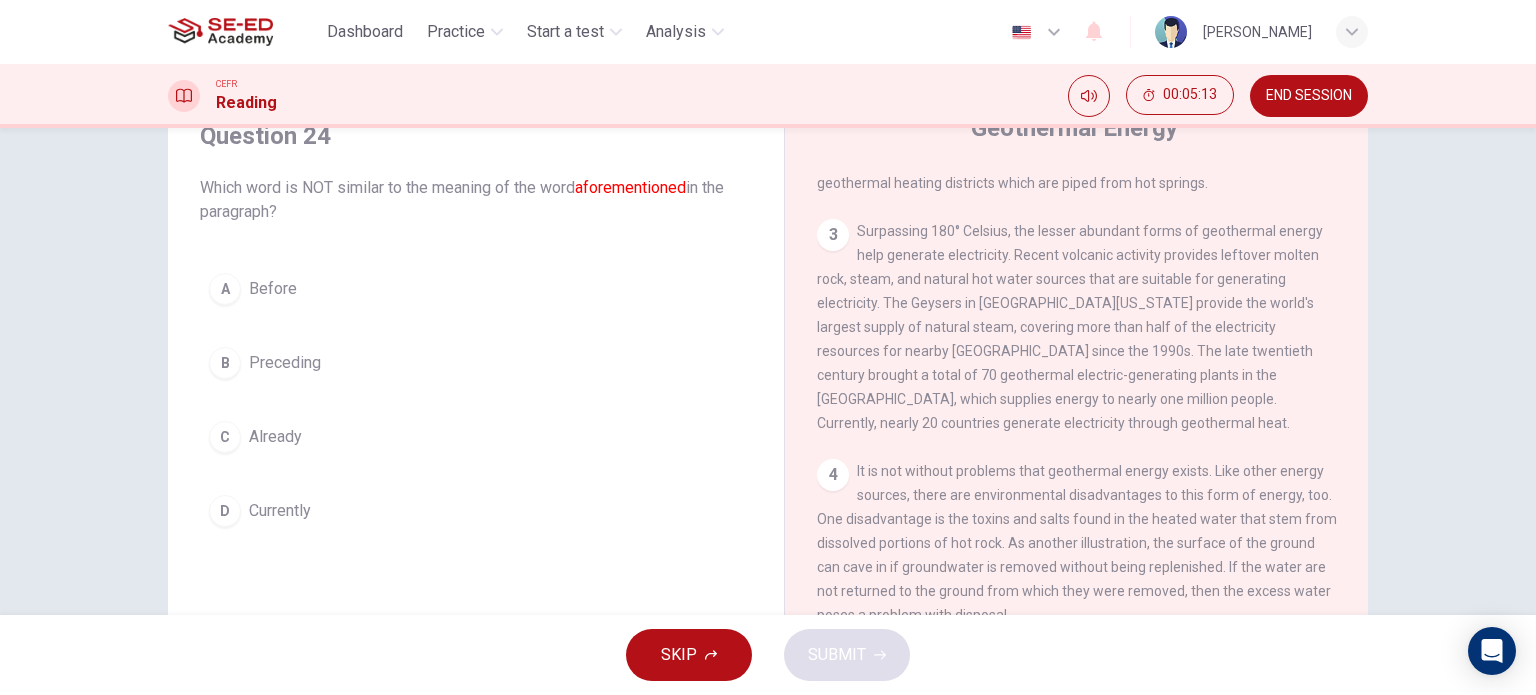 click on "Preceding" at bounding box center [285, 363] 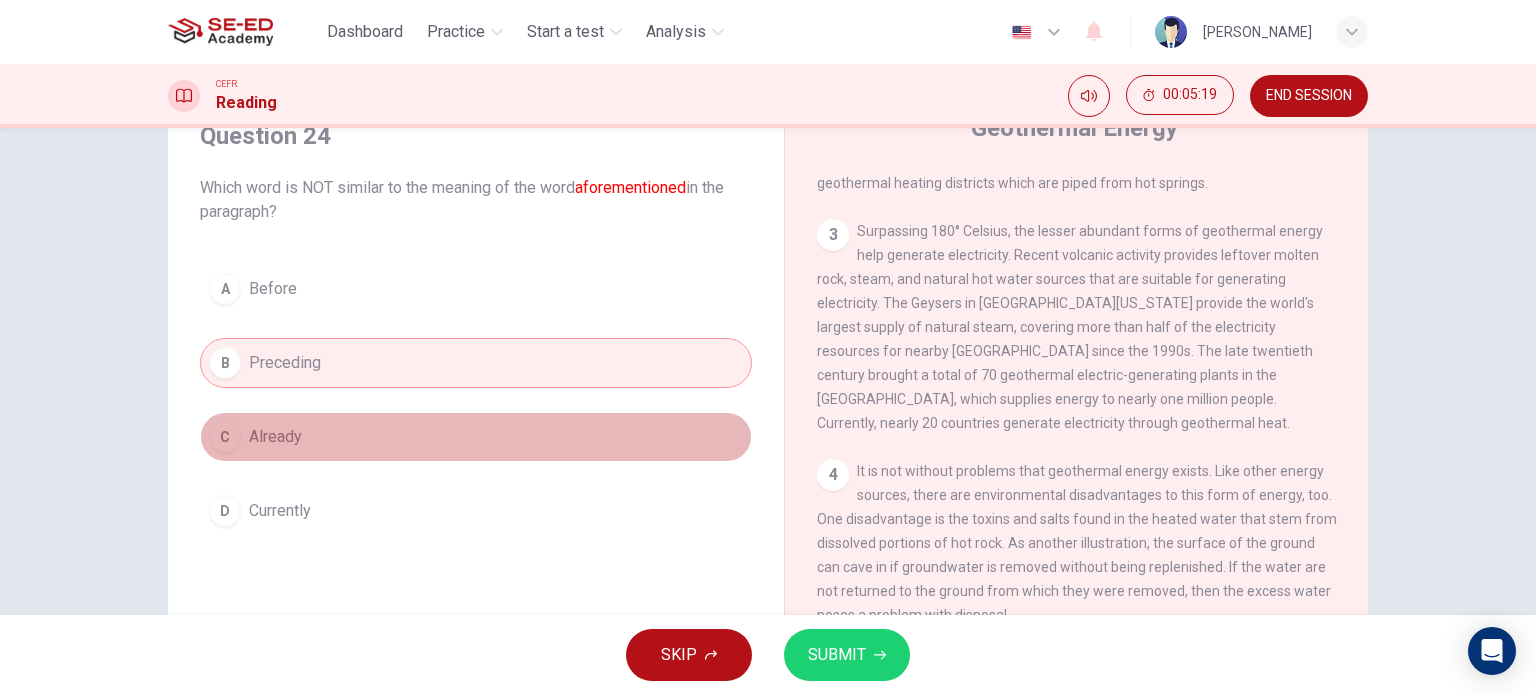 click on "Already" at bounding box center [275, 437] 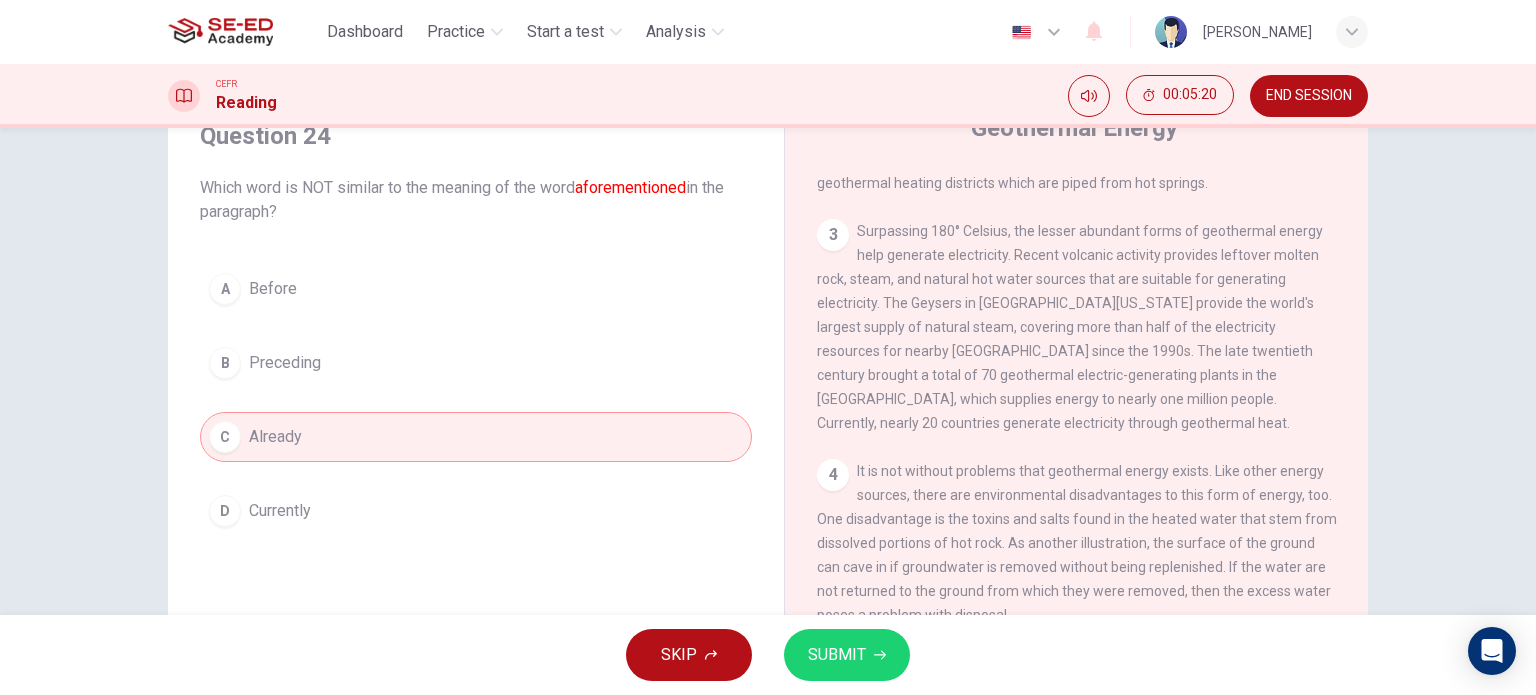 click on "SUBMIT" at bounding box center (847, 655) 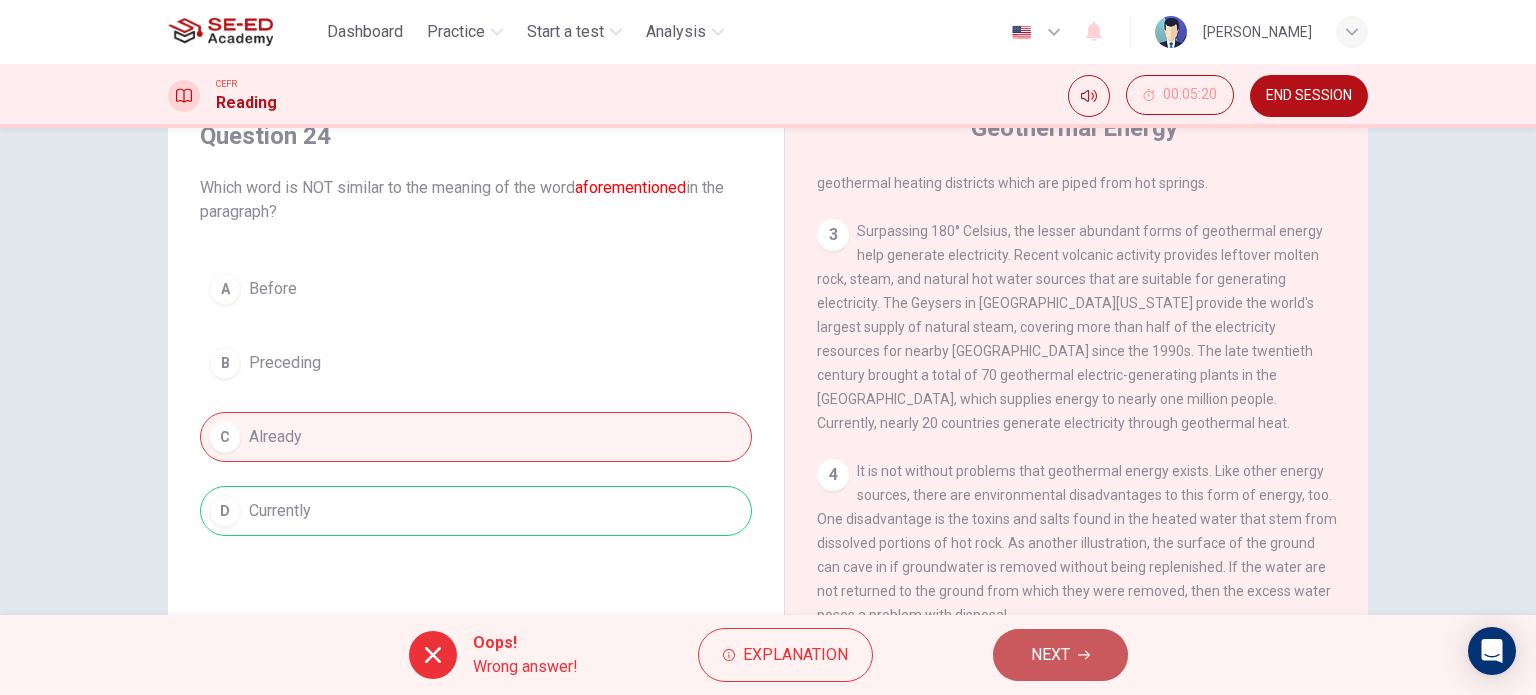 click on "NEXT" at bounding box center [1060, 655] 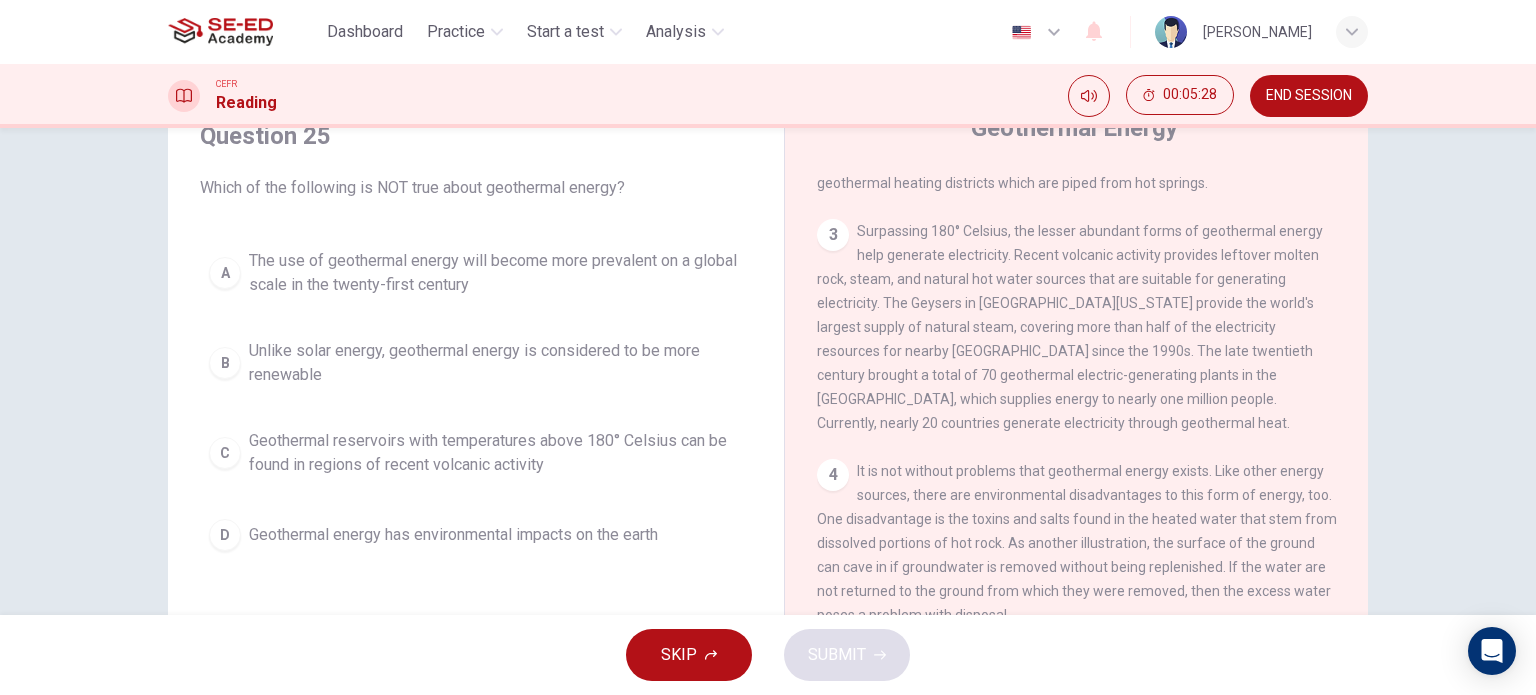 click on "Unlike solar energy, geothermal energy is considered to be more renewable" at bounding box center [496, 363] 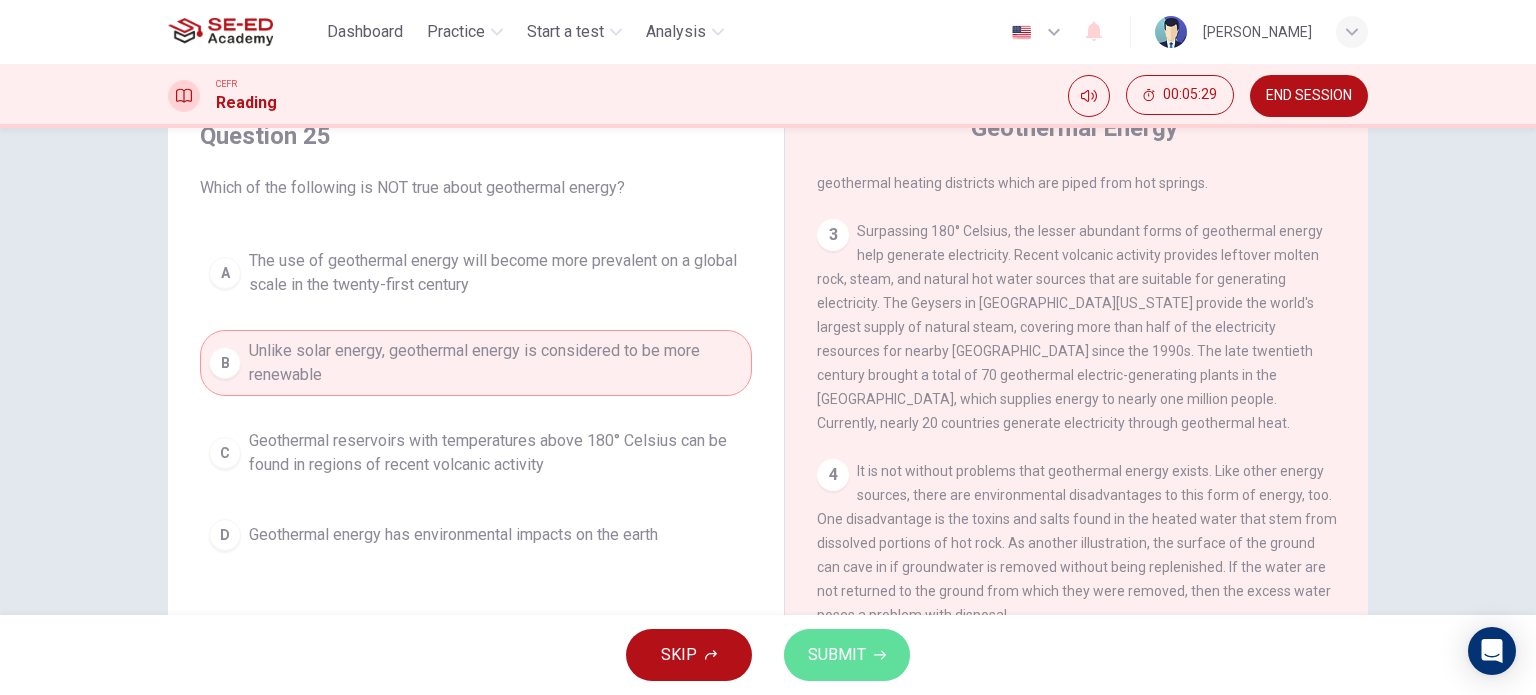 click on "SUBMIT" at bounding box center (837, 655) 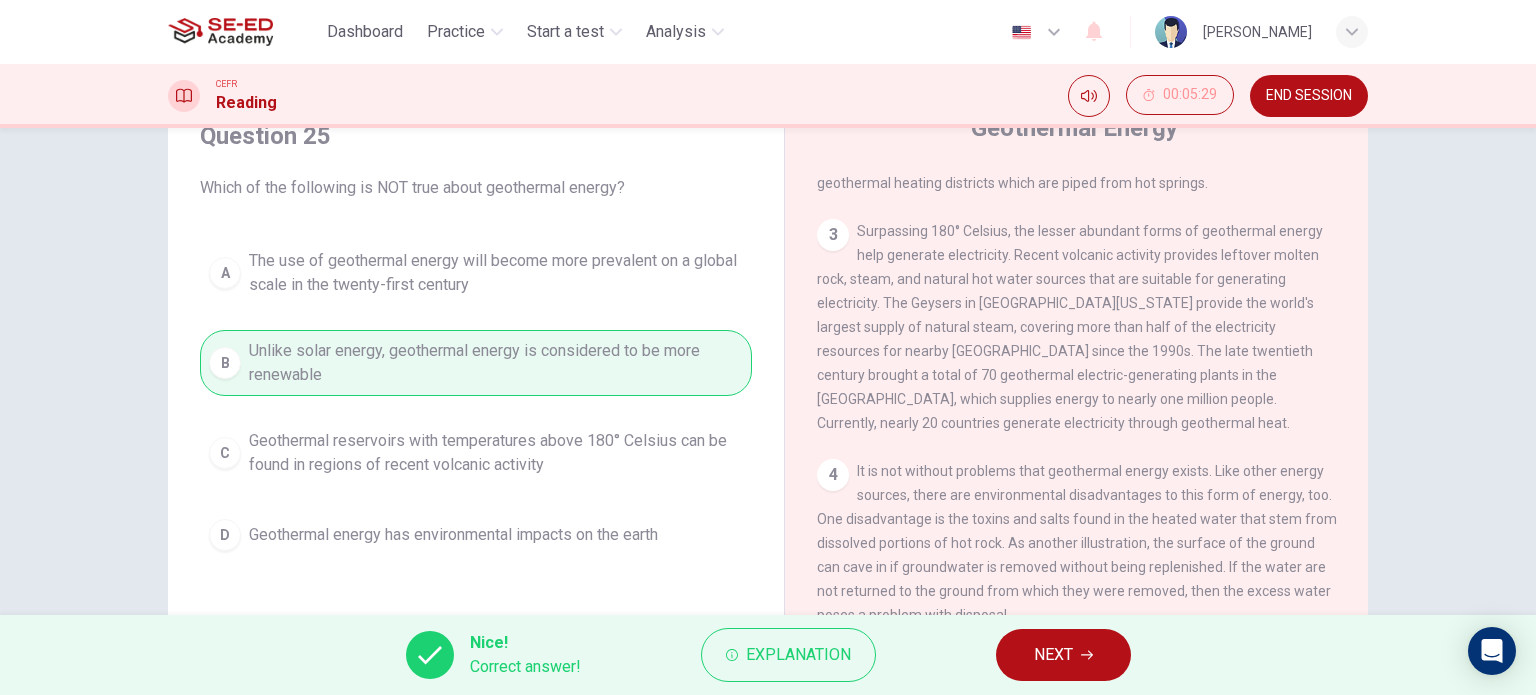 click on "NEXT" at bounding box center [1053, 655] 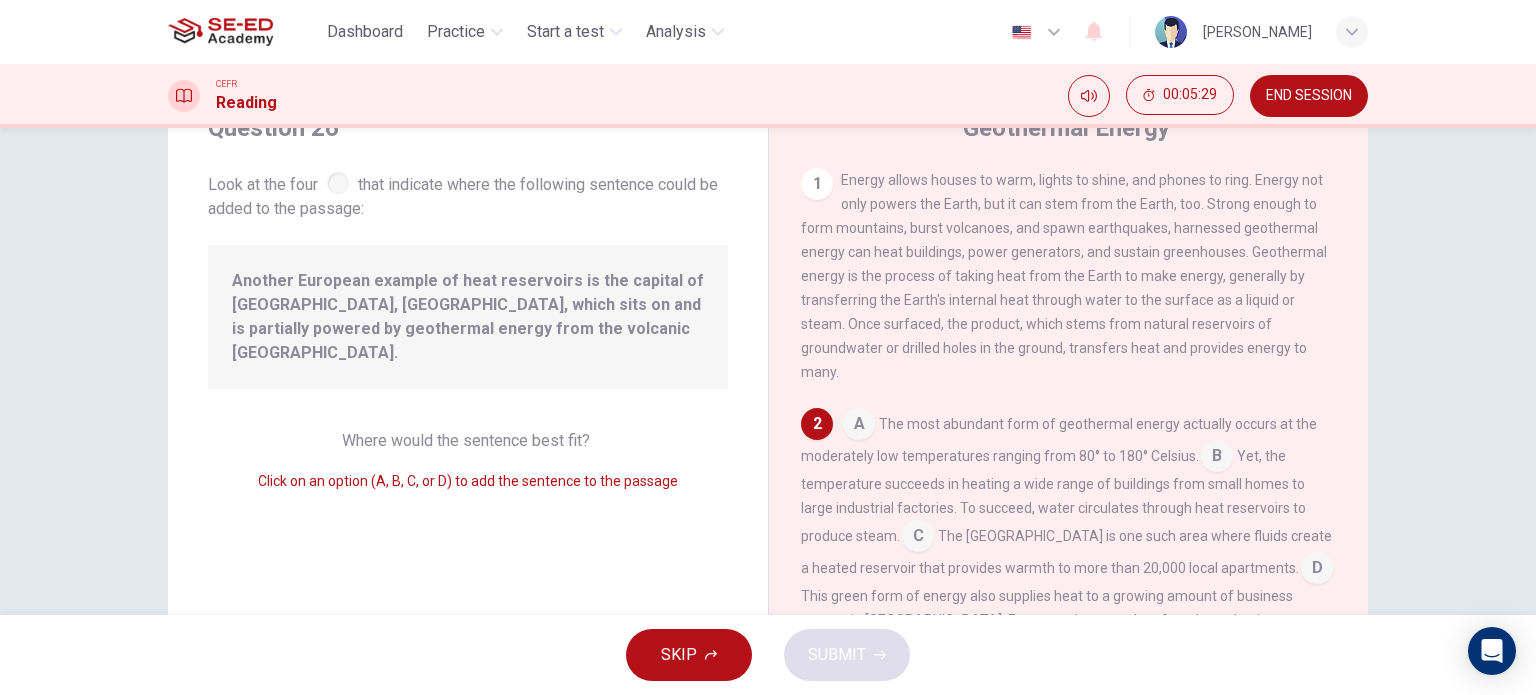 scroll, scrollTop: 144, scrollLeft: 0, axis: vertical 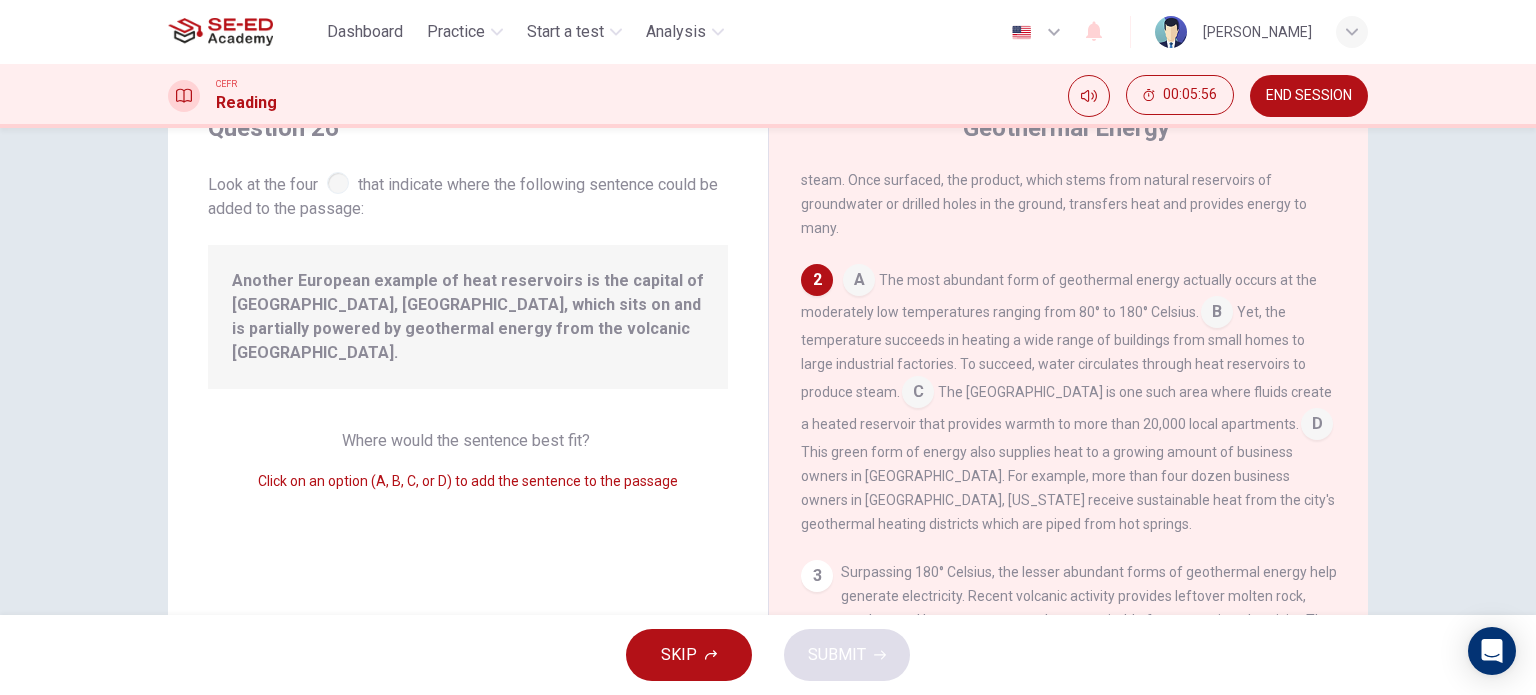 click at bounding box center (1317, 426) 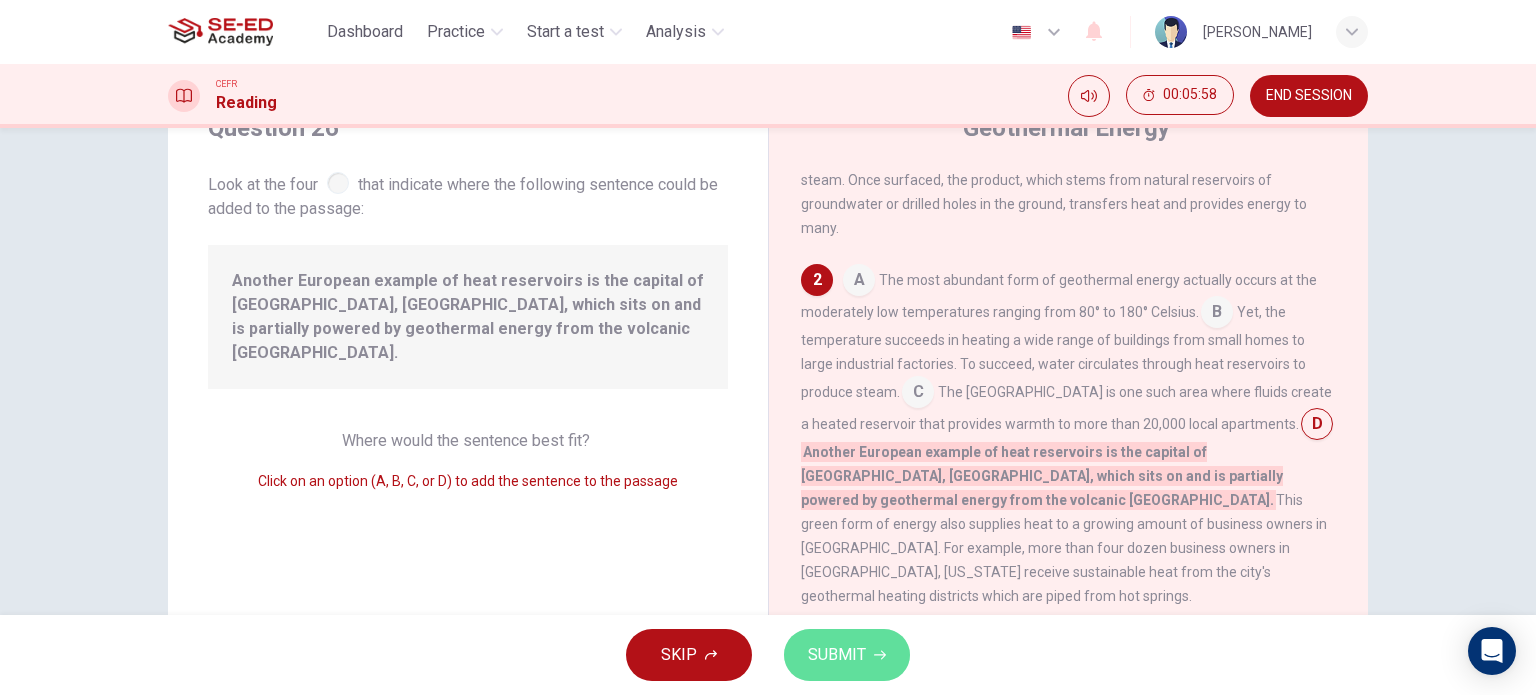 click on "SUBMIT" at bounding box center (837, 655) 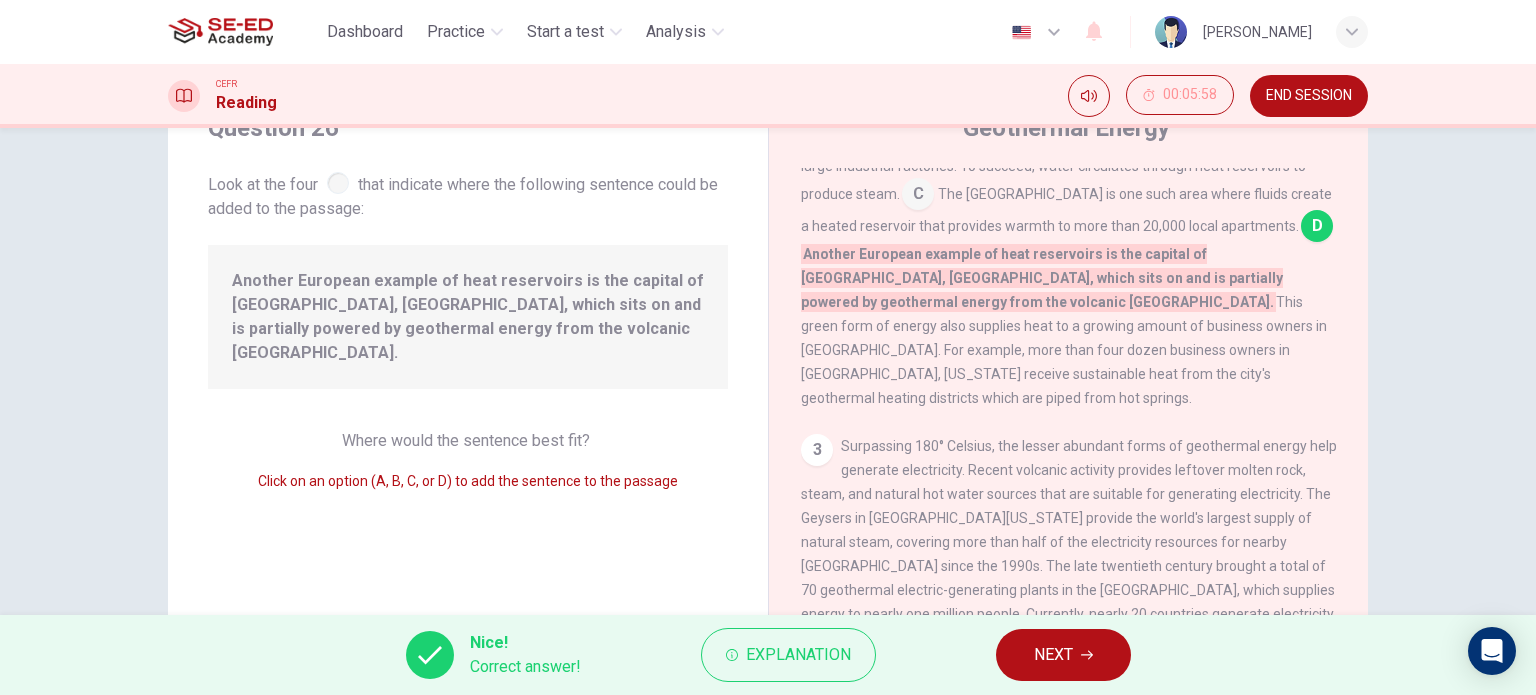 scroll, scrollTop: 344, scrollLeft: 0, axis: vertical 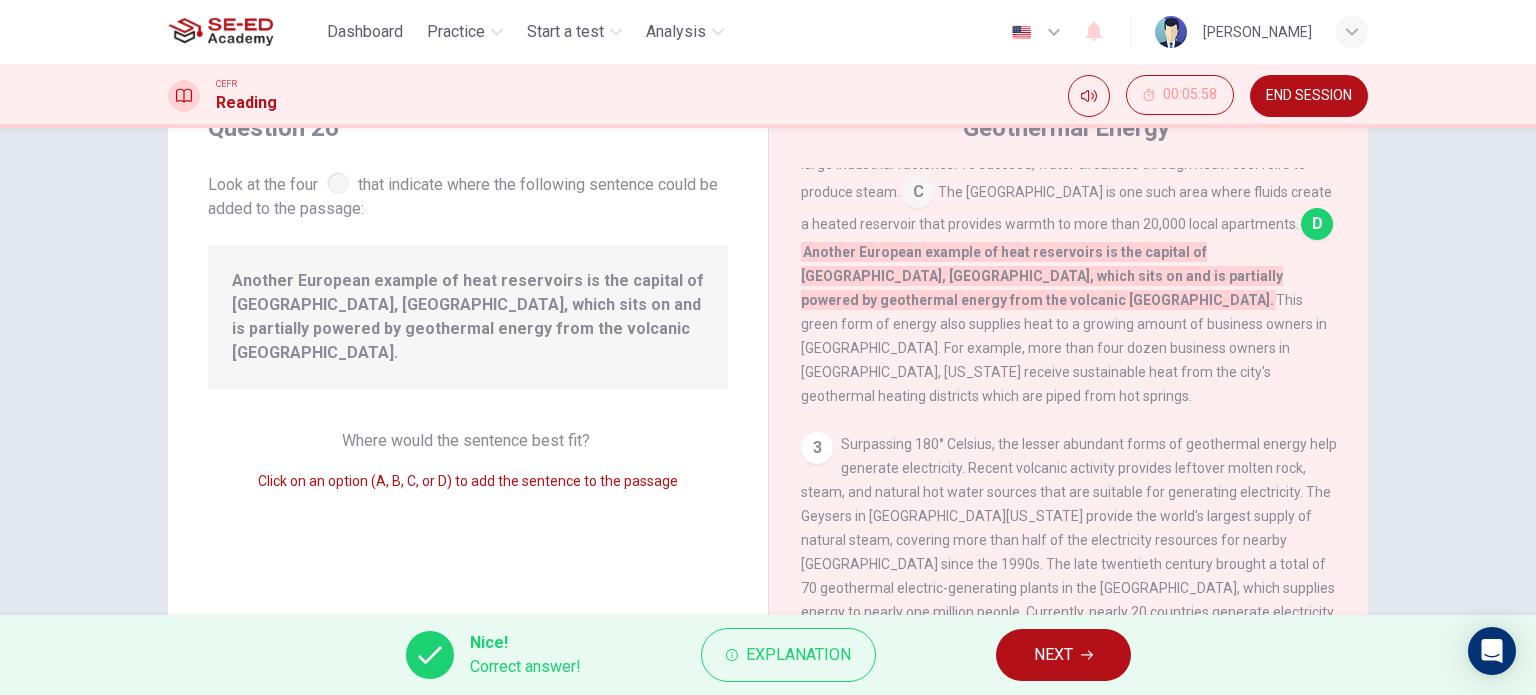 click on "NEXT" at bounding box center [1053, 655] 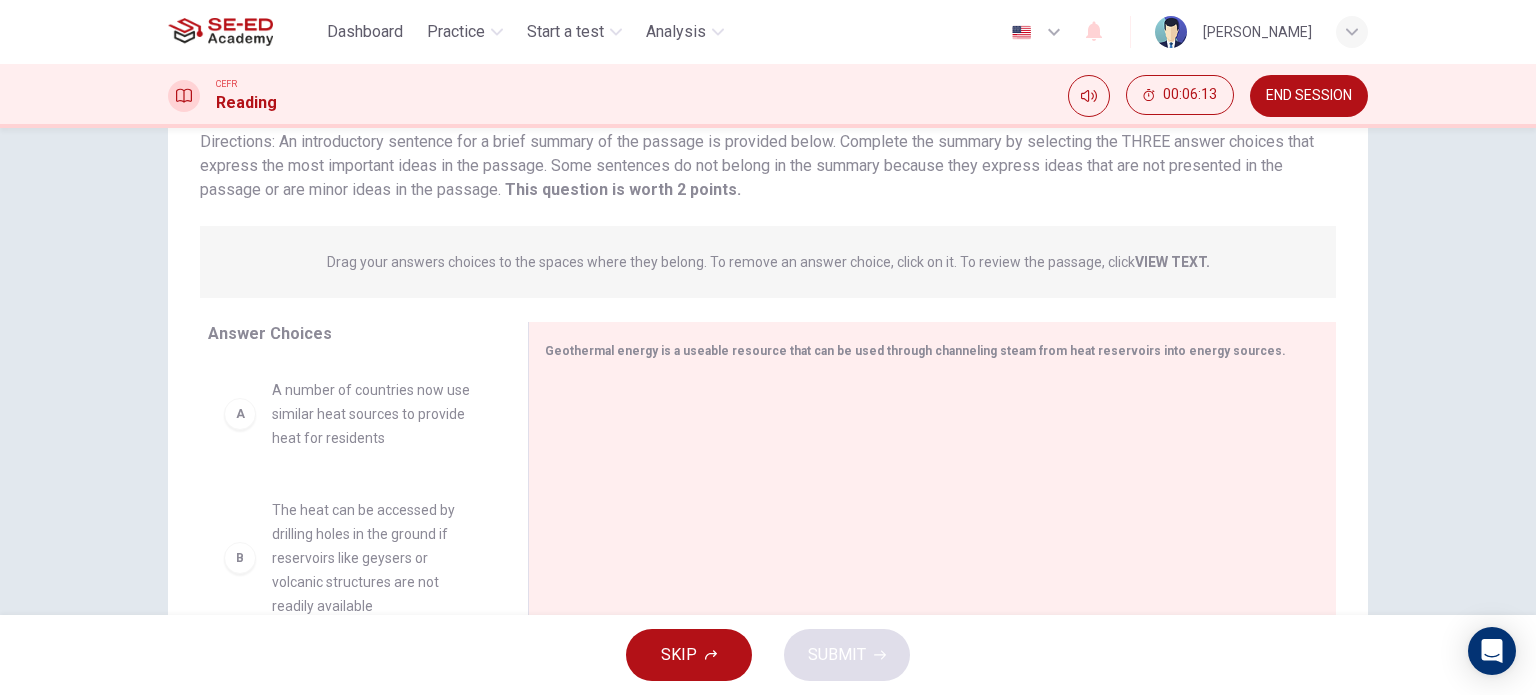 scroll, scrollTop: 200, scrollLeft: 0, axis: vertical 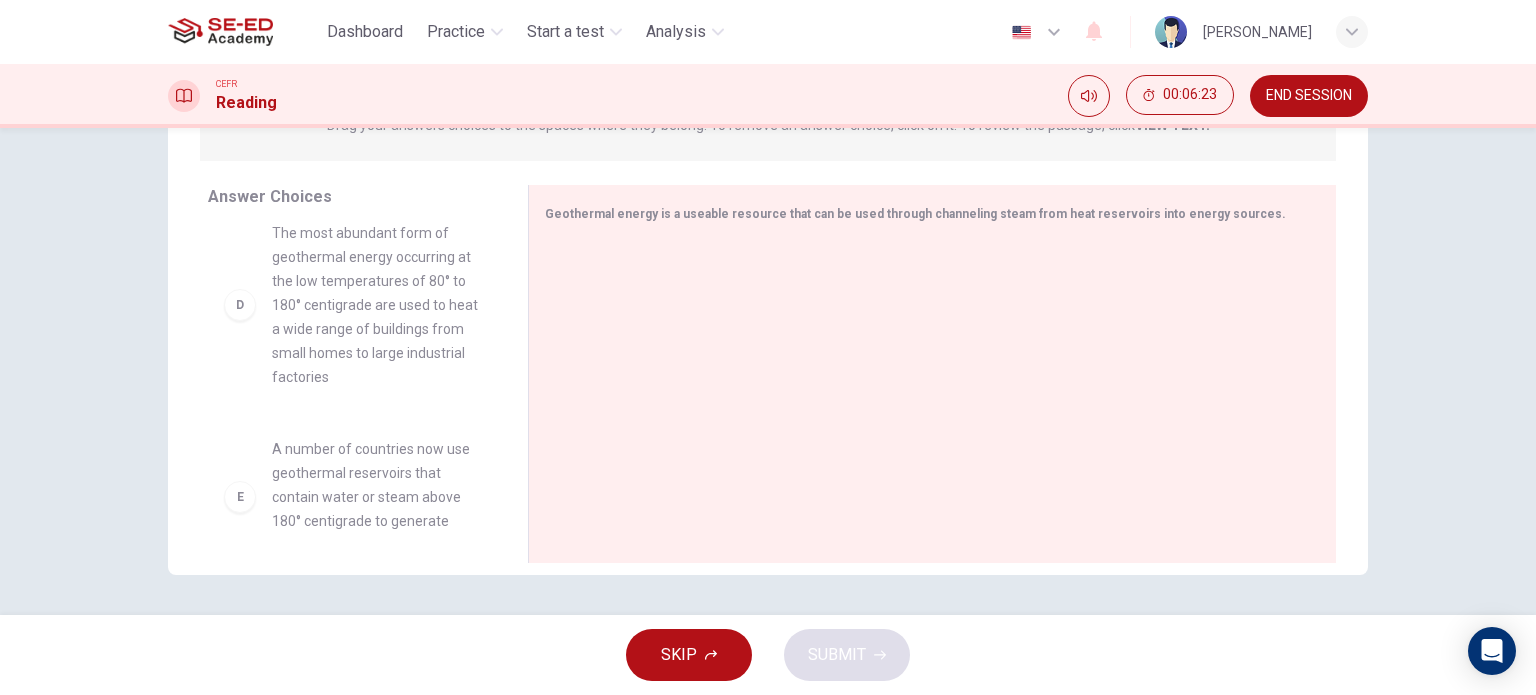 click on "D" at bounding box center (240, 305) 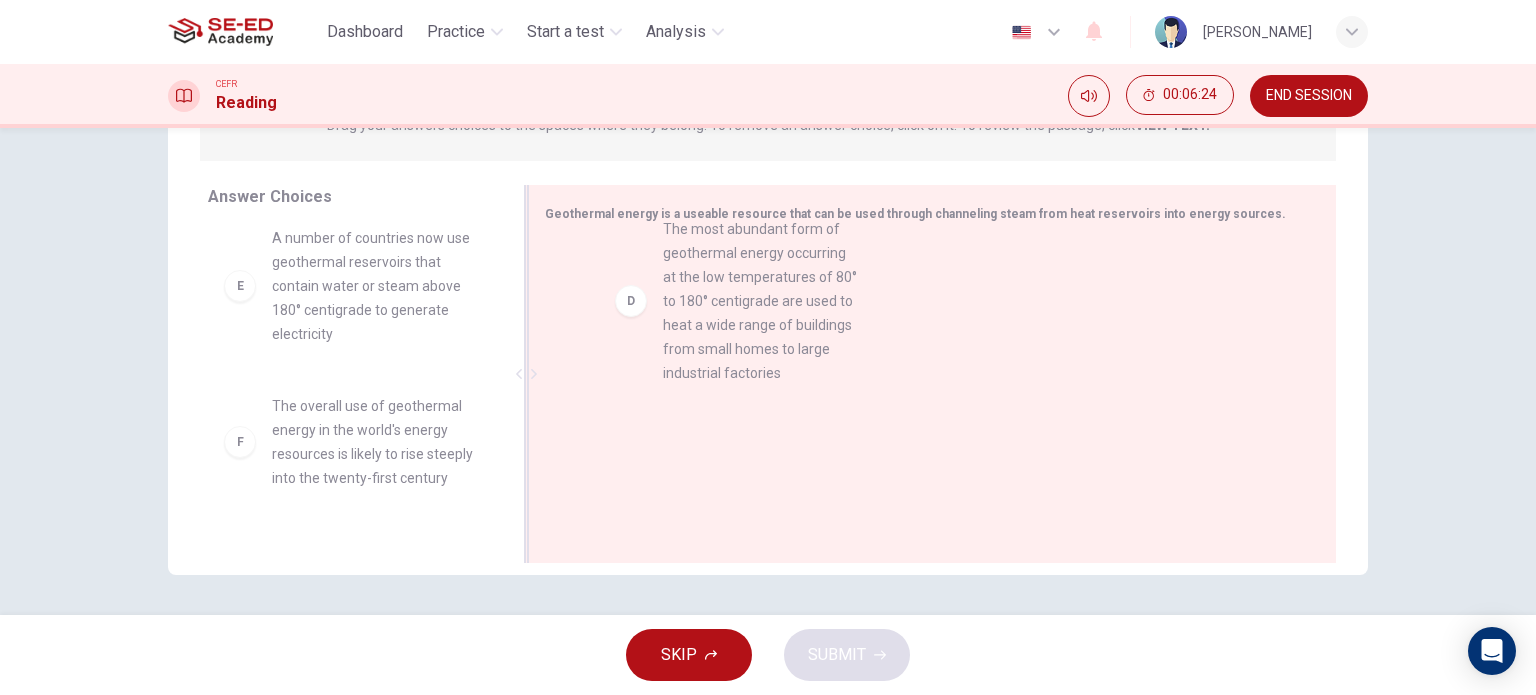 drag, startPoint x: 340, startPoint y: 329, endPoint x: 745, endPoint y: 323, distance: 405.04443 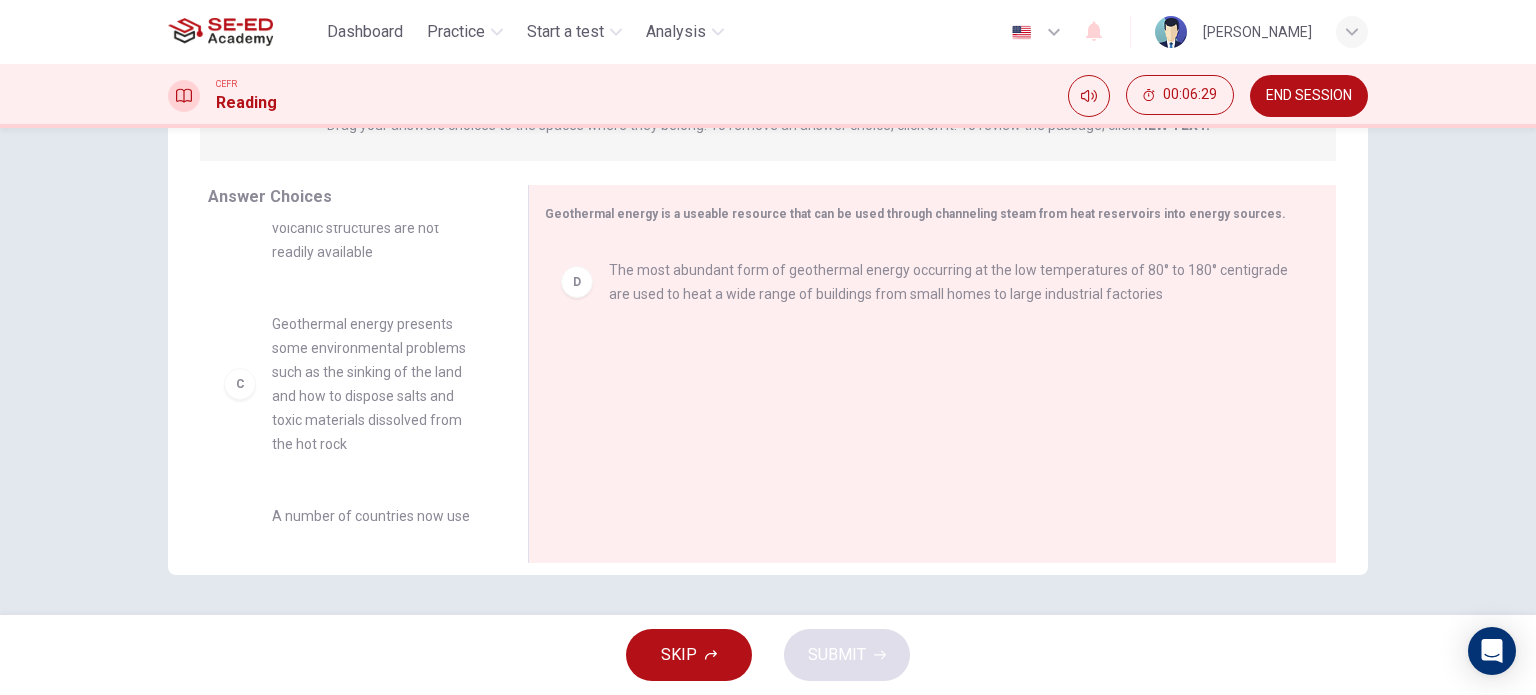 scroll, scrollTop: 0, scrollLeft: 0, axis: both 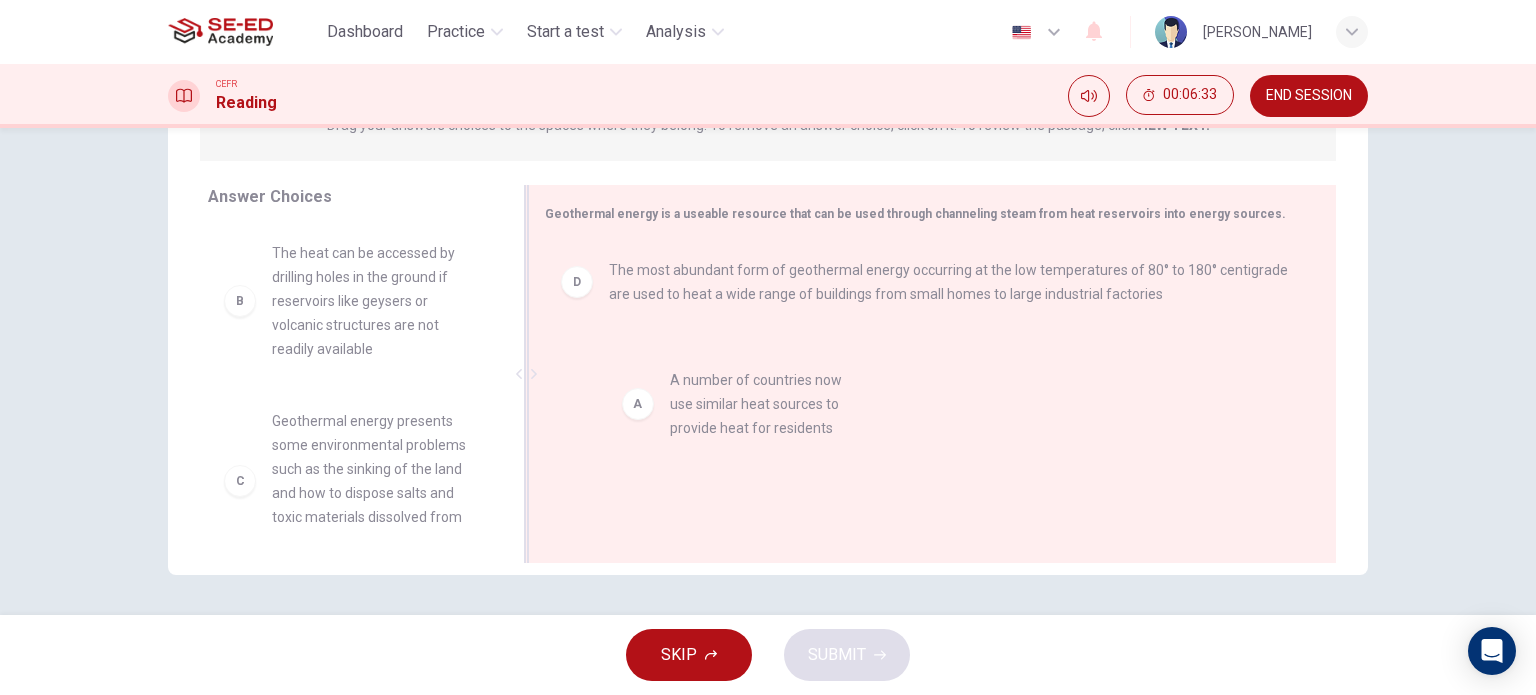 drag, startPoint x: 373, startPoint y: 304, endPoint x: 771, endPoint y: 435, distance: 419.00476 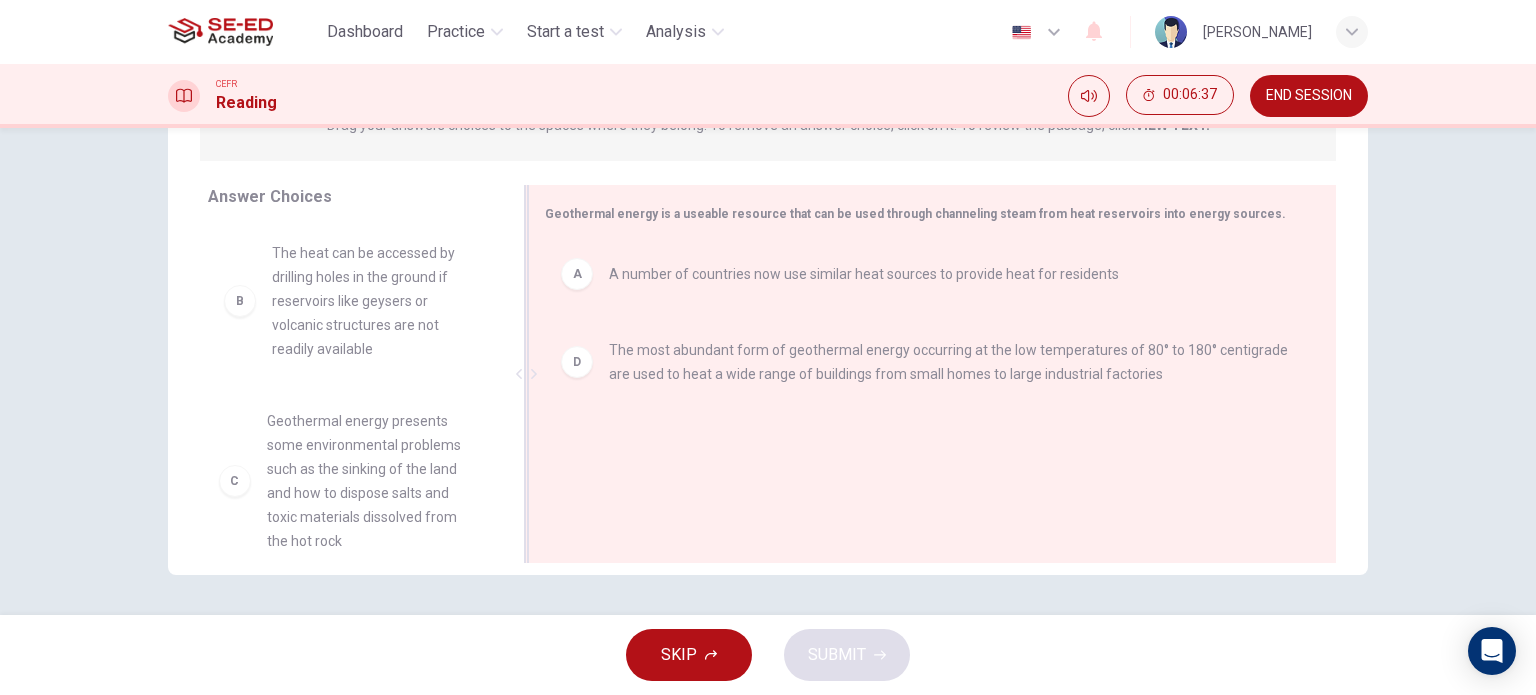 scroll, scrollTop: 3, scrollLeft: 0, axis: vertical 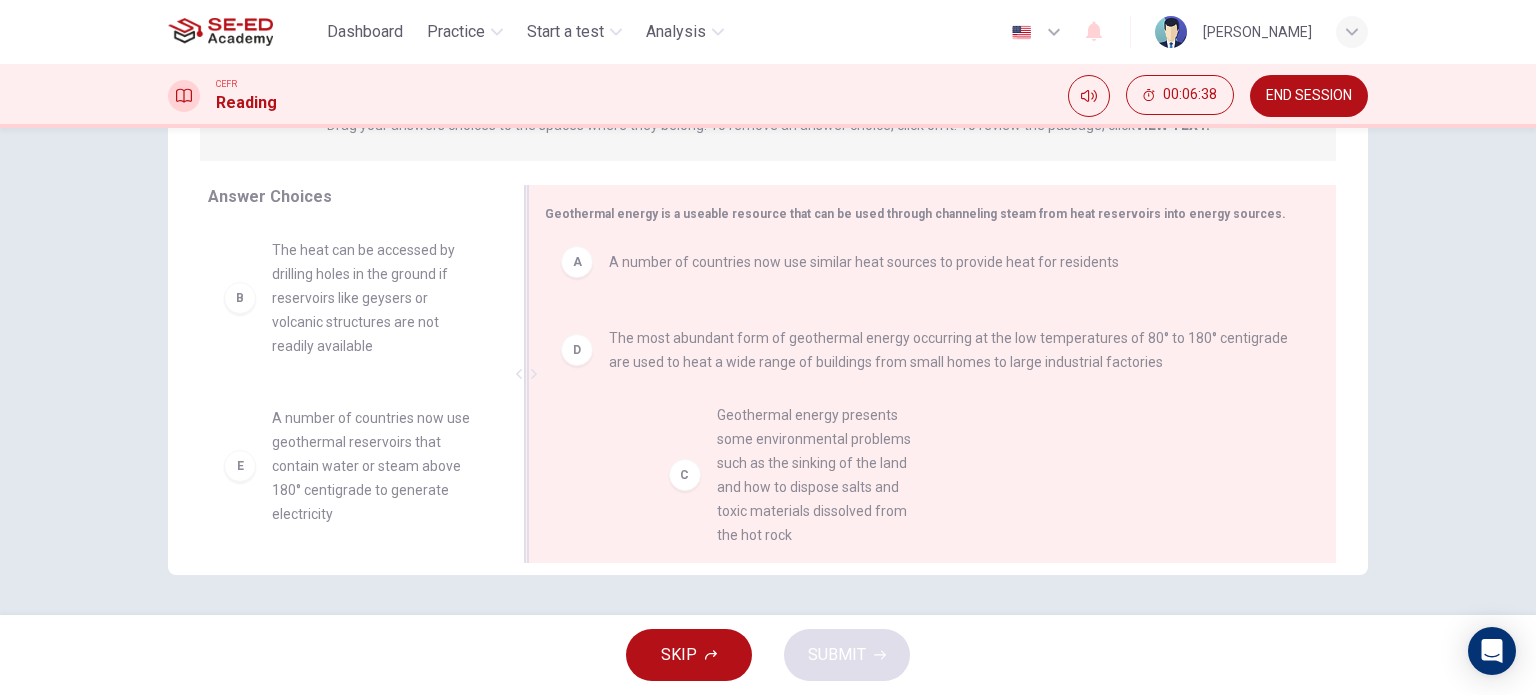 drag, startPoint x: 330, startPoint y: 471, endPoint x: 794, endPoint y: 462, distance: 464.08728 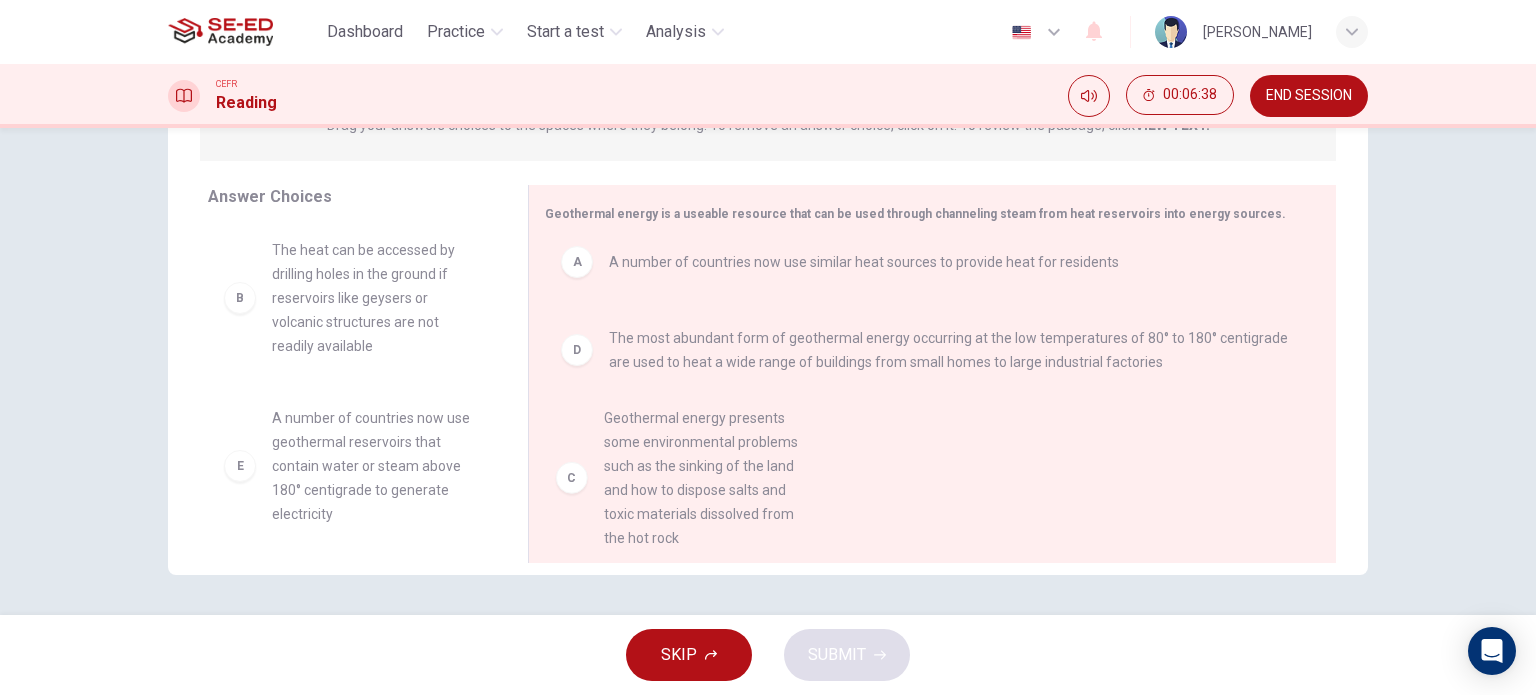 scroll, scrollTop: 0, scrollLeft: 0, axis: both 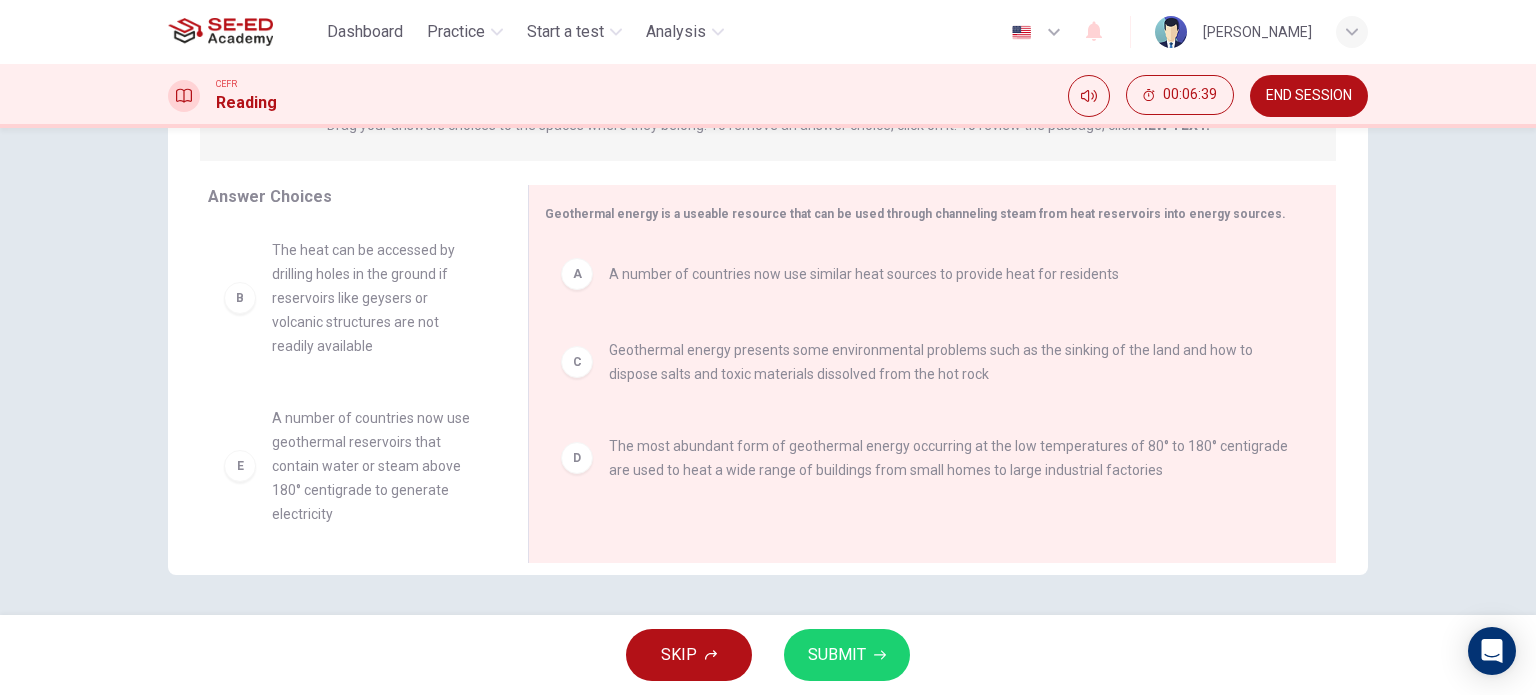 click on "SUBMIT" at bounding box center (837, 655) 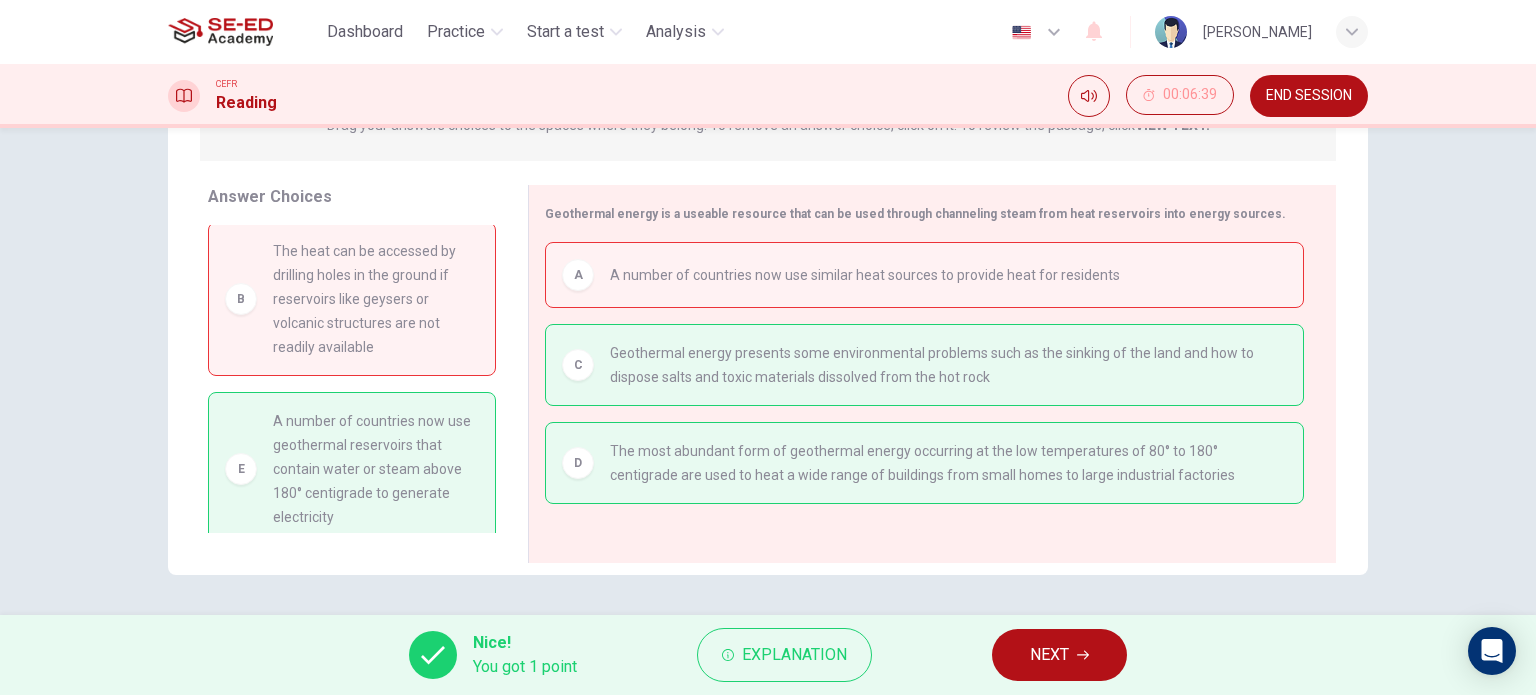 click on "NEXT" at bounding box center [1059, 655] 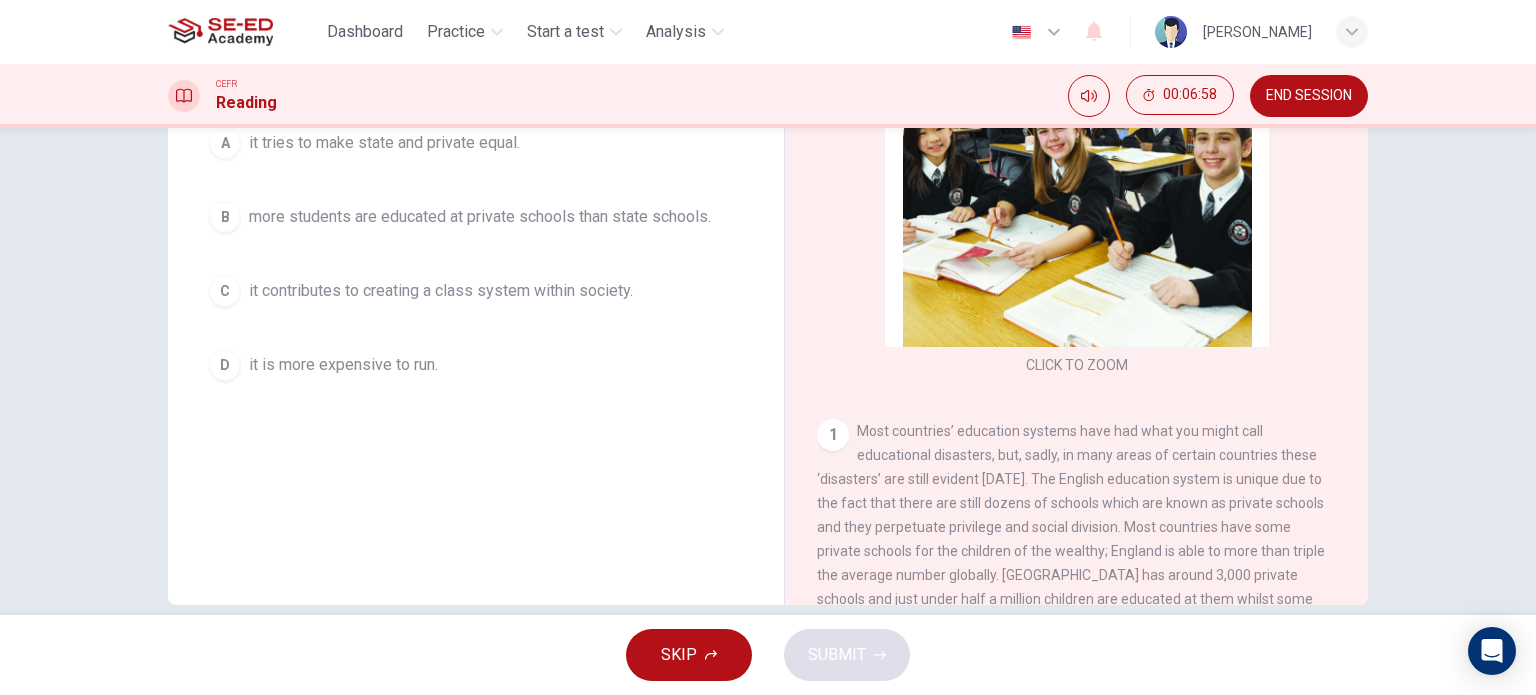 scroll, scrollTop: 288, scrollLeft: 0, axis: vertical 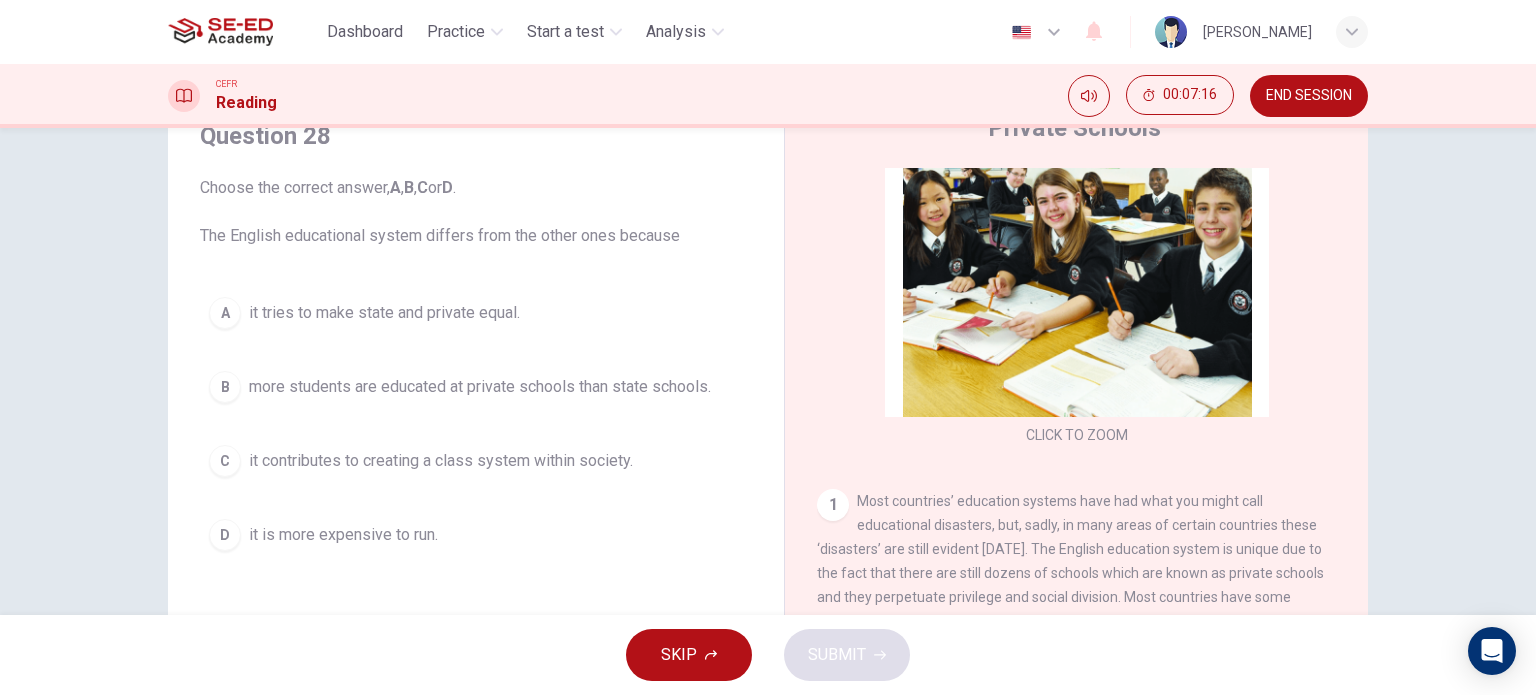 click on "more students are educated at private schools than state schools." at bounding box center [480, 387] 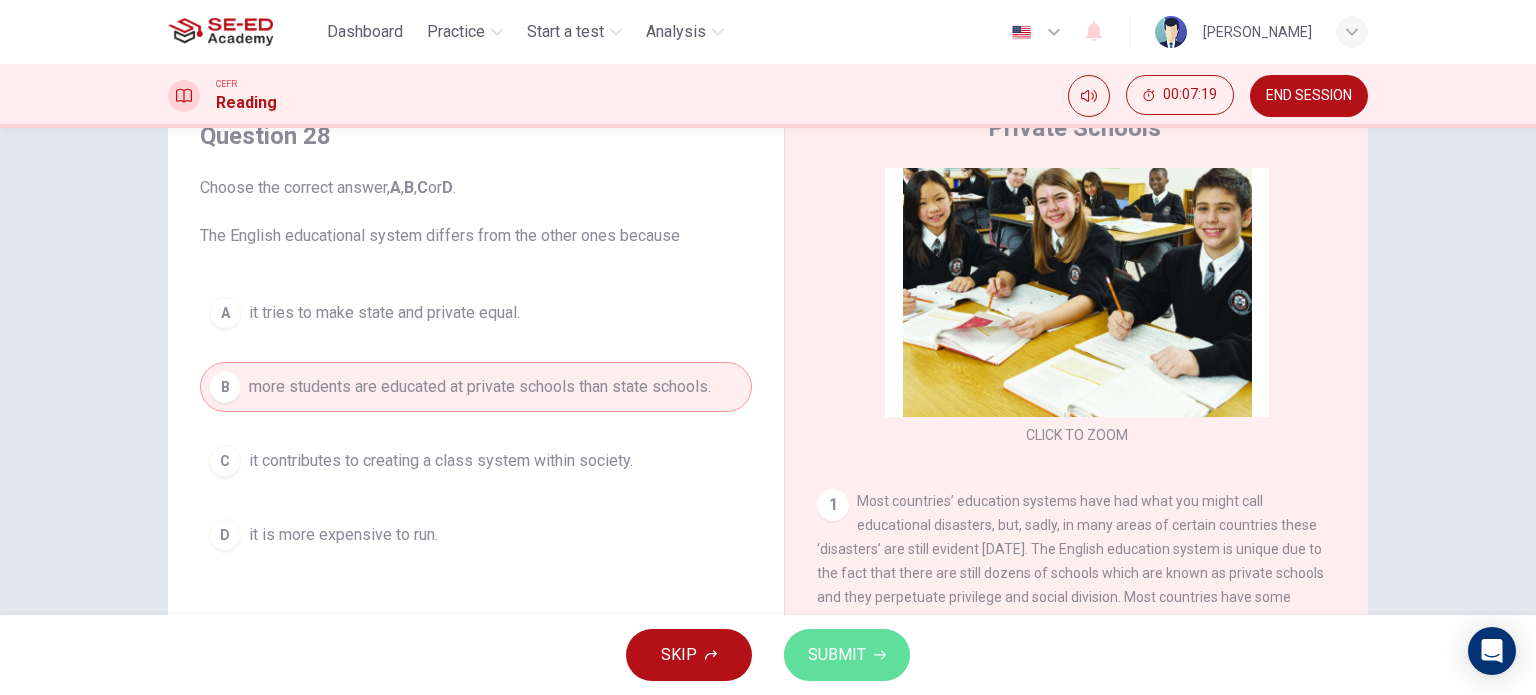 click on "SUBMIT" at bounding box center (837, 655) 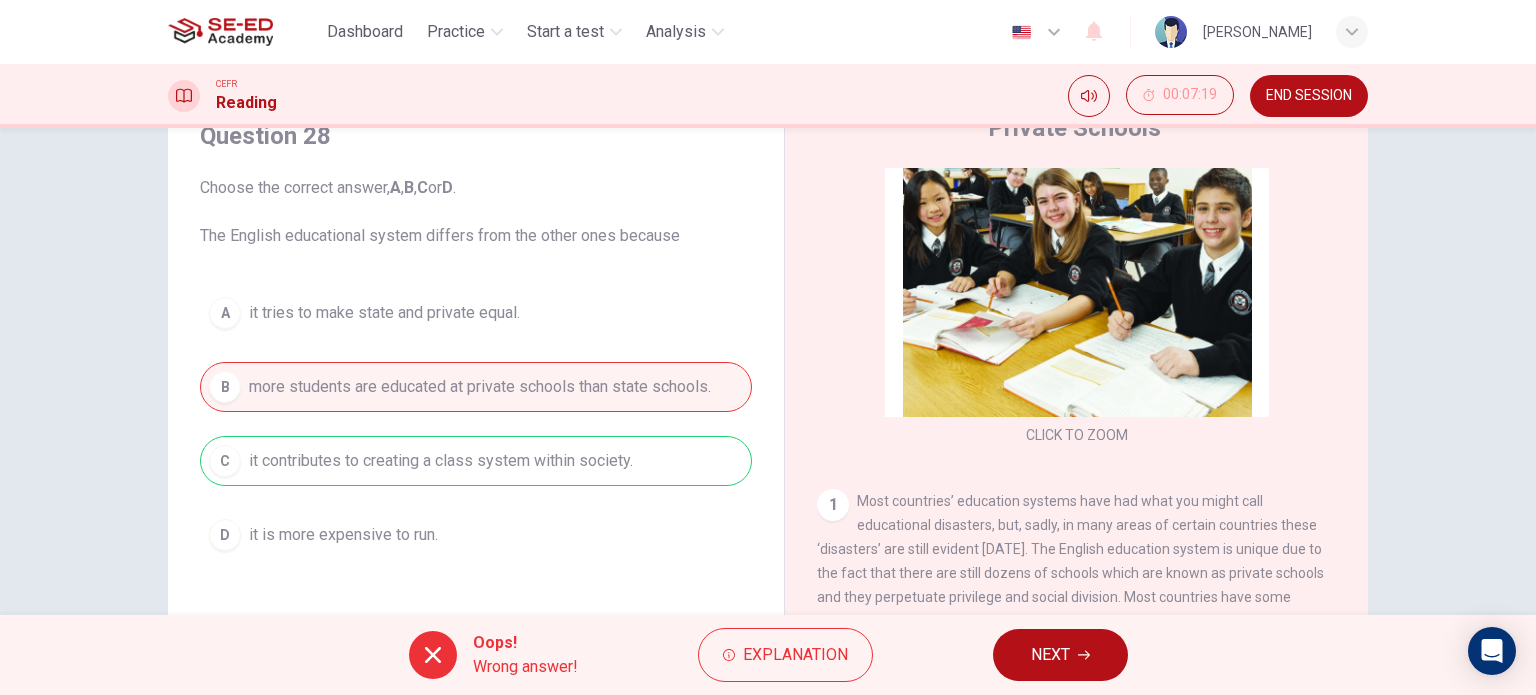 click on "NEXT" at bounding box center (1060, 655) 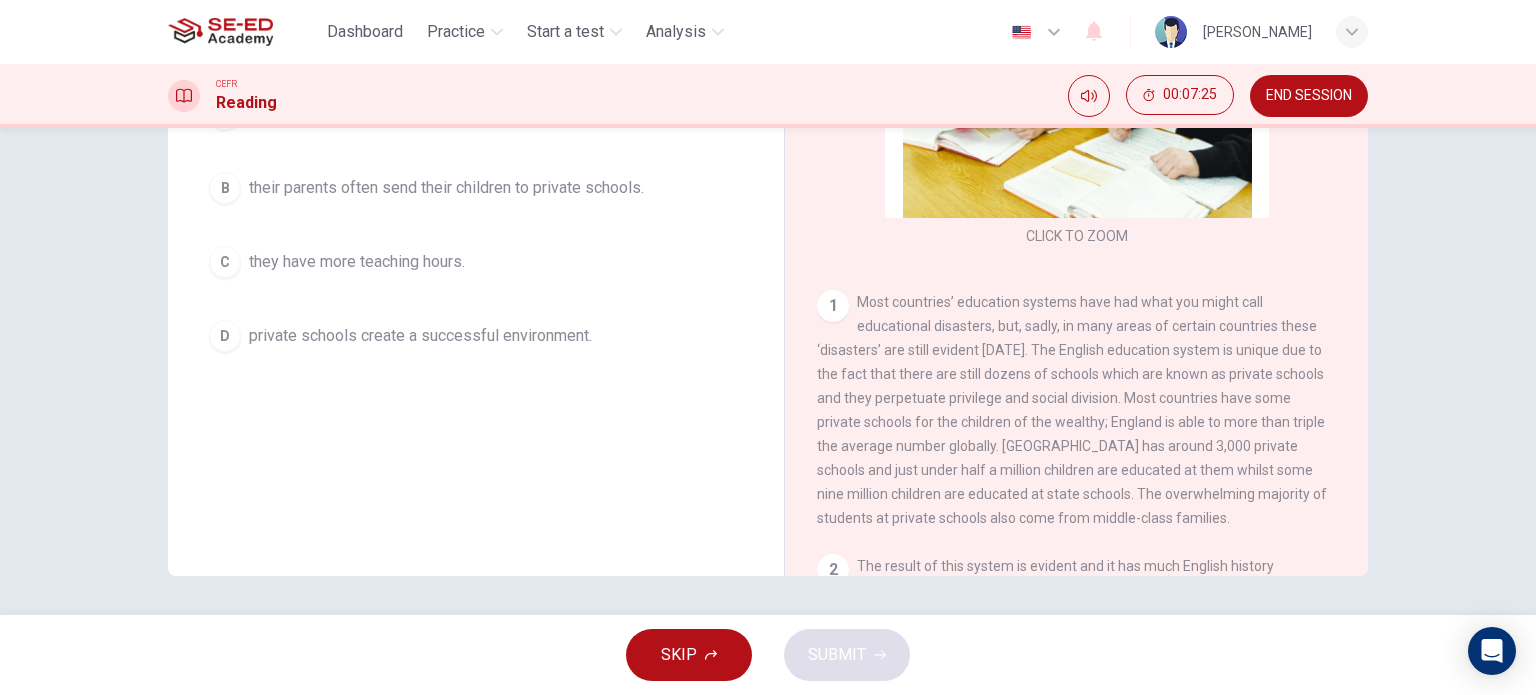 scroll, scrollTop: 288, scrollLeft: 0, axis: vertical 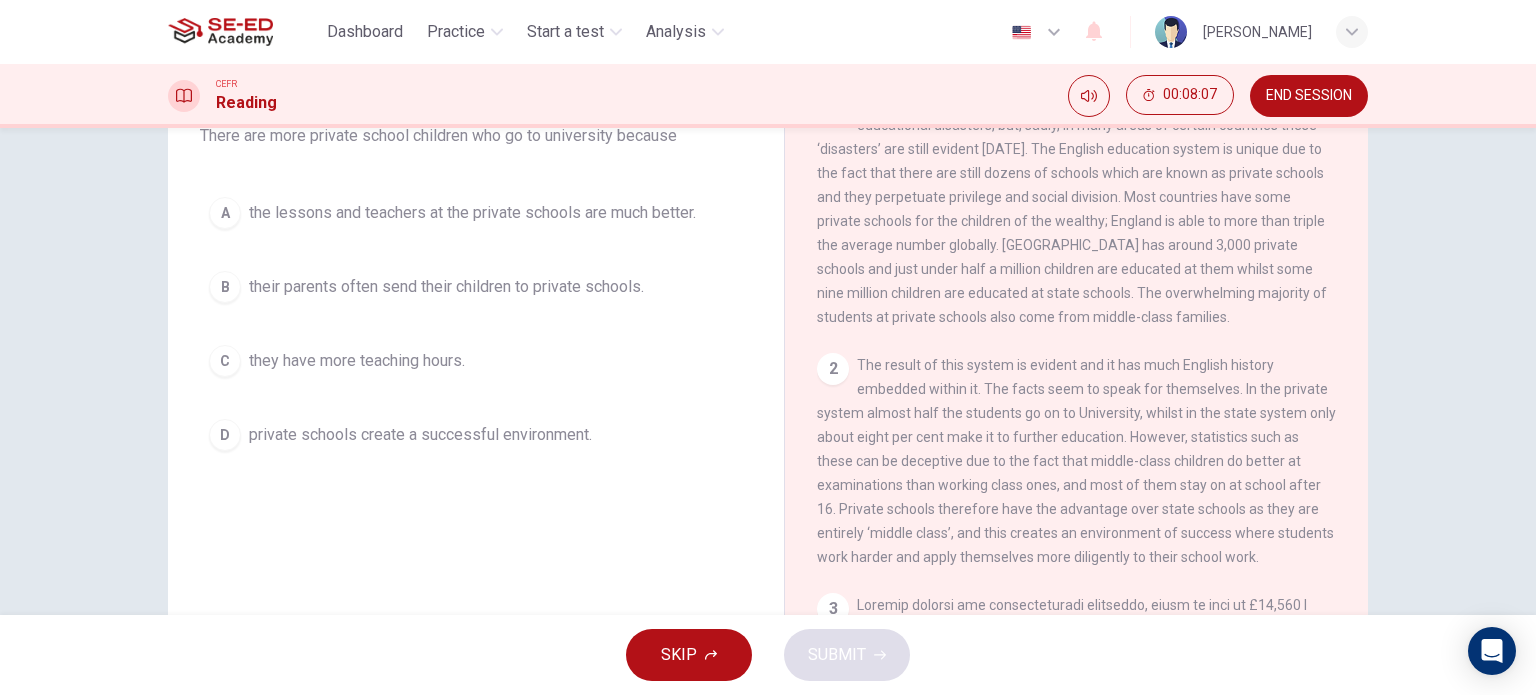 click on "their parents often send their children to private schools." at bounding box center (446, 287) 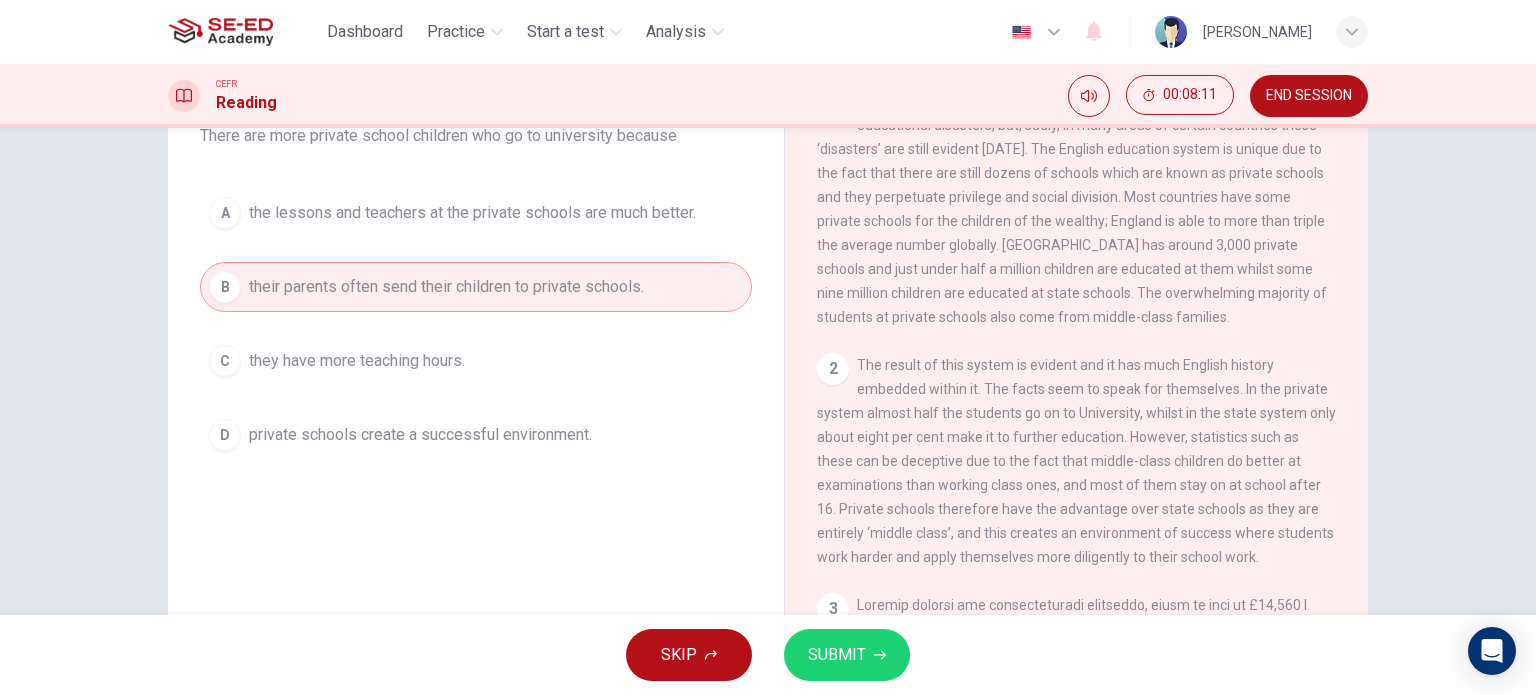 click on "SUBMIT" at bounding box center [837, 655] 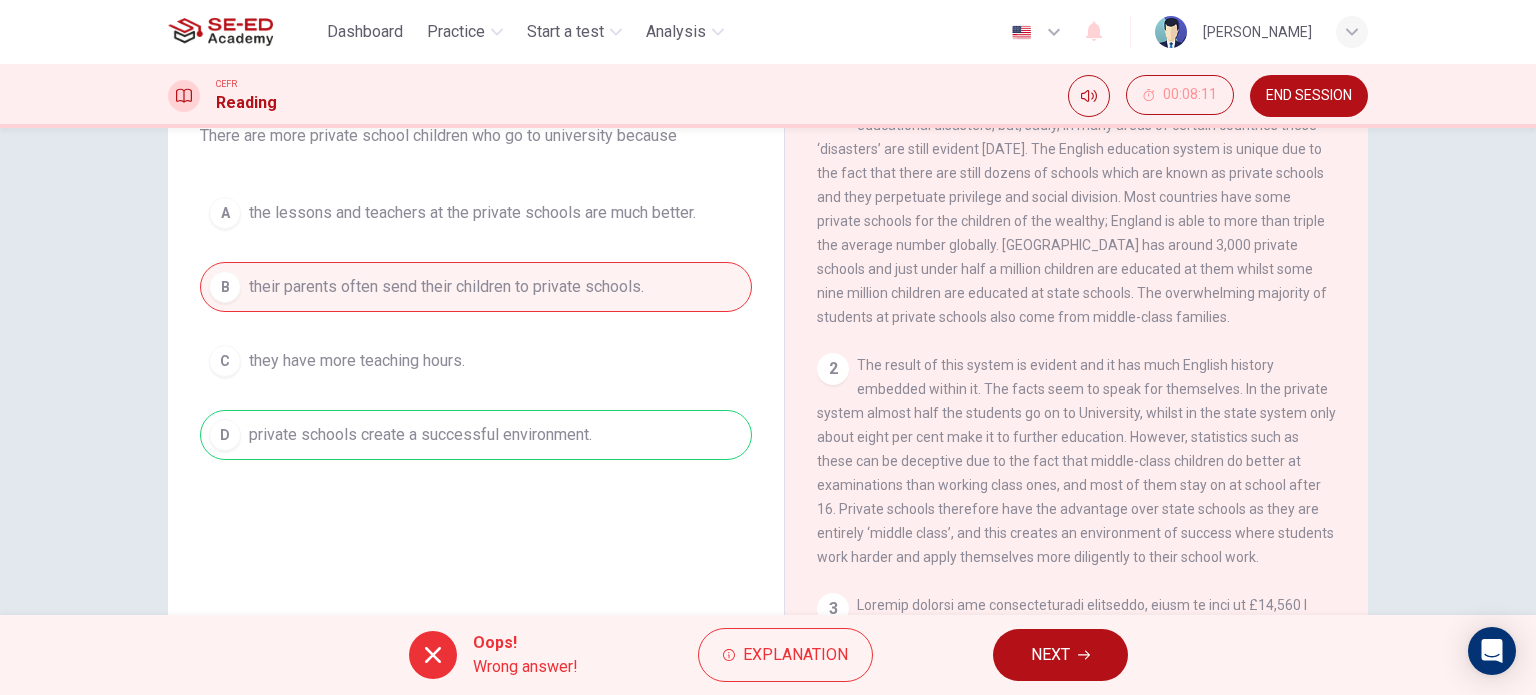 click on "NEXT" at bounding box center [1050, 655] 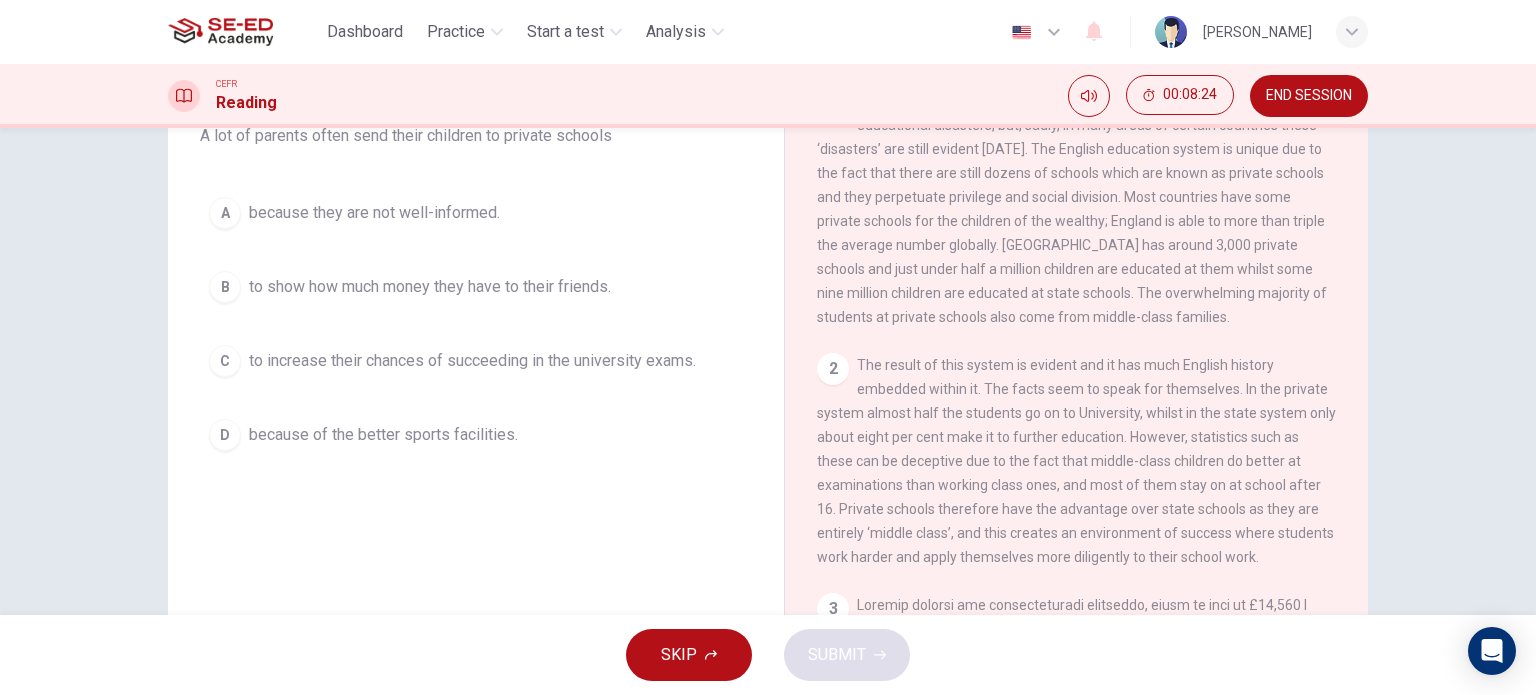 click on "to increase their chances of succeeding in the university exams." at bounding box center [472, 361] 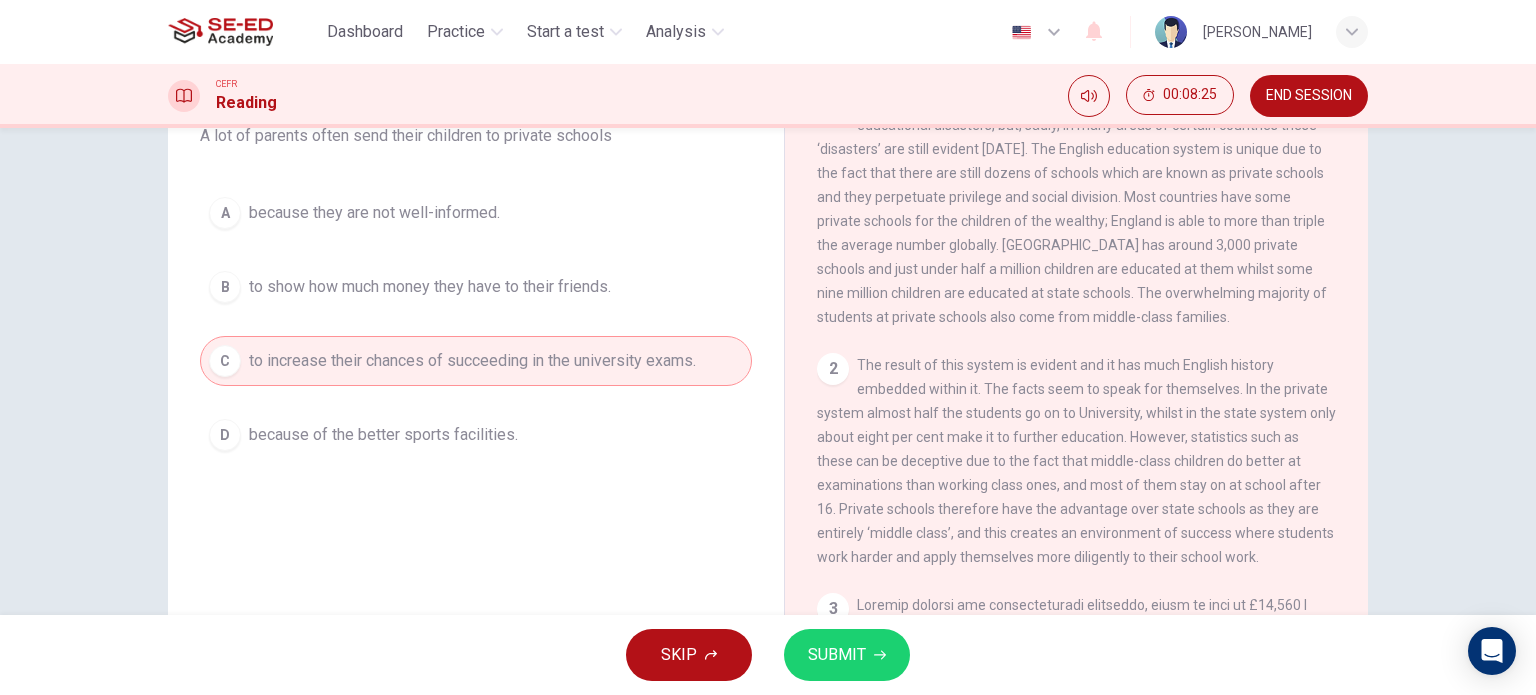 click on "SUBMIT" at bounding box center (847, 655) 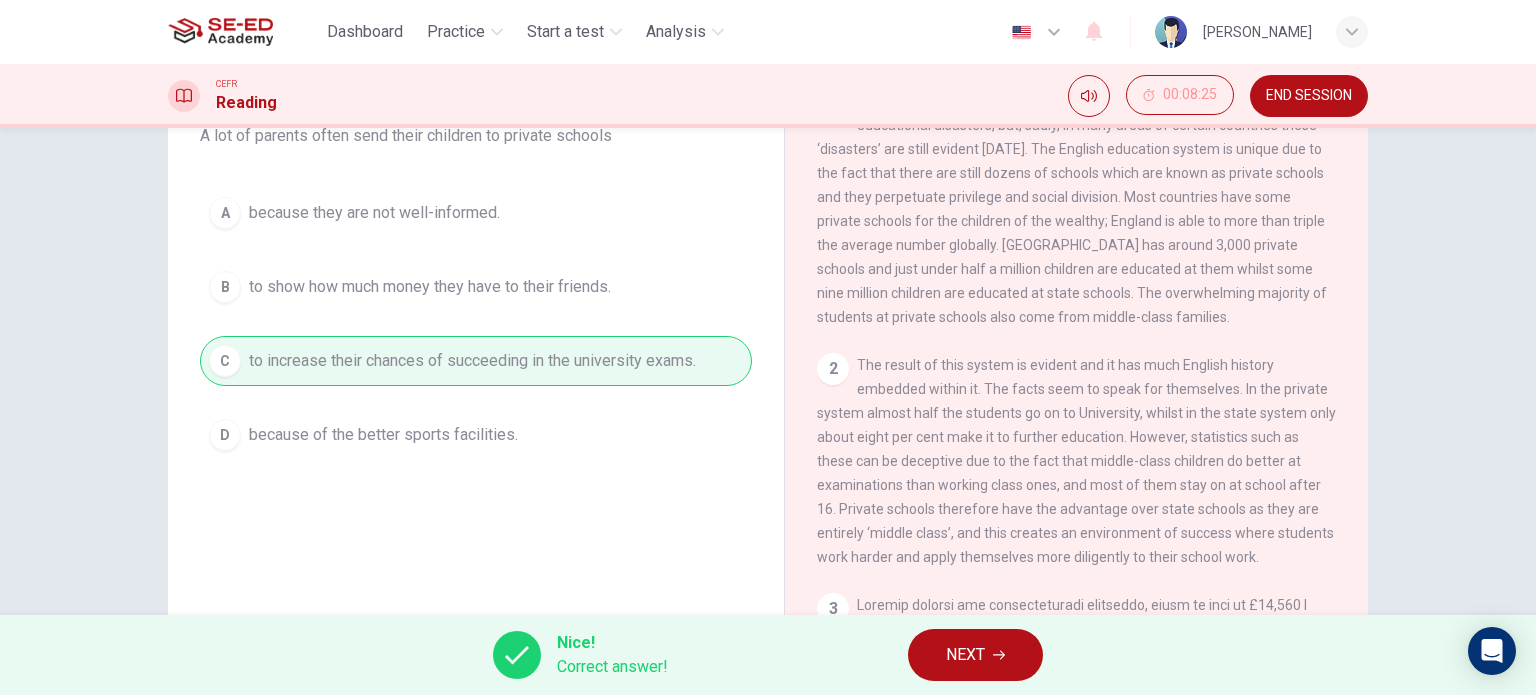 click on "NEXT" at bounding box center [965, 655] 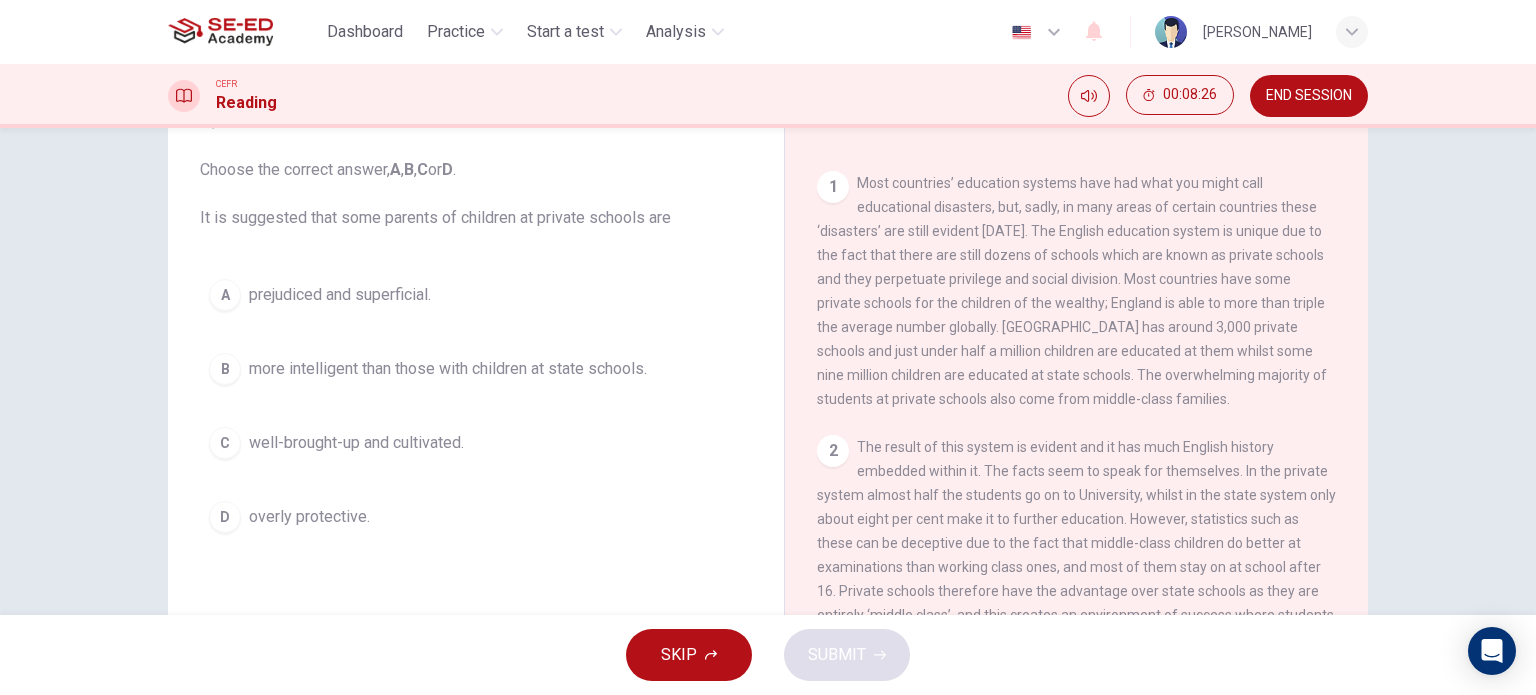 scroll, scrollTop: 88, scrollLeft: 0, axis: vertical 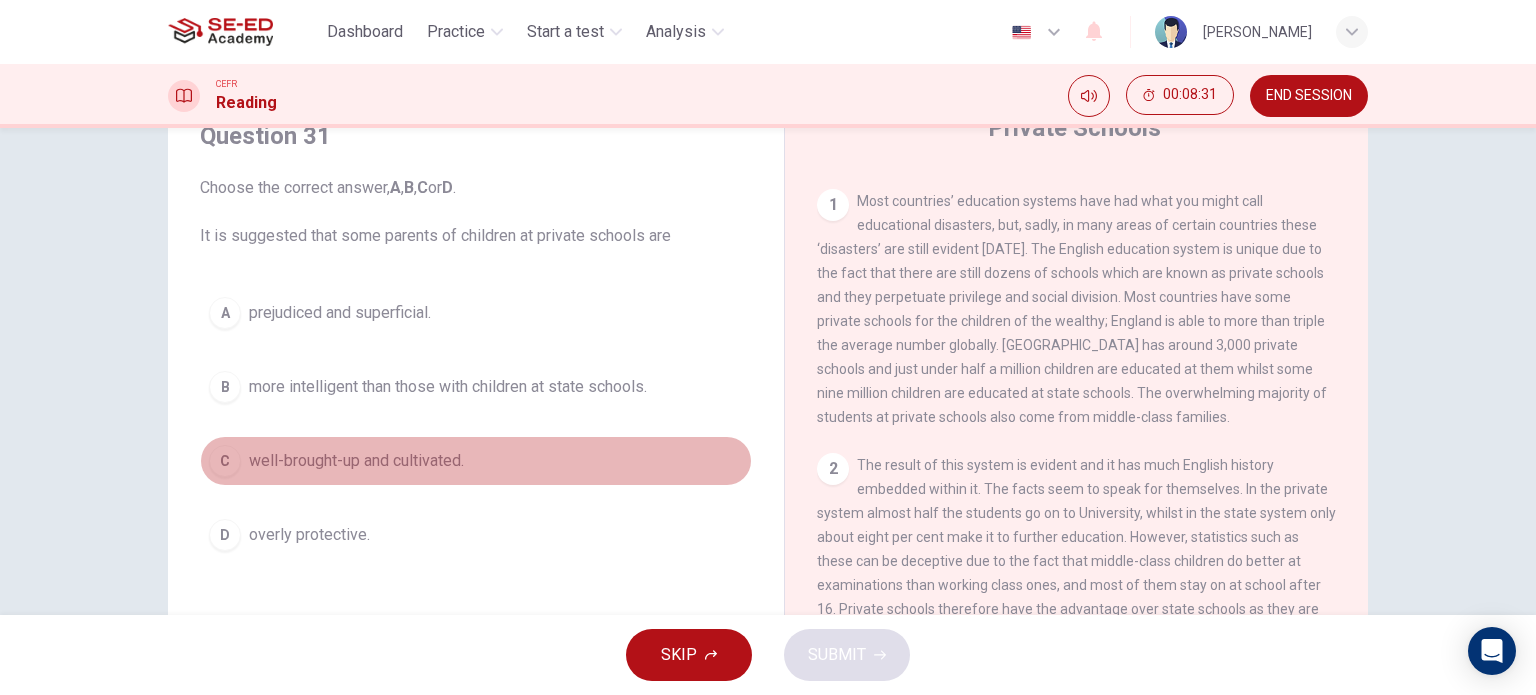 click on "well-brought-up and cultivated." at bounding box center [356, 461] 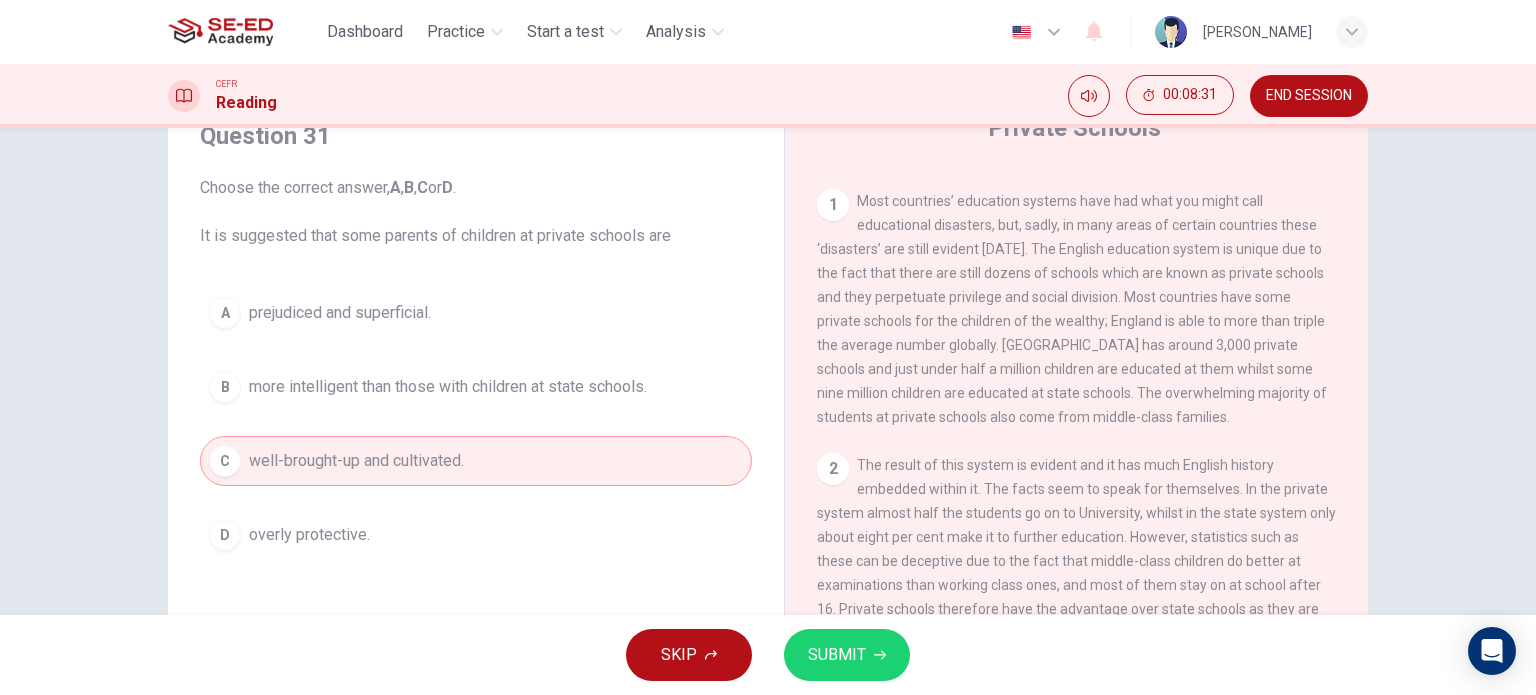 click on "SUBMIT" at bounding box center (847, 655) 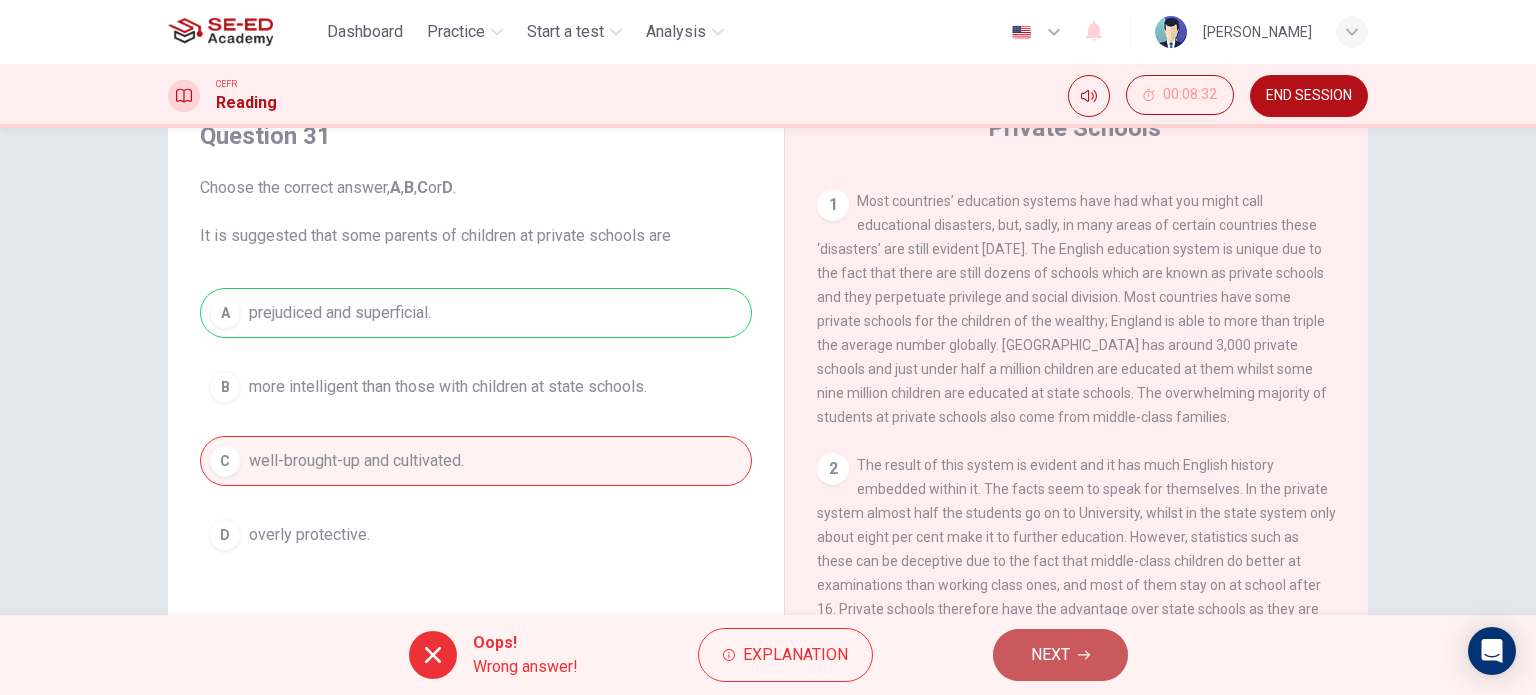 click on "NEXT" at bounding box center (1050, 655) 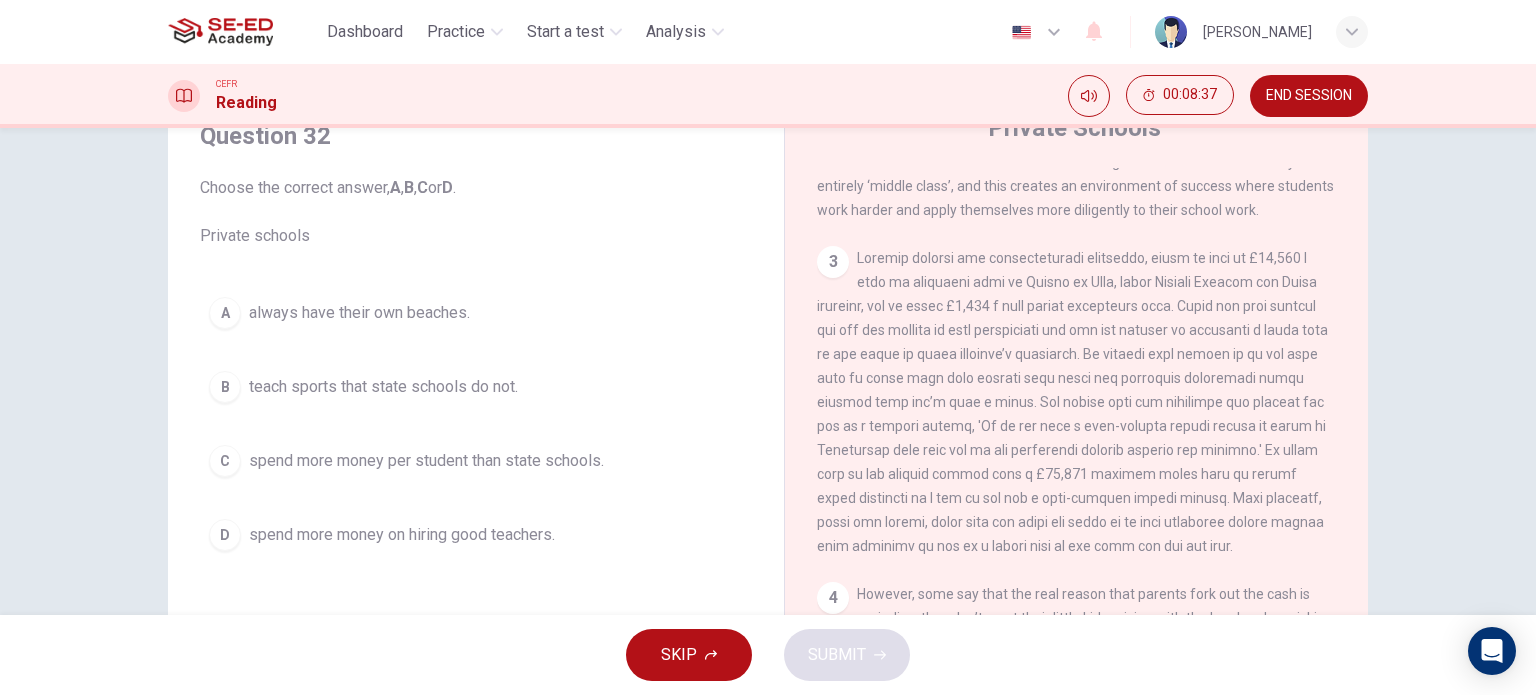 scroll, scrollTop: 900, scrollLeft: 0, axis: vertical 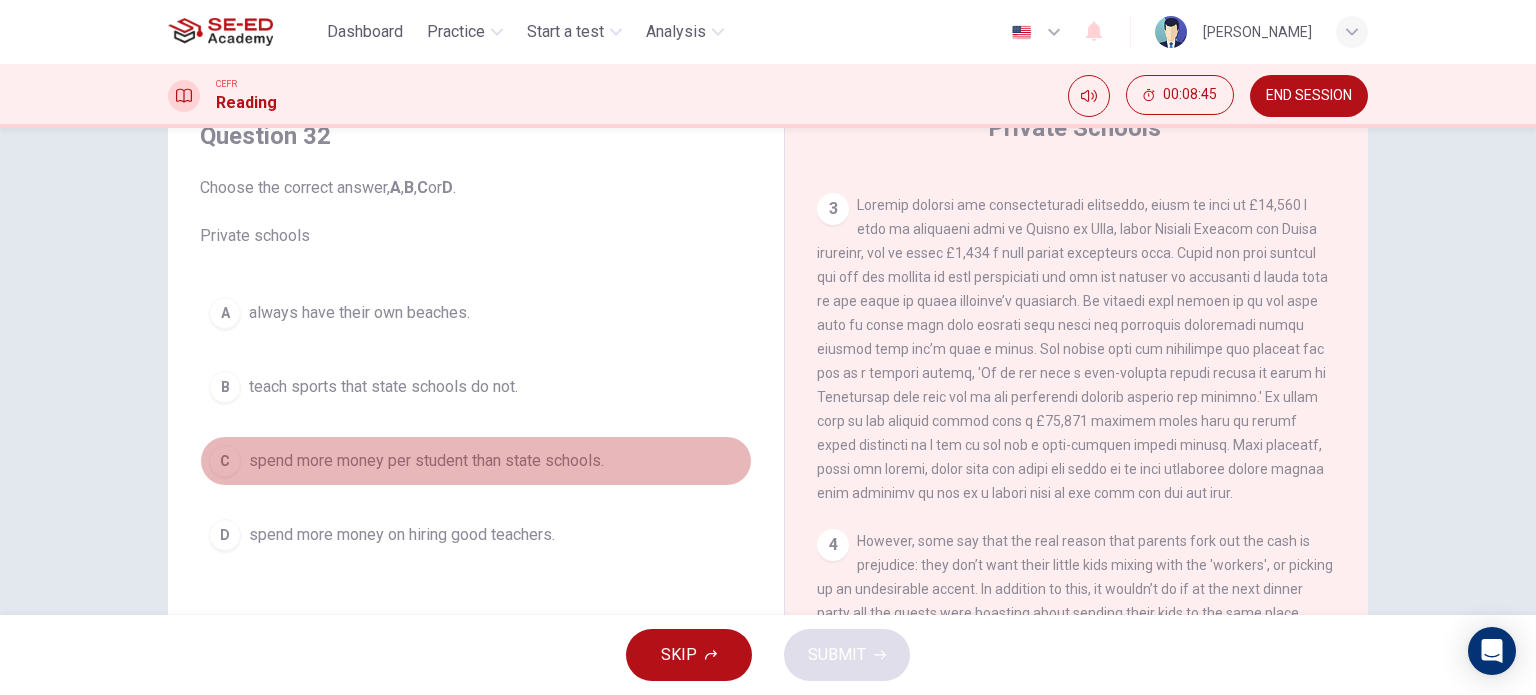 click on "C spend more money per student than state schools." at bounding box center (476, 461) 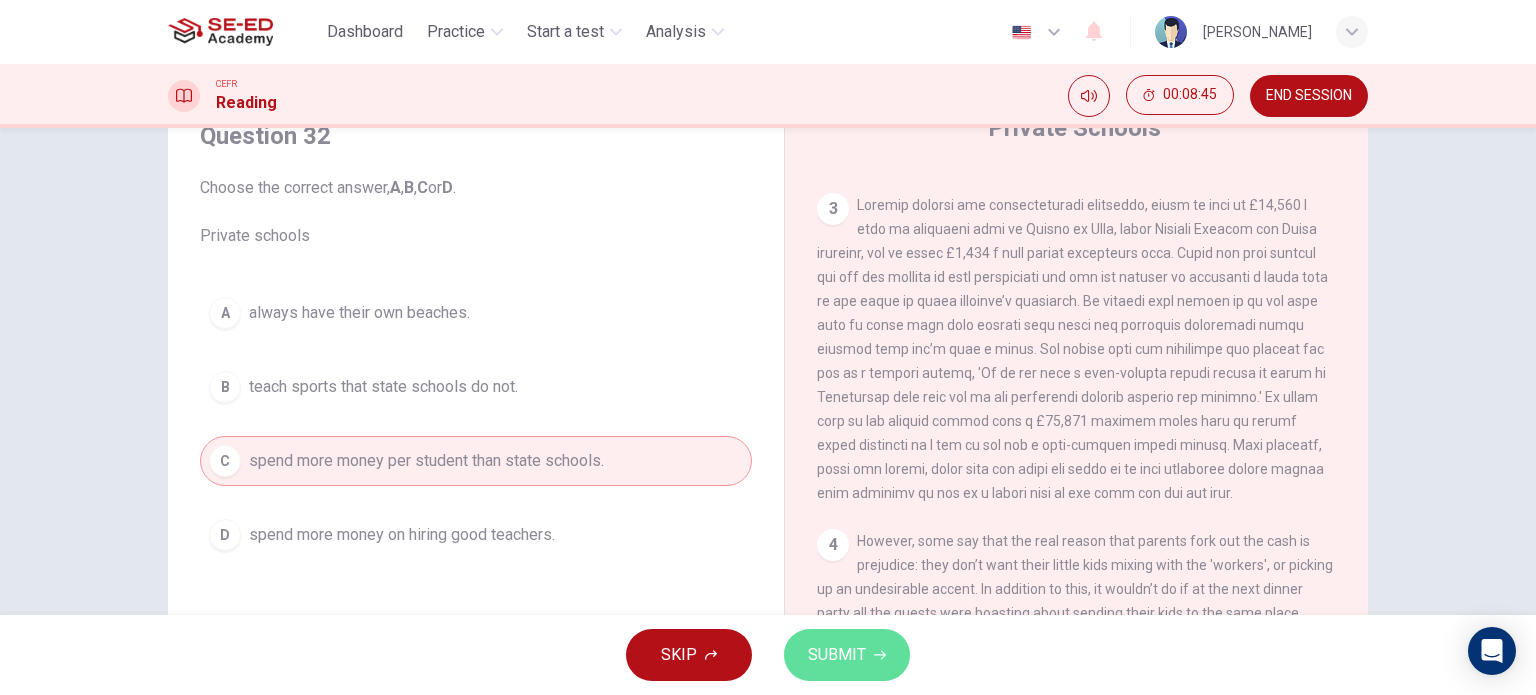 click on "SUBMIT" at bounding box center (847, 655) 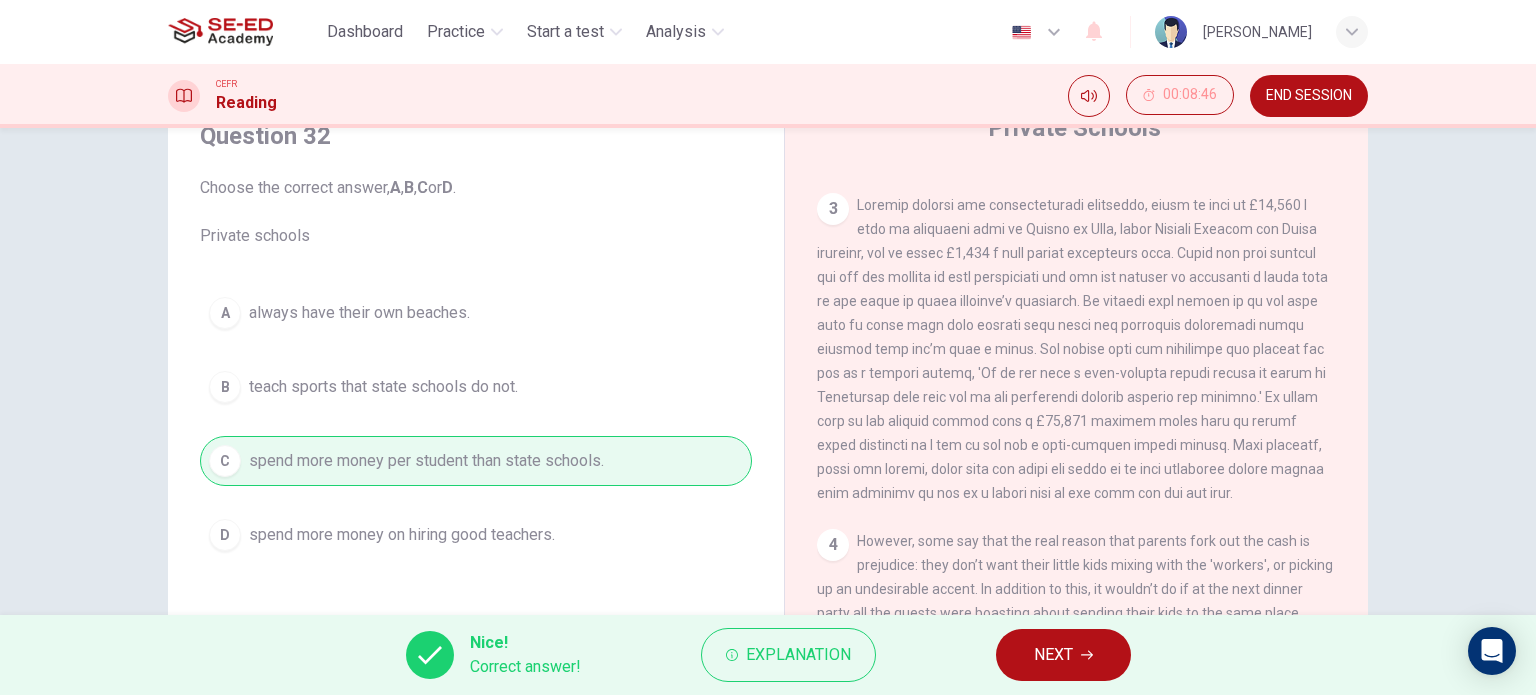 click on "Nice! Correct answer! Explanation NEXT" at bounding box center [768, 655] 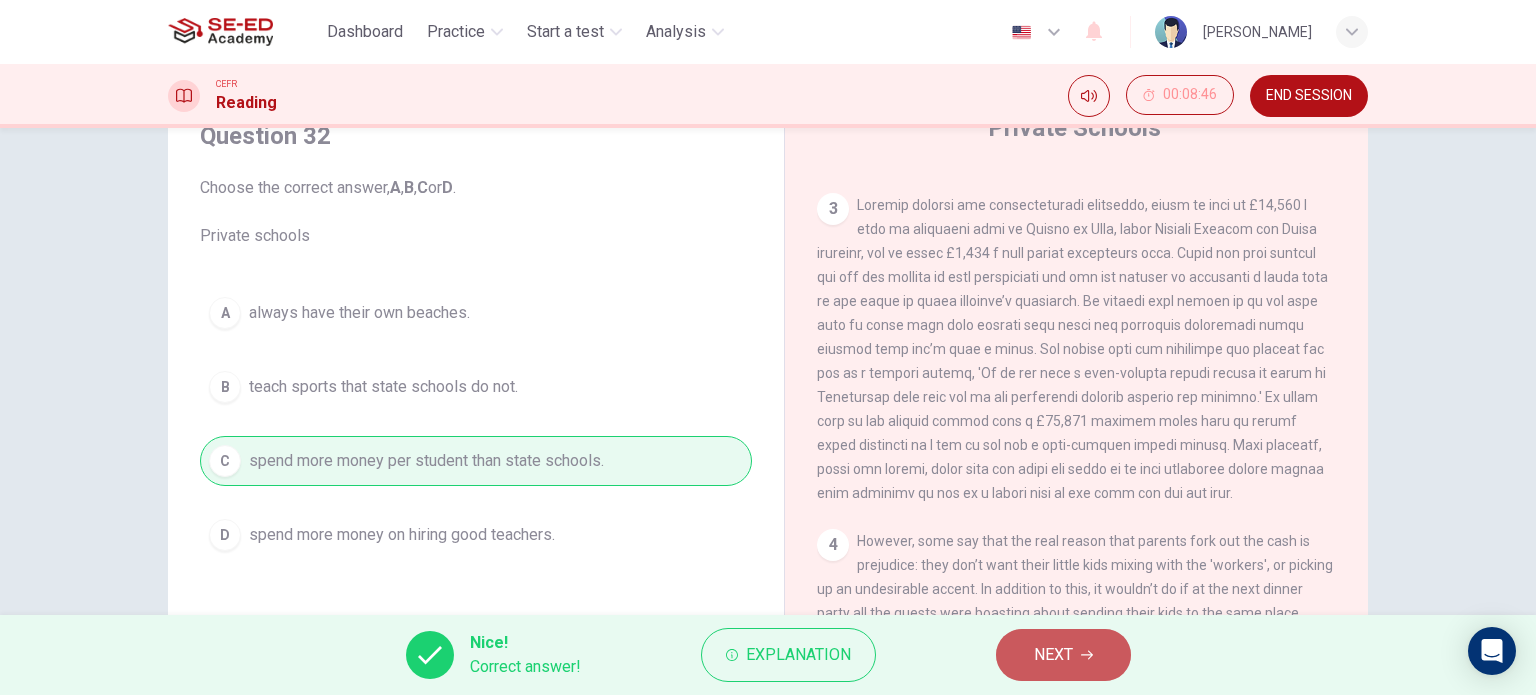 click on "NEXT" at bounding box center (1053, 655) 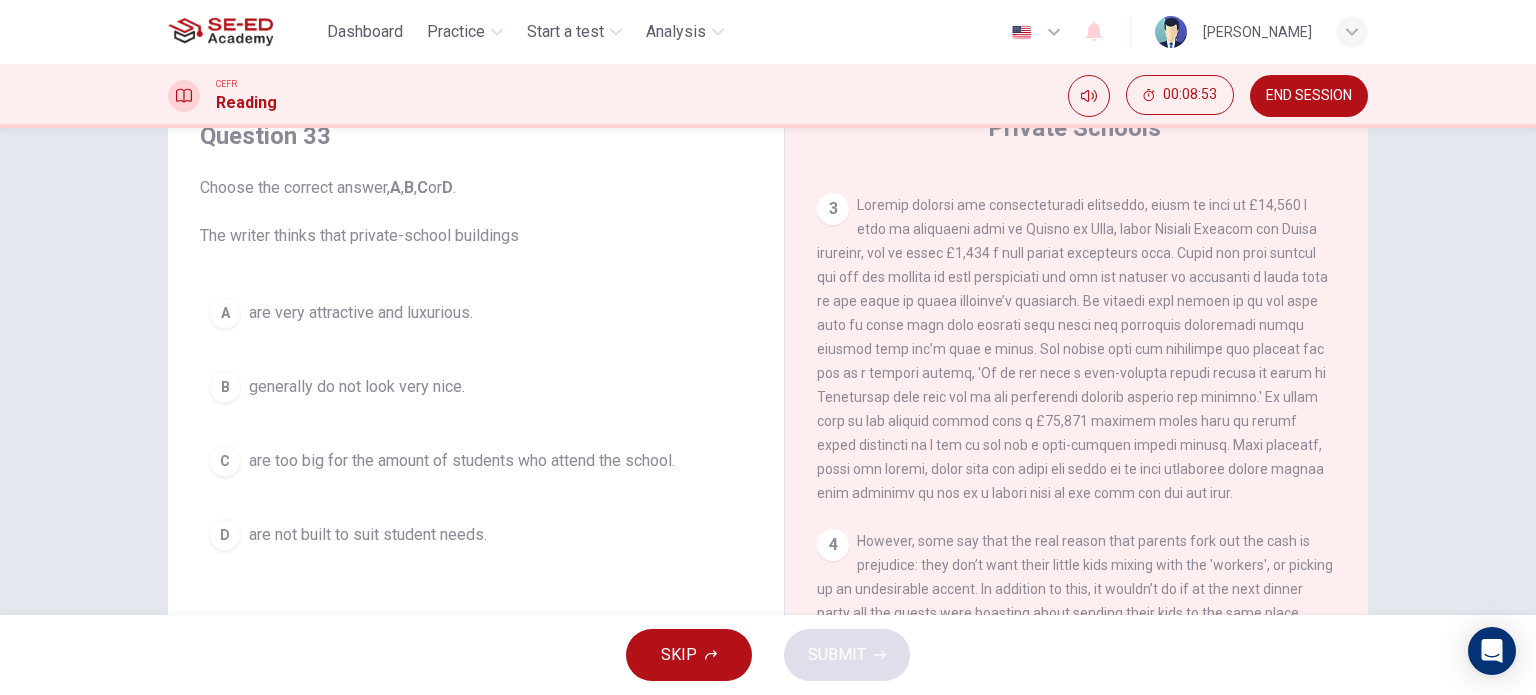click on "are very attractive and luxurious." at bounding box center (361, 313) 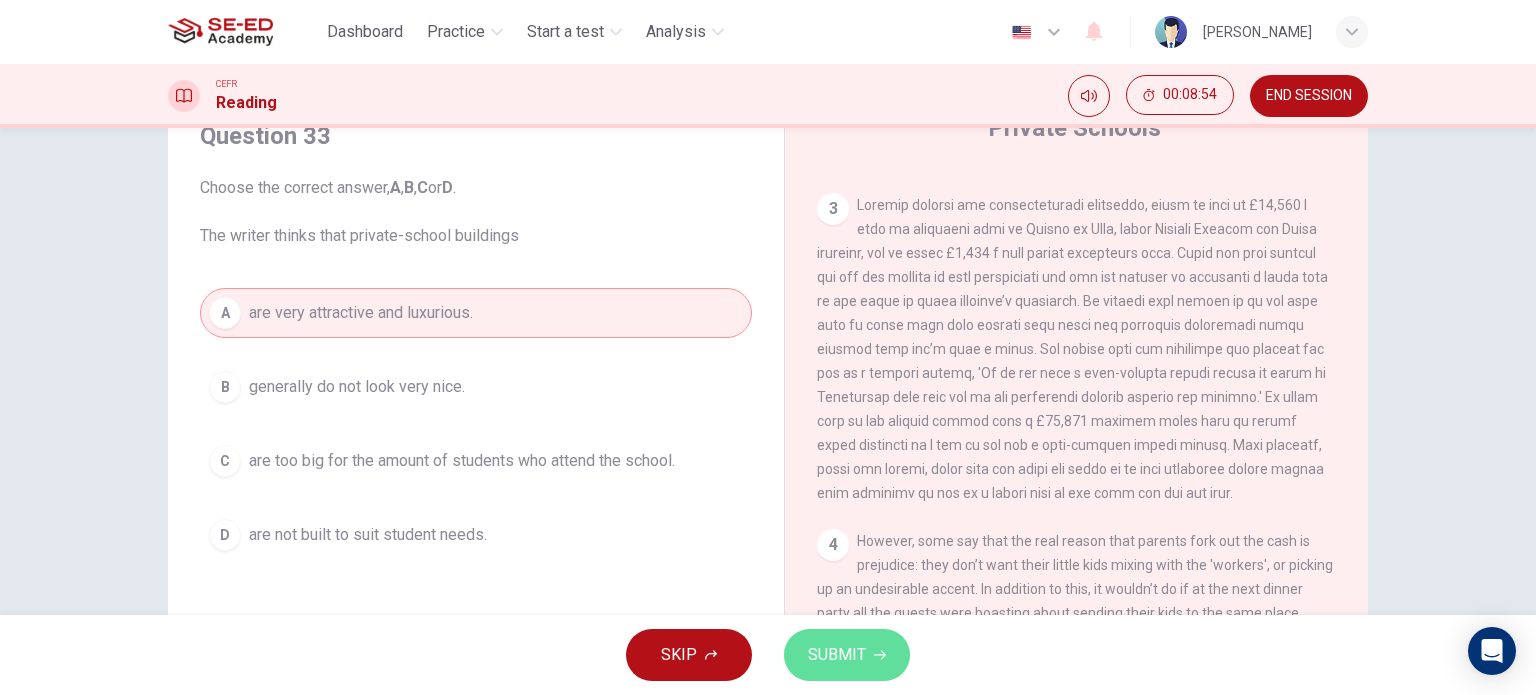 click on "SUBMIT" at bounding box center [837, 655] 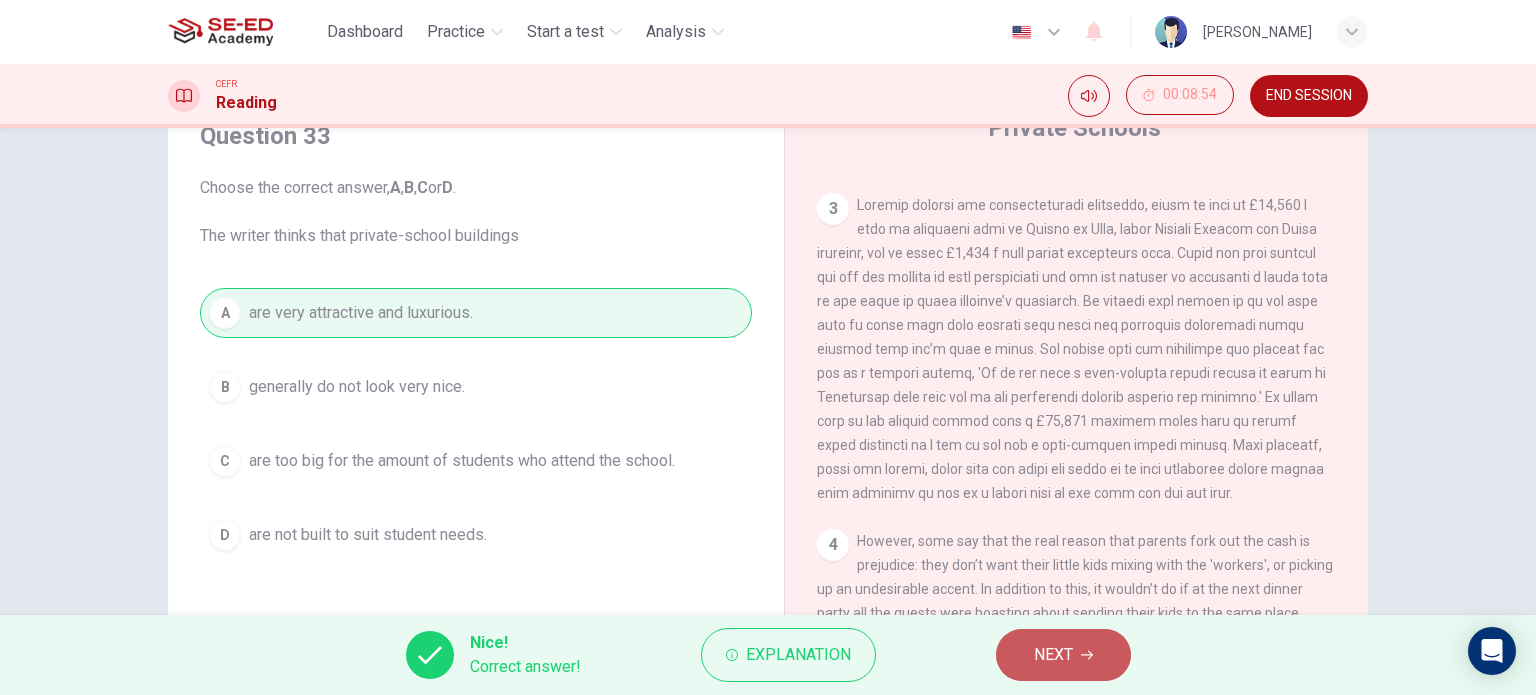 click on "NEXT" at bounding box center (1053, 655) 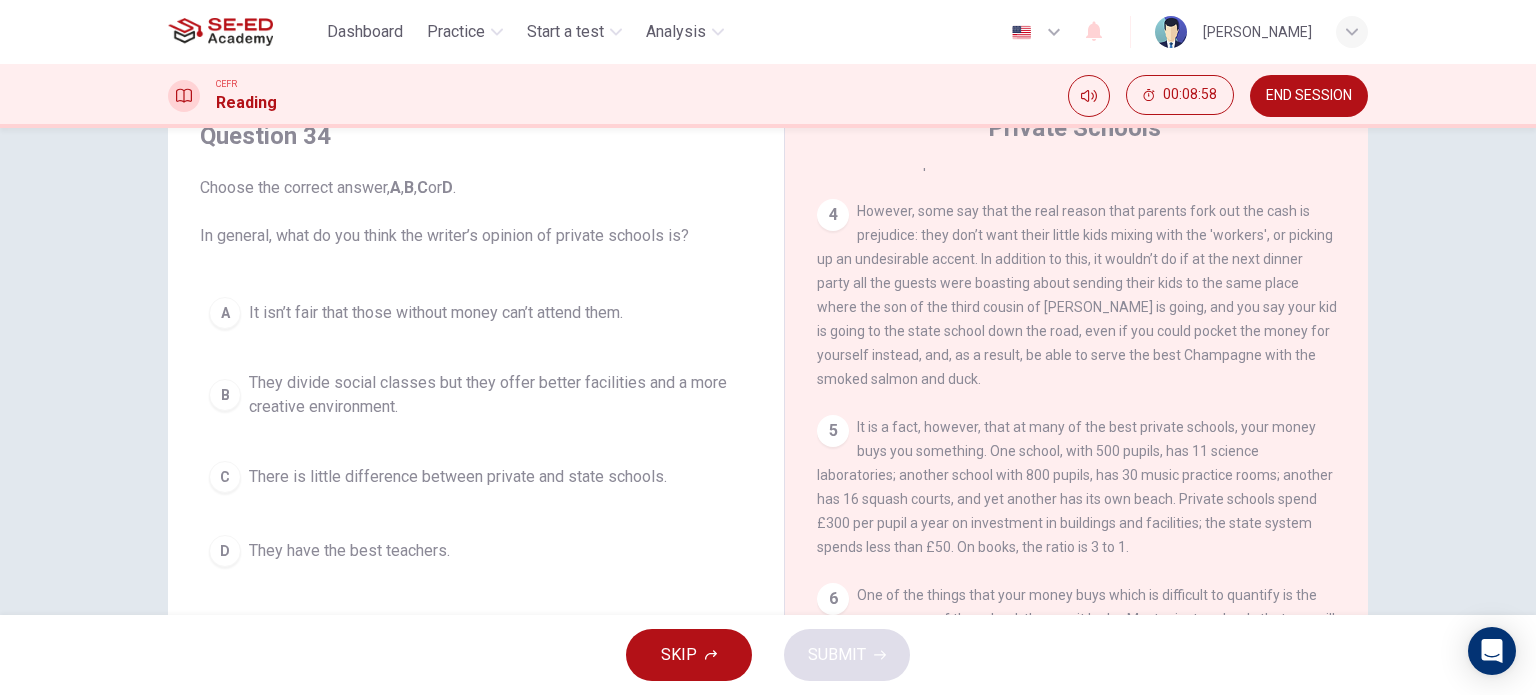 scroll, scrollTop: 1272, scrollLeft: 0, axis: vertical 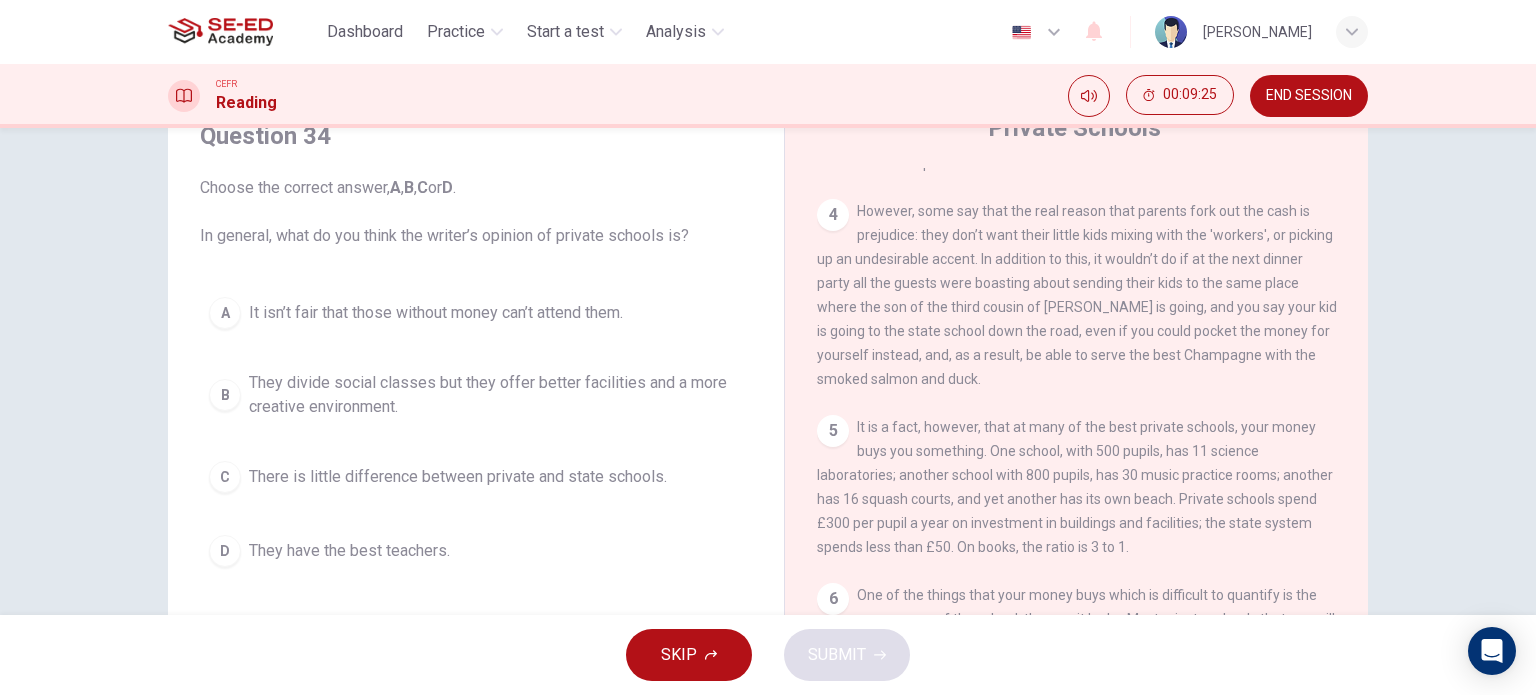 click on "They divide social classes but they offer better facilities and a more
creative environment." at bounding box center (496, 395) 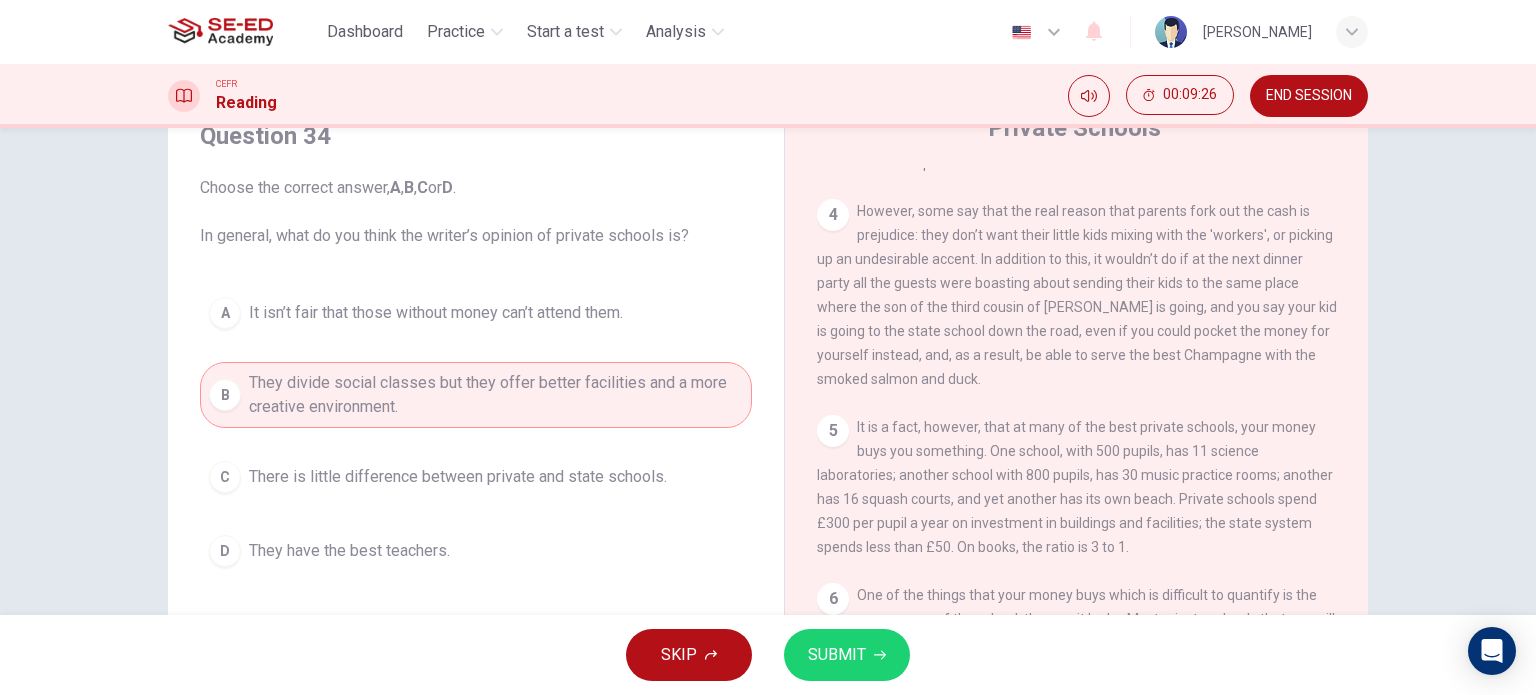 click on "SUBMIT" at bounding box center [847, 655] 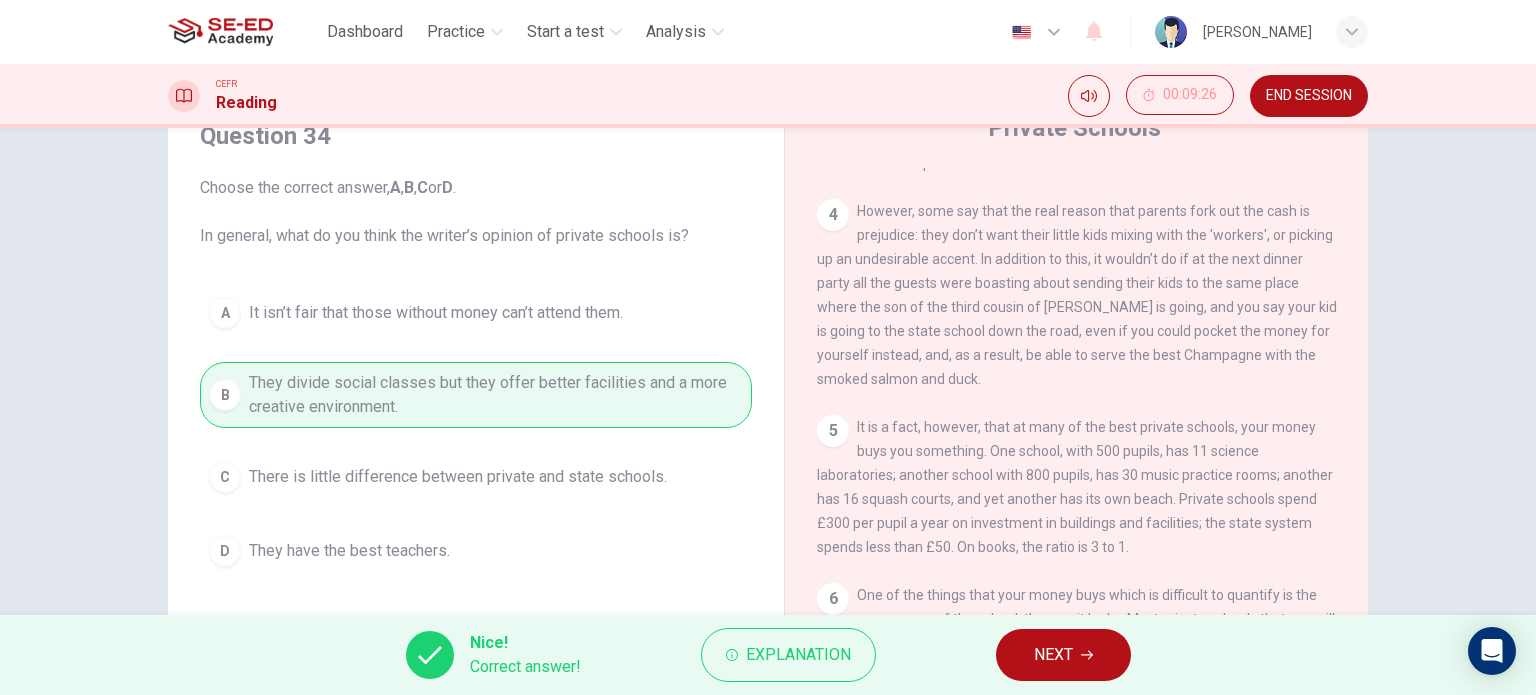 click on "NEXT" at bounding box center (1063, 655) 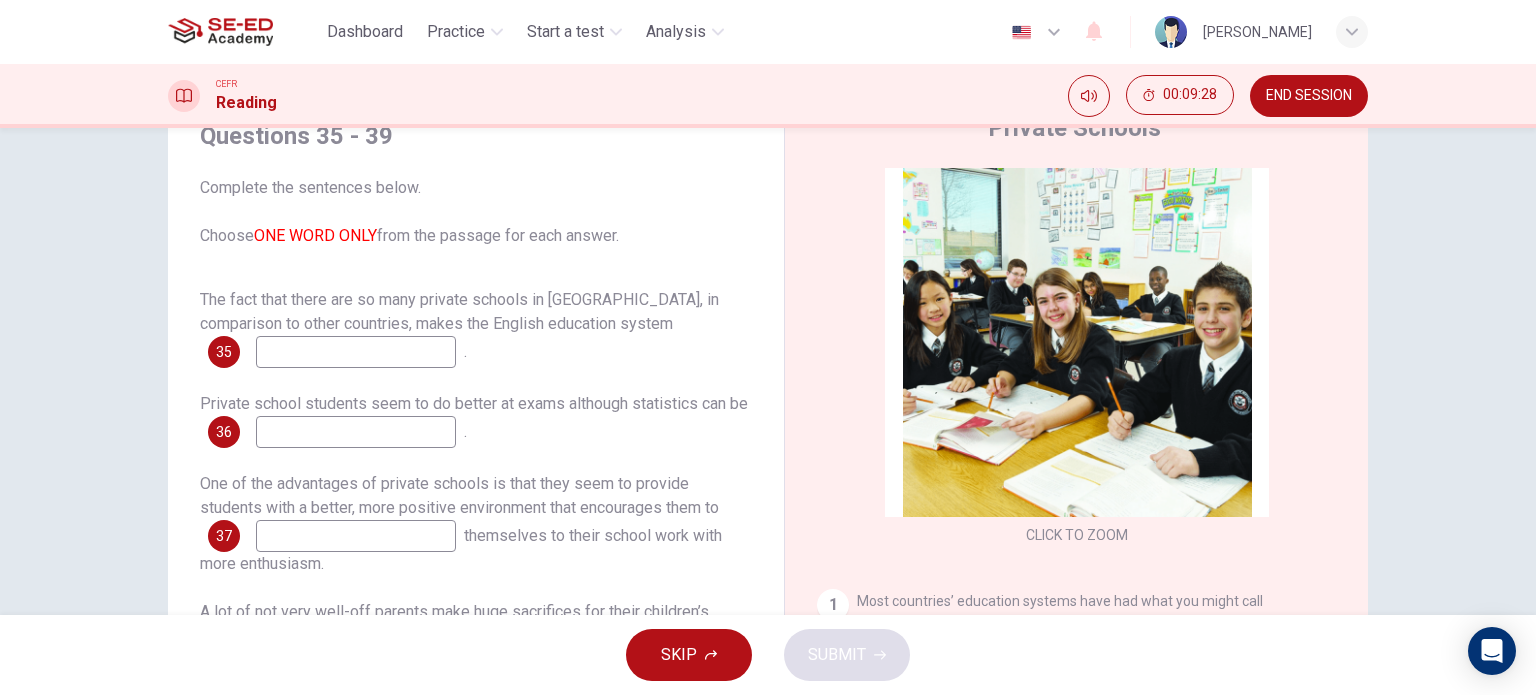 click at bounding box center [356, 352] 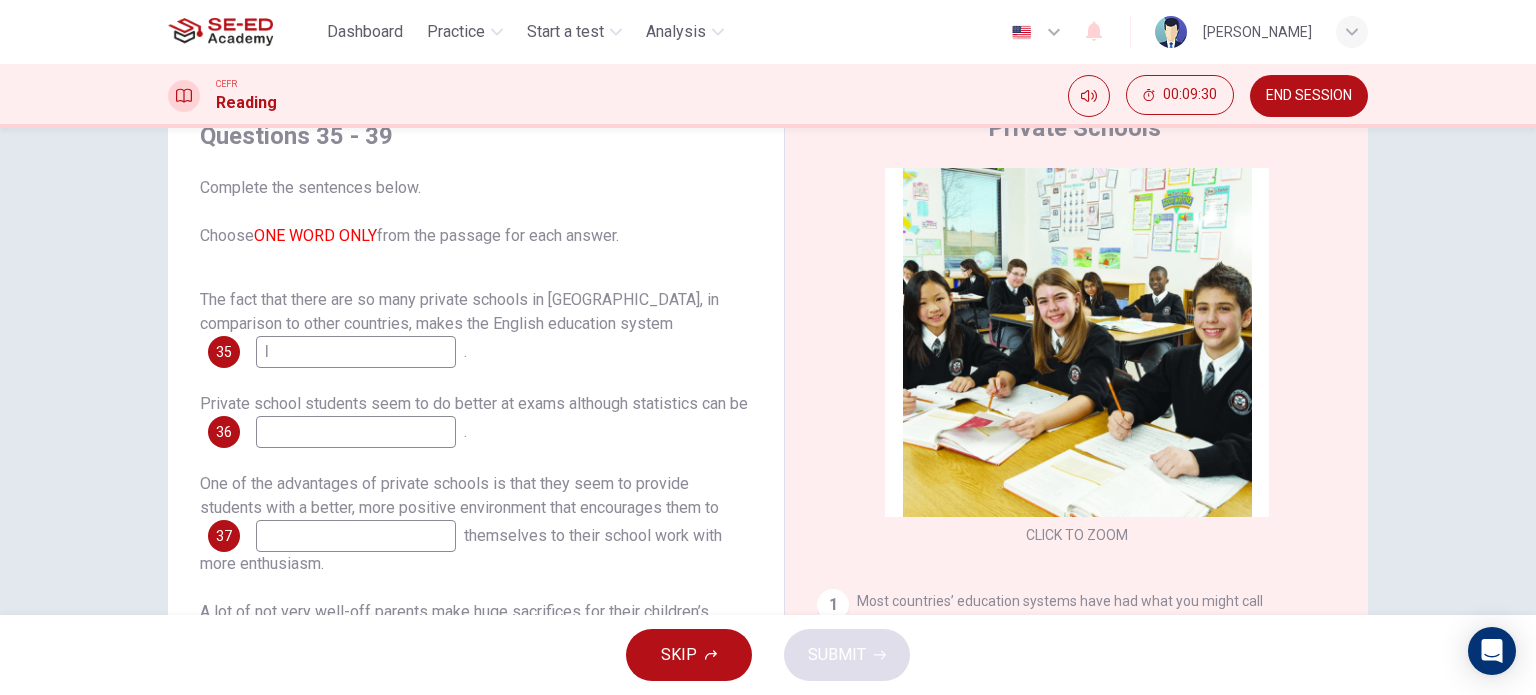 type on "l" 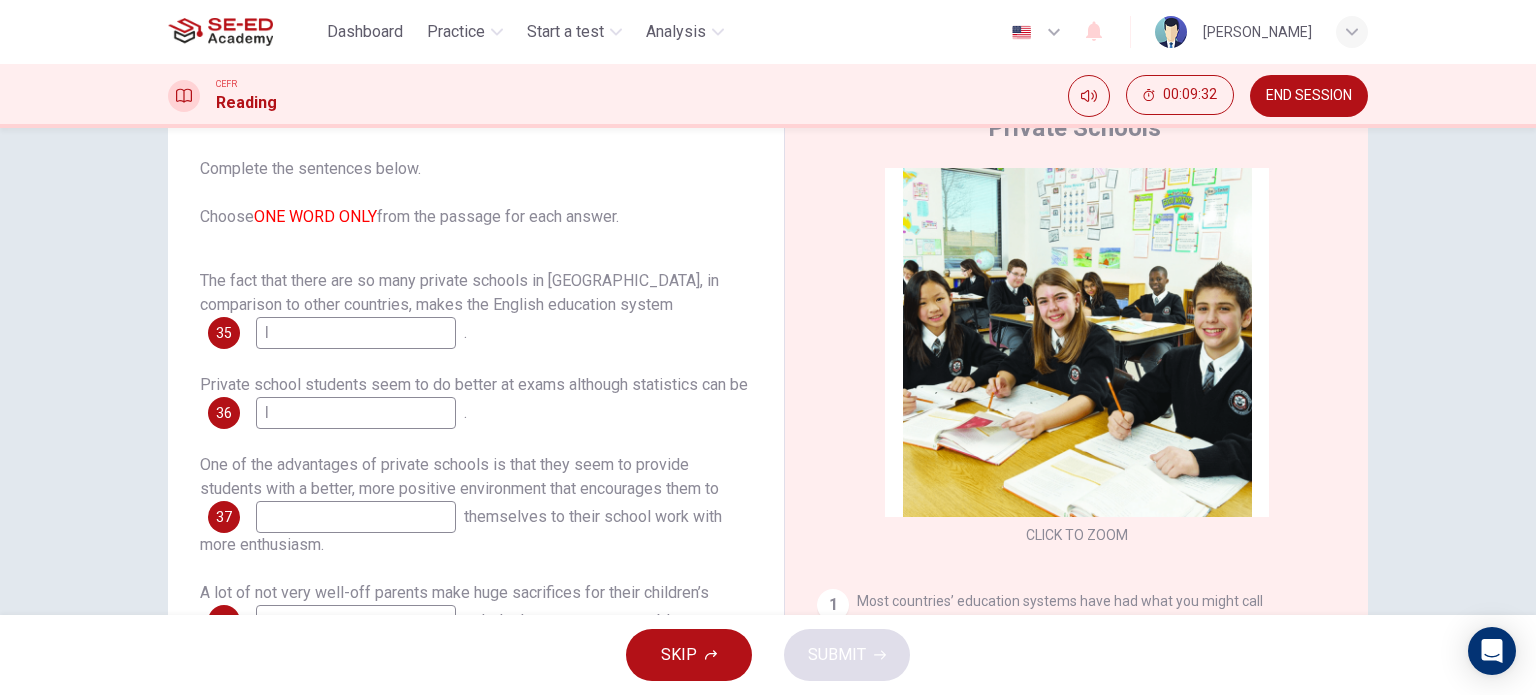 scroll, scrollTop: 24, scrollLeft: 0, axis: vertical 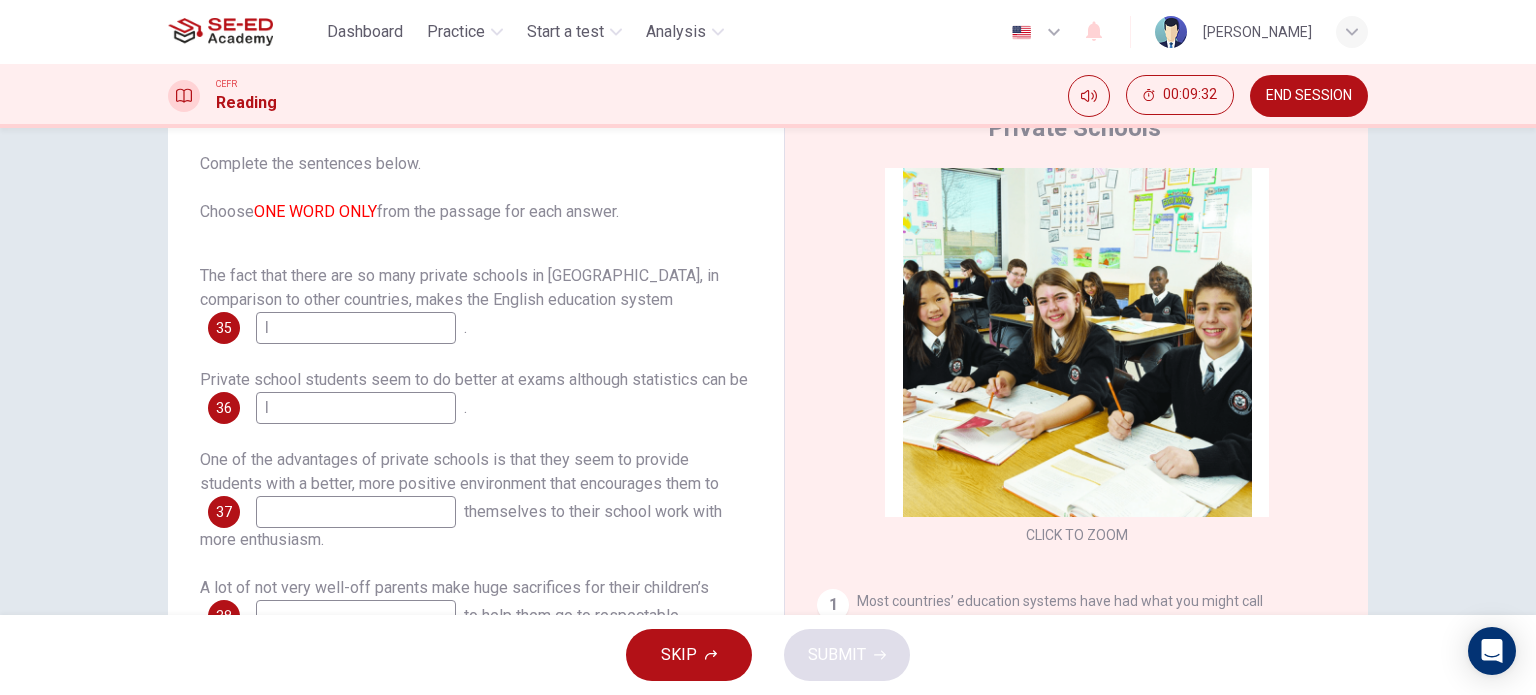 type on "l" 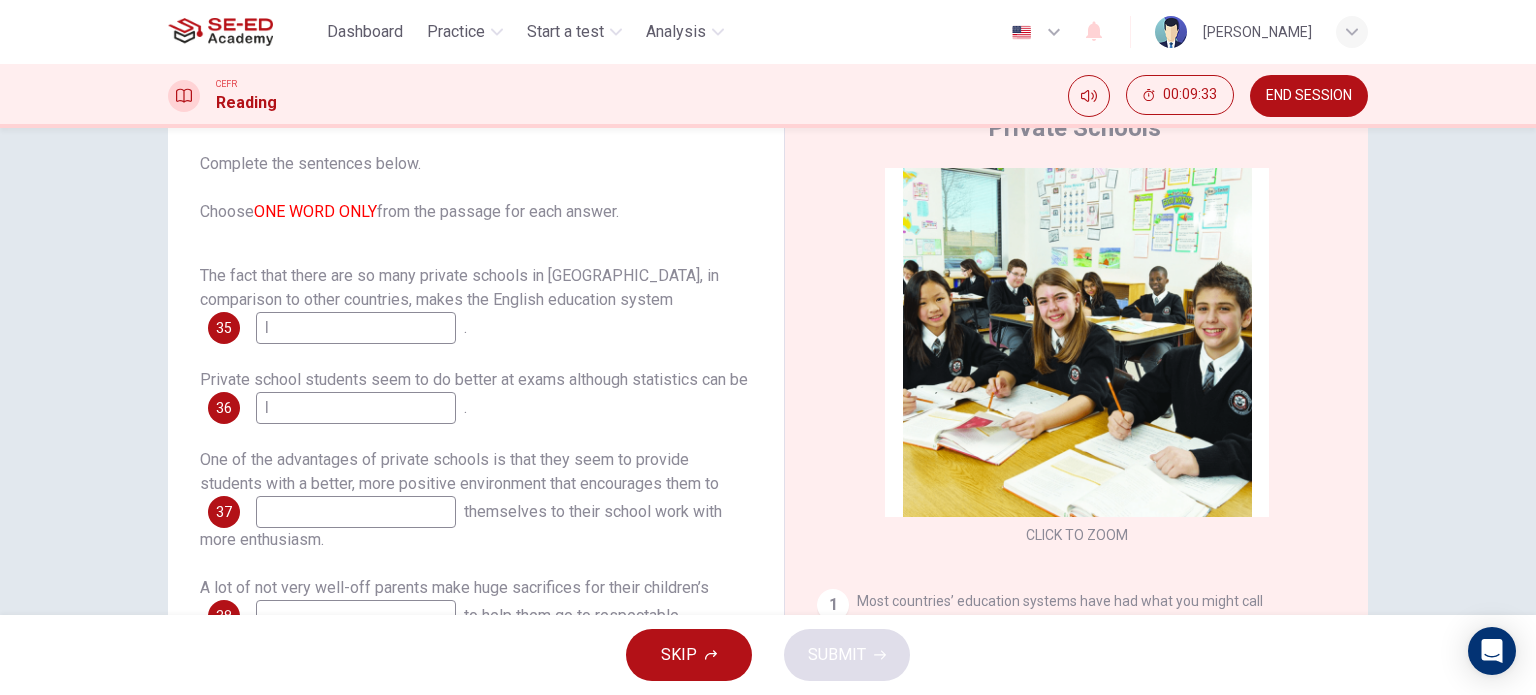 click at bounding box center (356, 512) 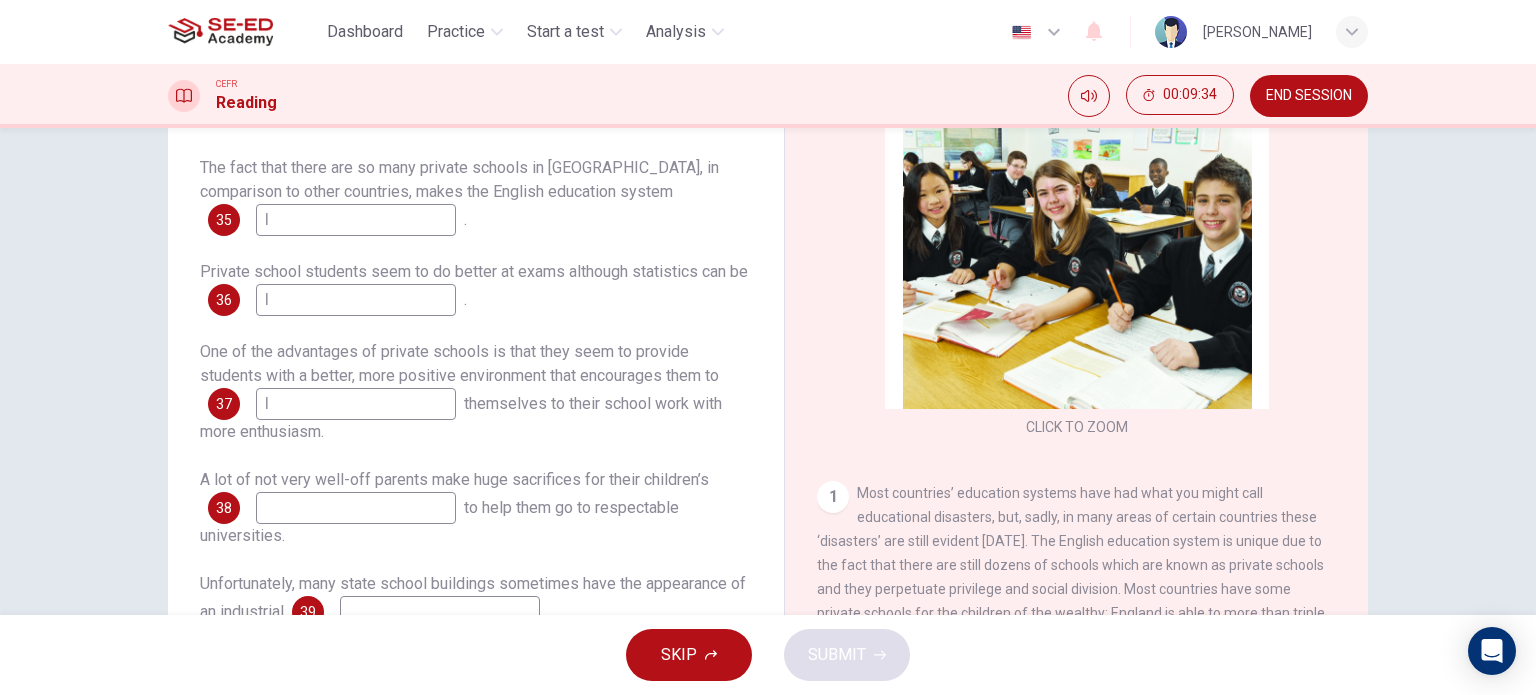 scroll, scrollTop: 288, scrollLeft: 0, axis: vertical 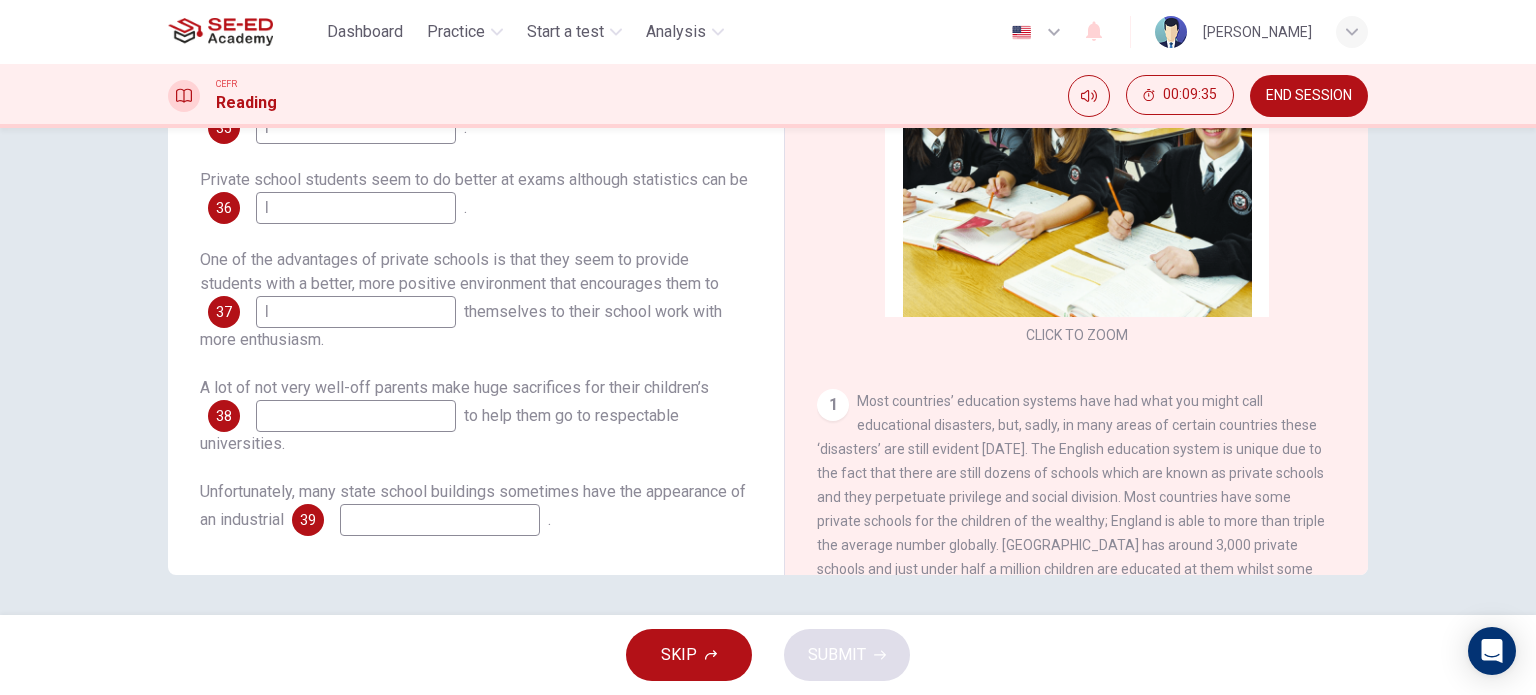 type on "l" 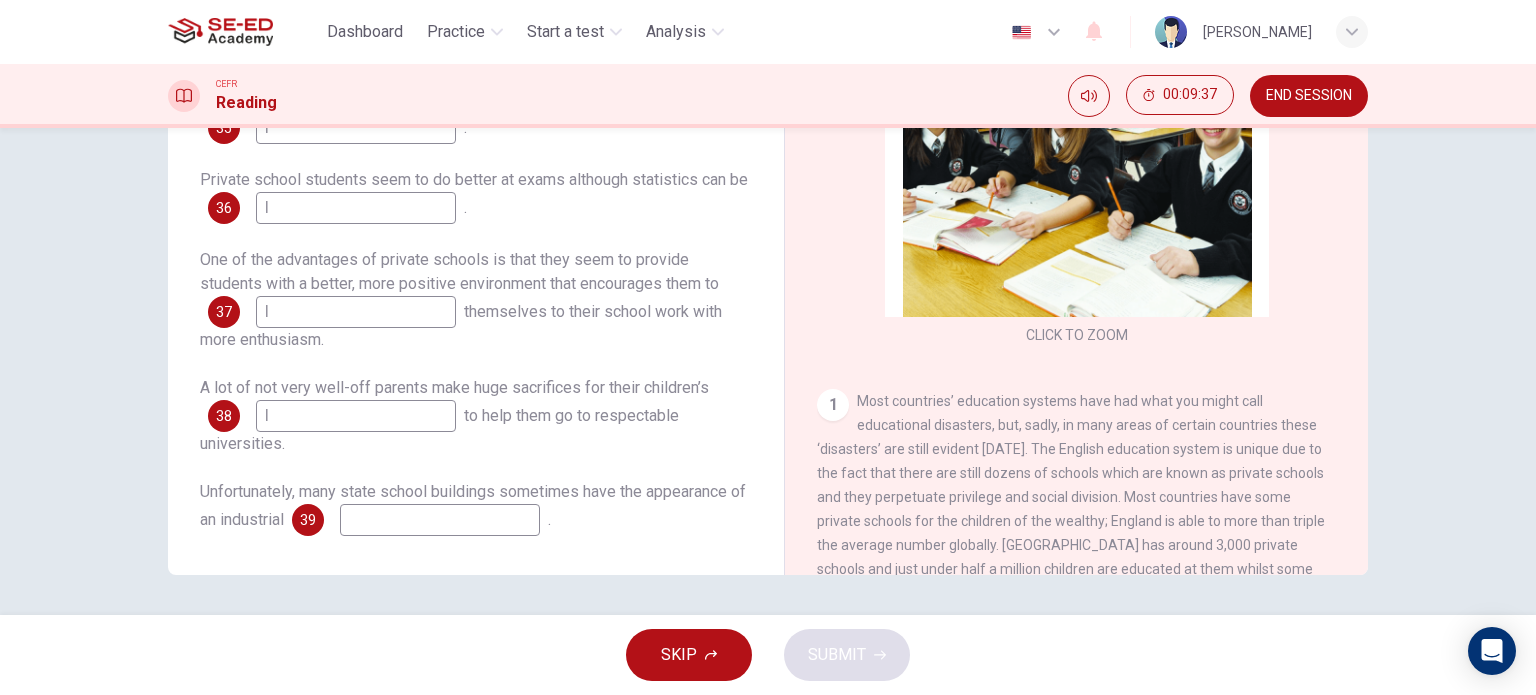 type on "l" 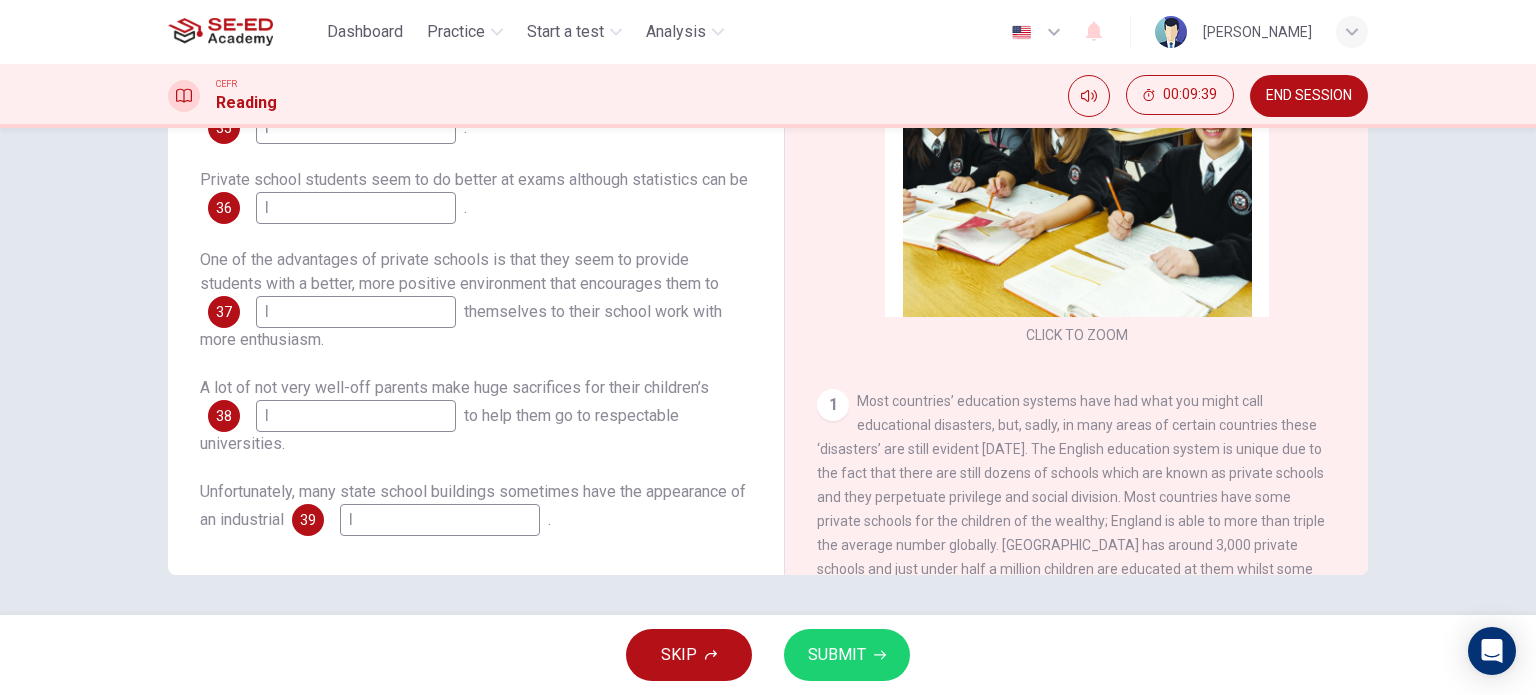 type on "l" 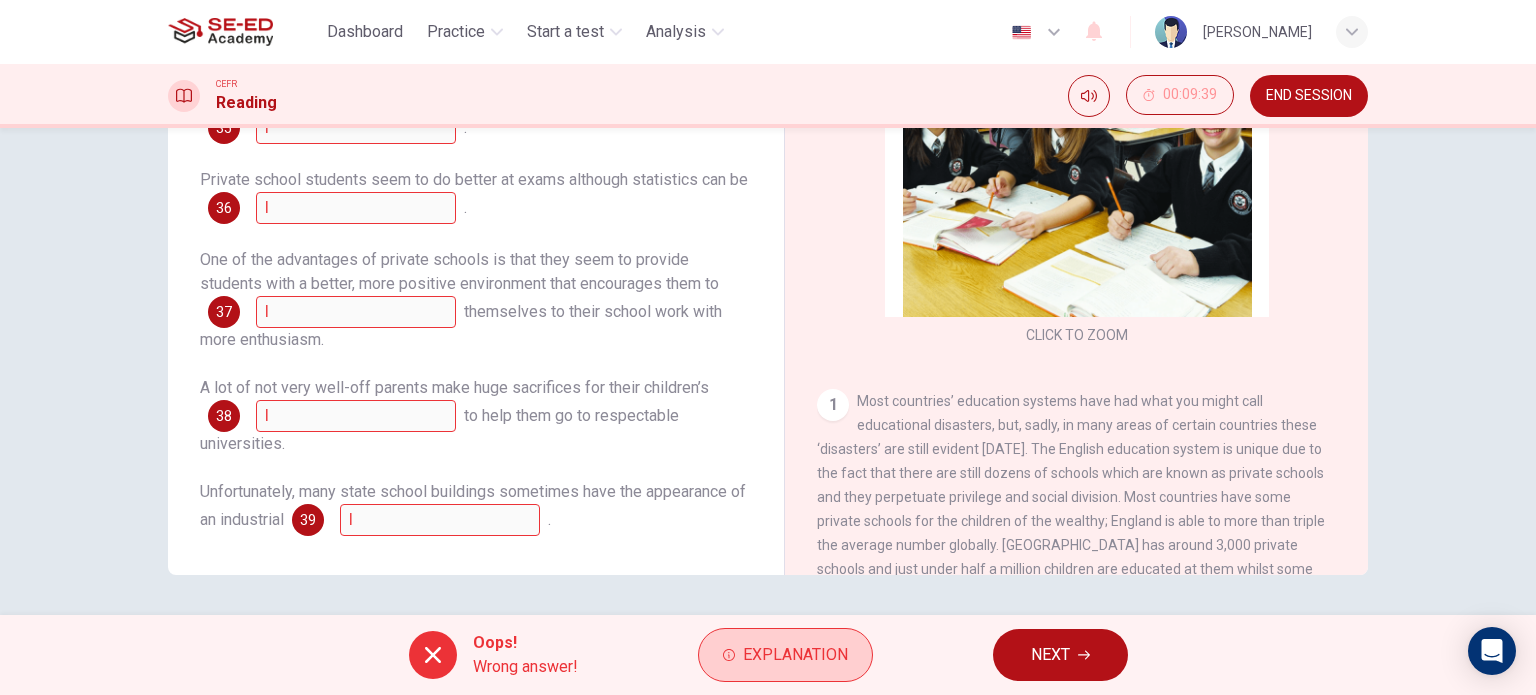 click on "Explanation" at bounding box center [785, 655] 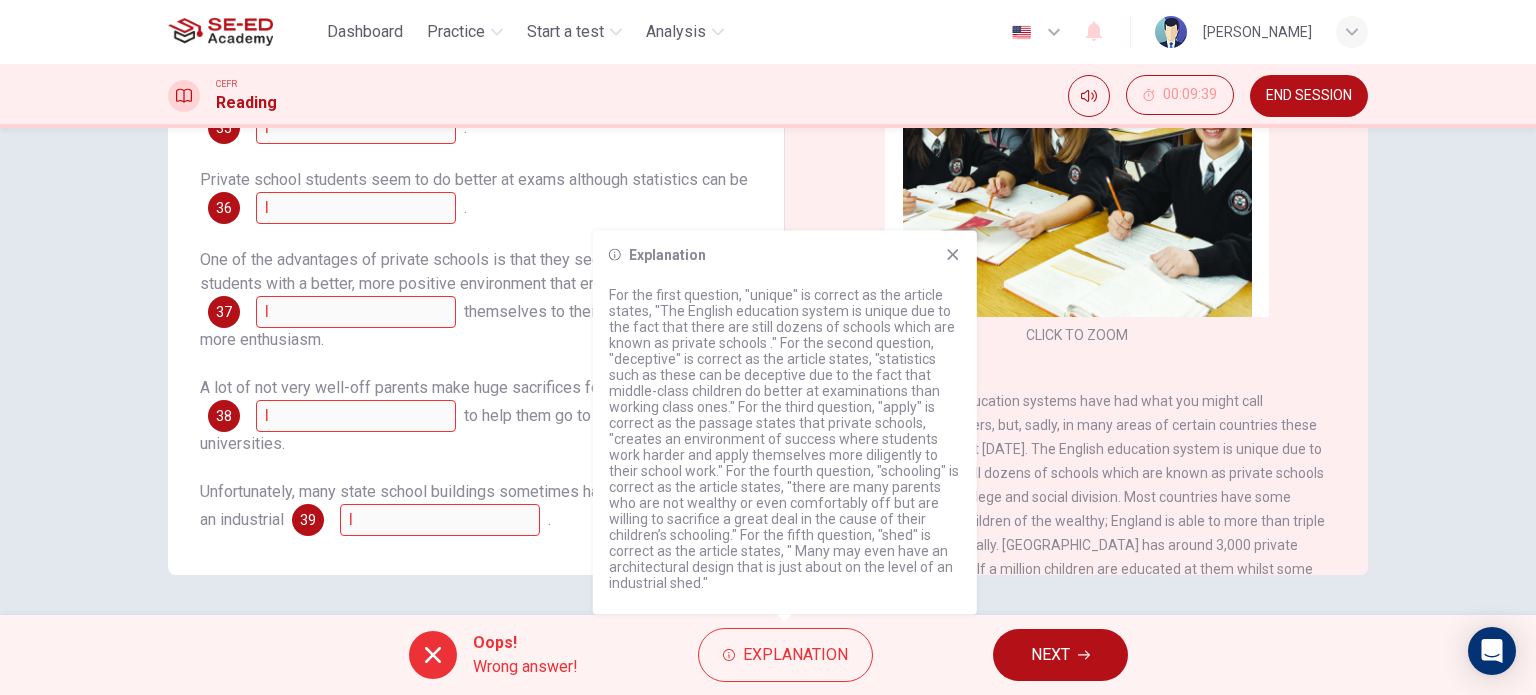 click on "NEXT" at bounding box center (1050, 655) 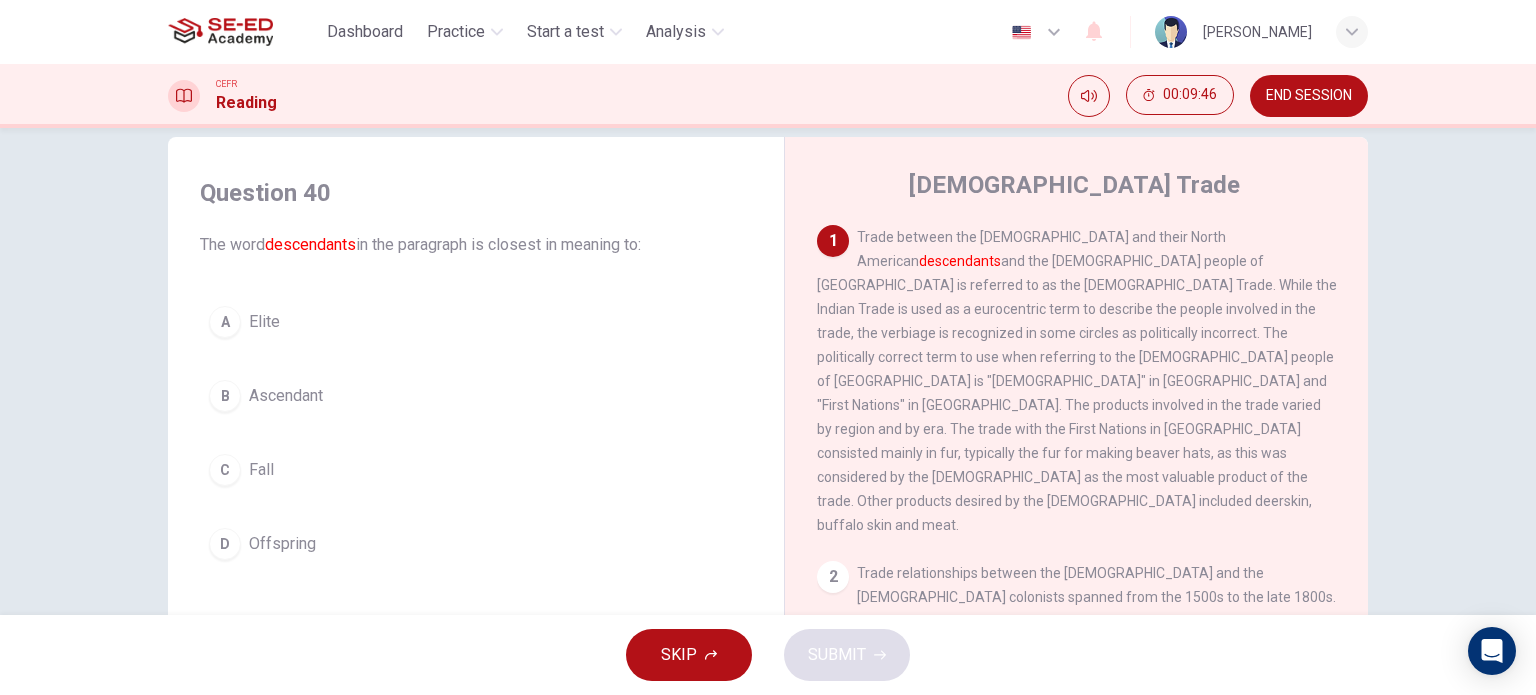 scroll, scrollTop: 0, scrollLeft: 0, axis: both 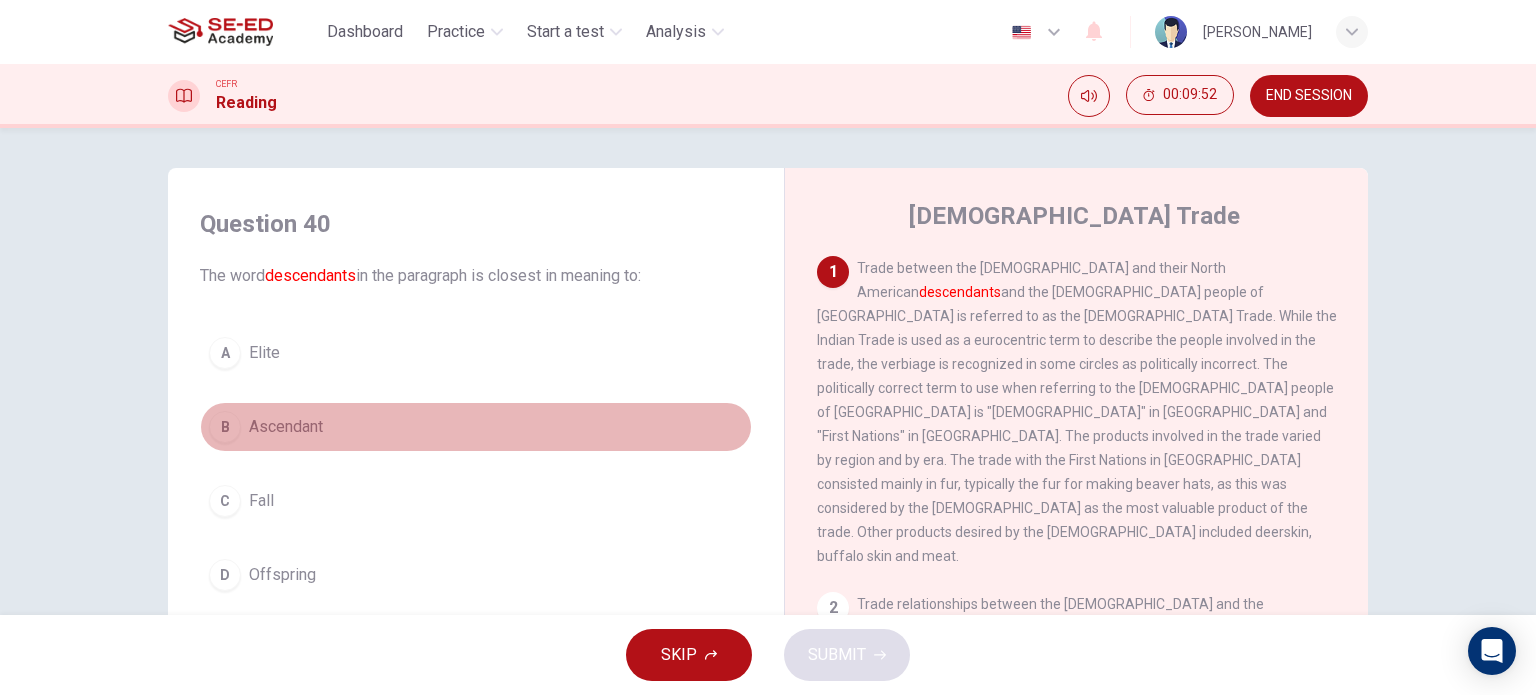 click on "Ascendant" at bounding box center (286, 427) 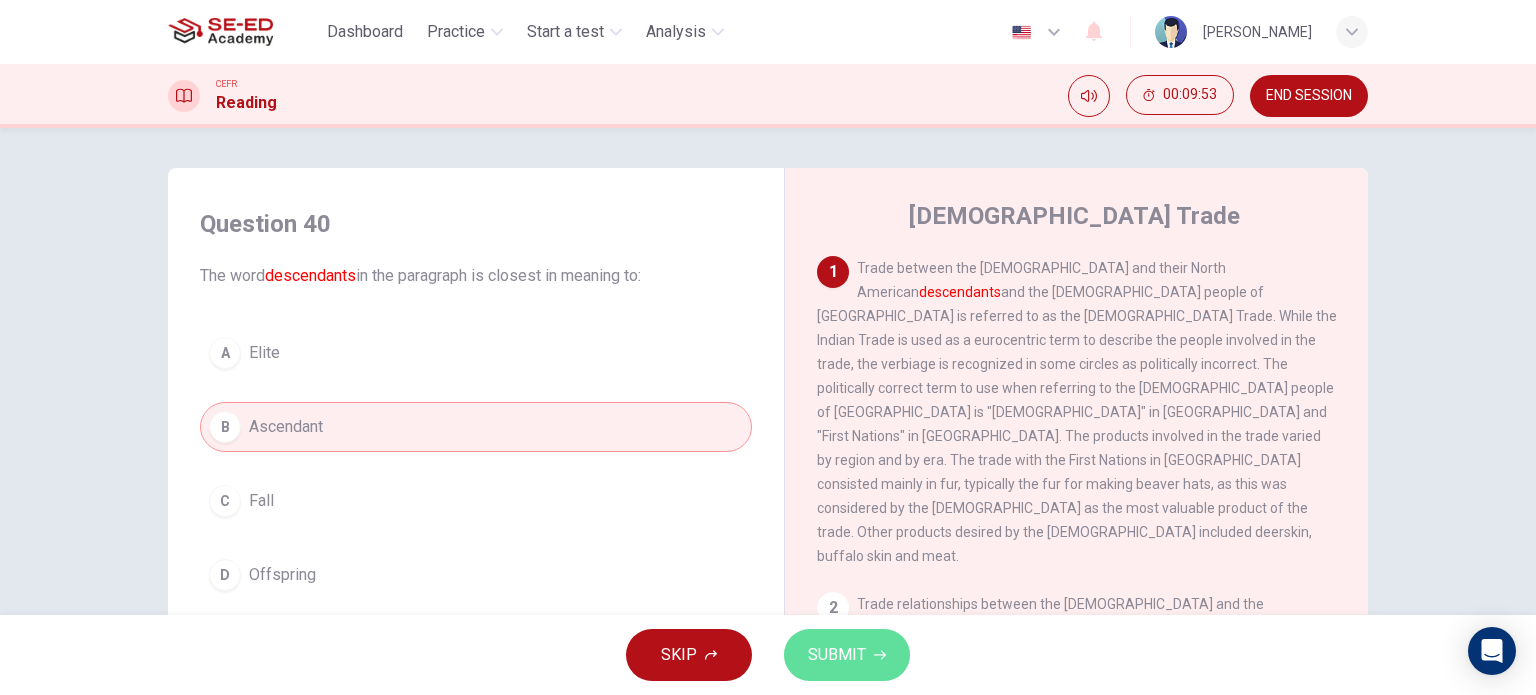 click on "SUBMIT" at bounding box center (837, 655) 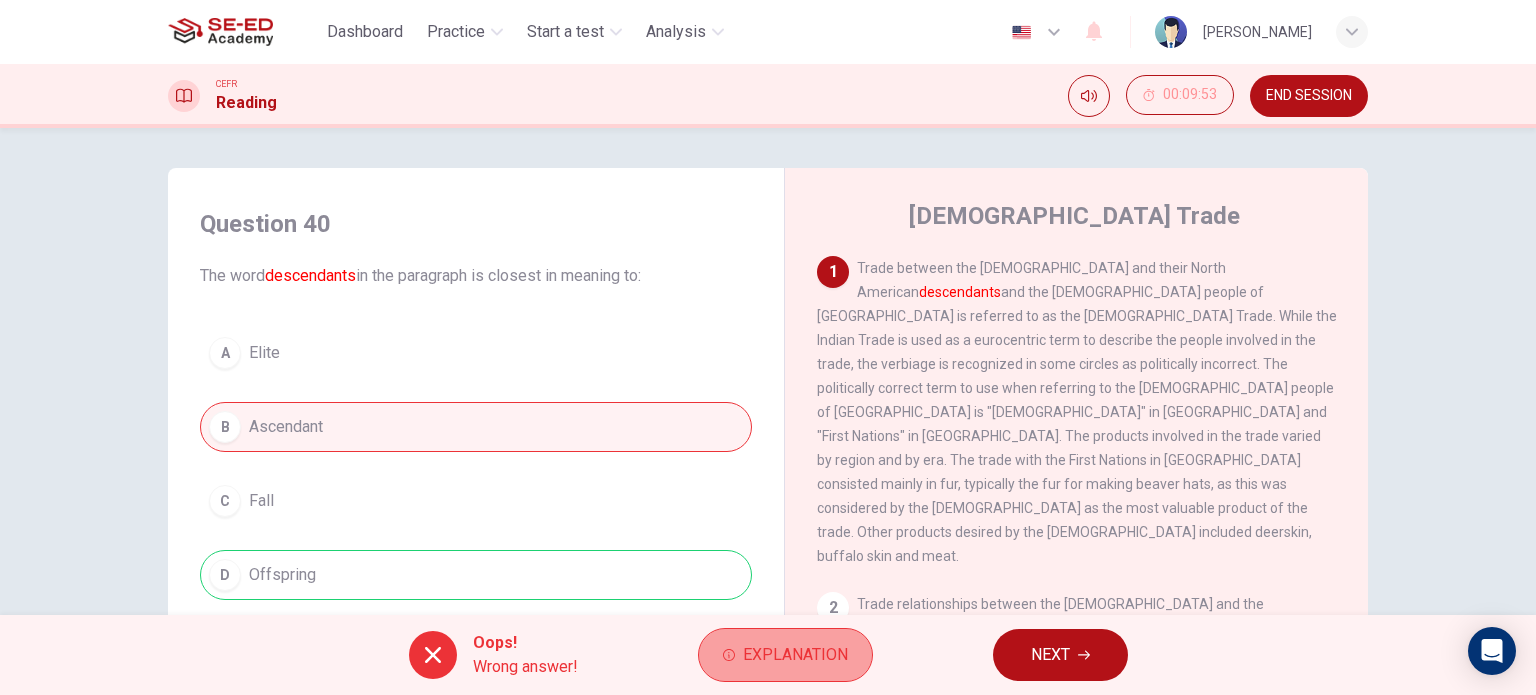 click on "Explanation" at bounding box center [795, 655] 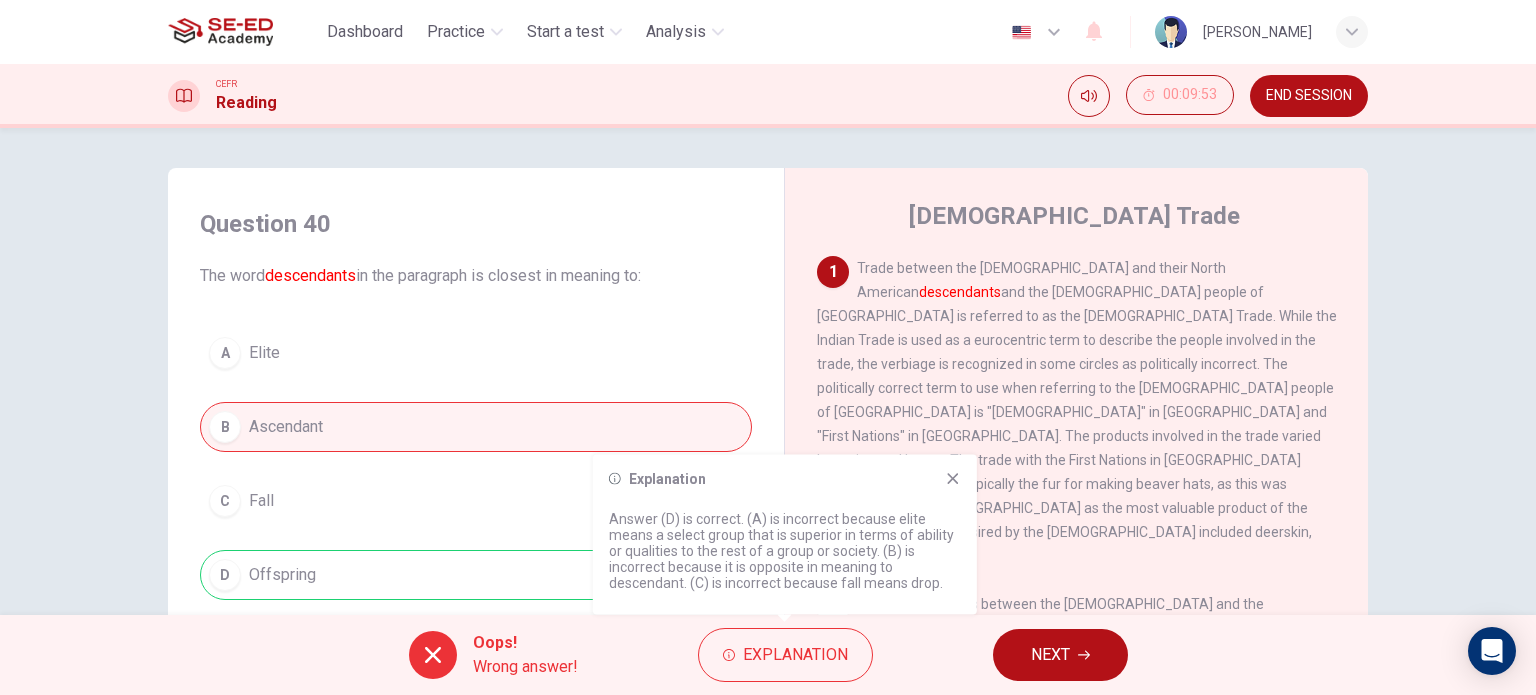 click on "Explanation" at bounding box center [785, 479] 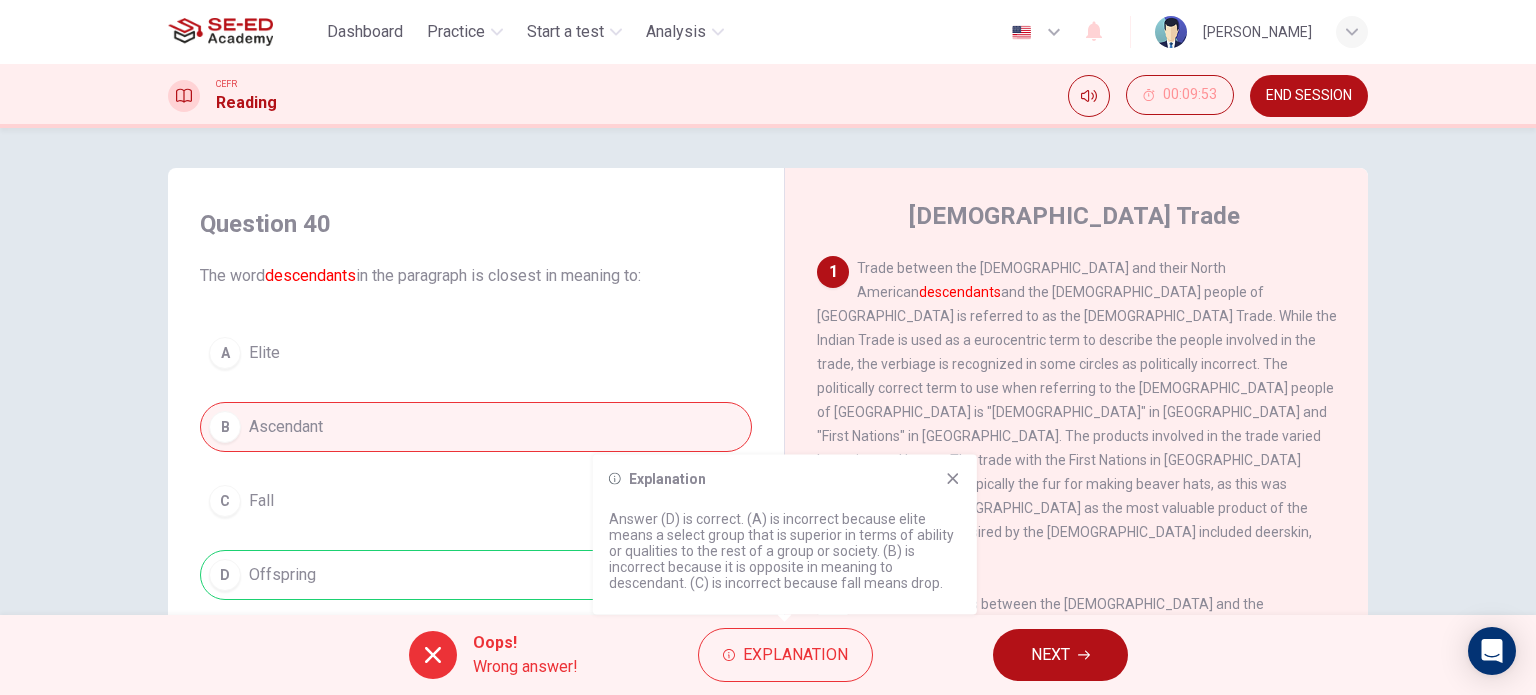 click 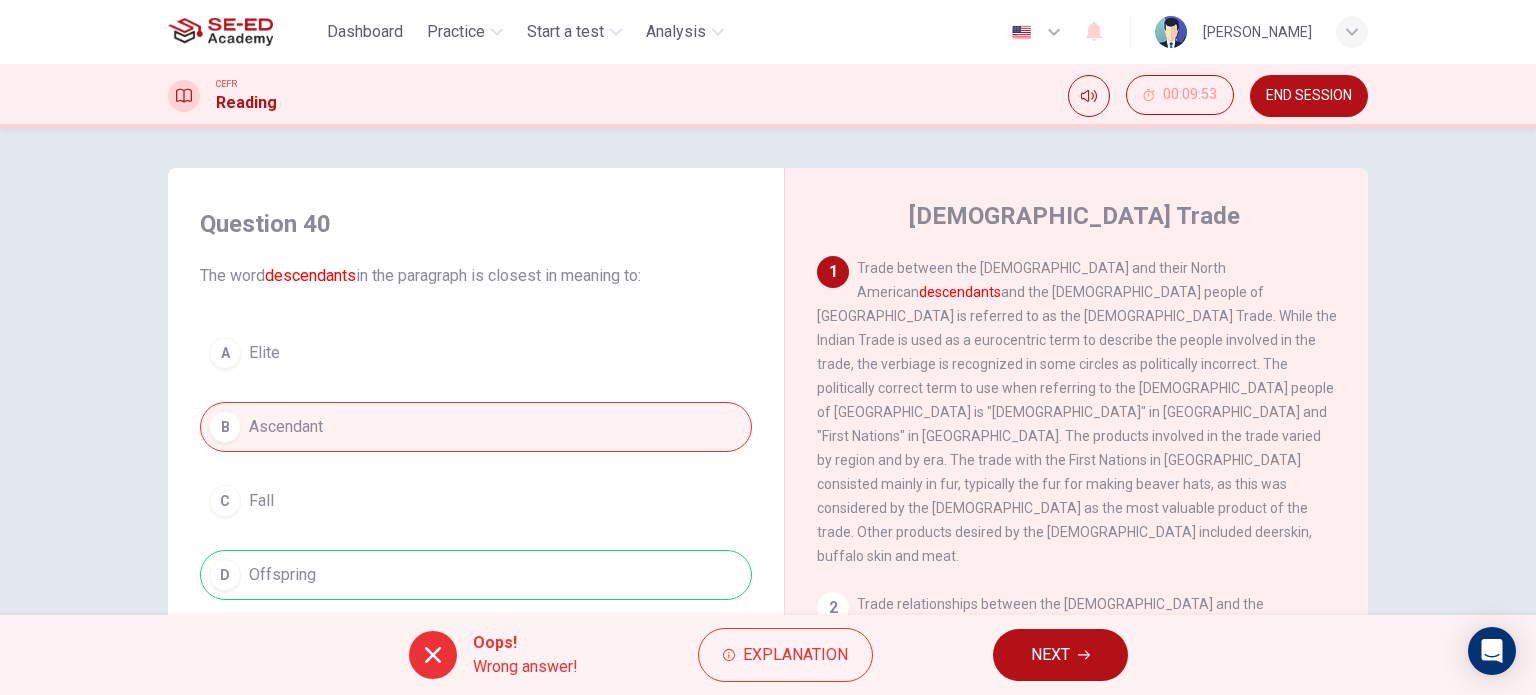 click on "NEXT" at bounding box center [1060, 655] 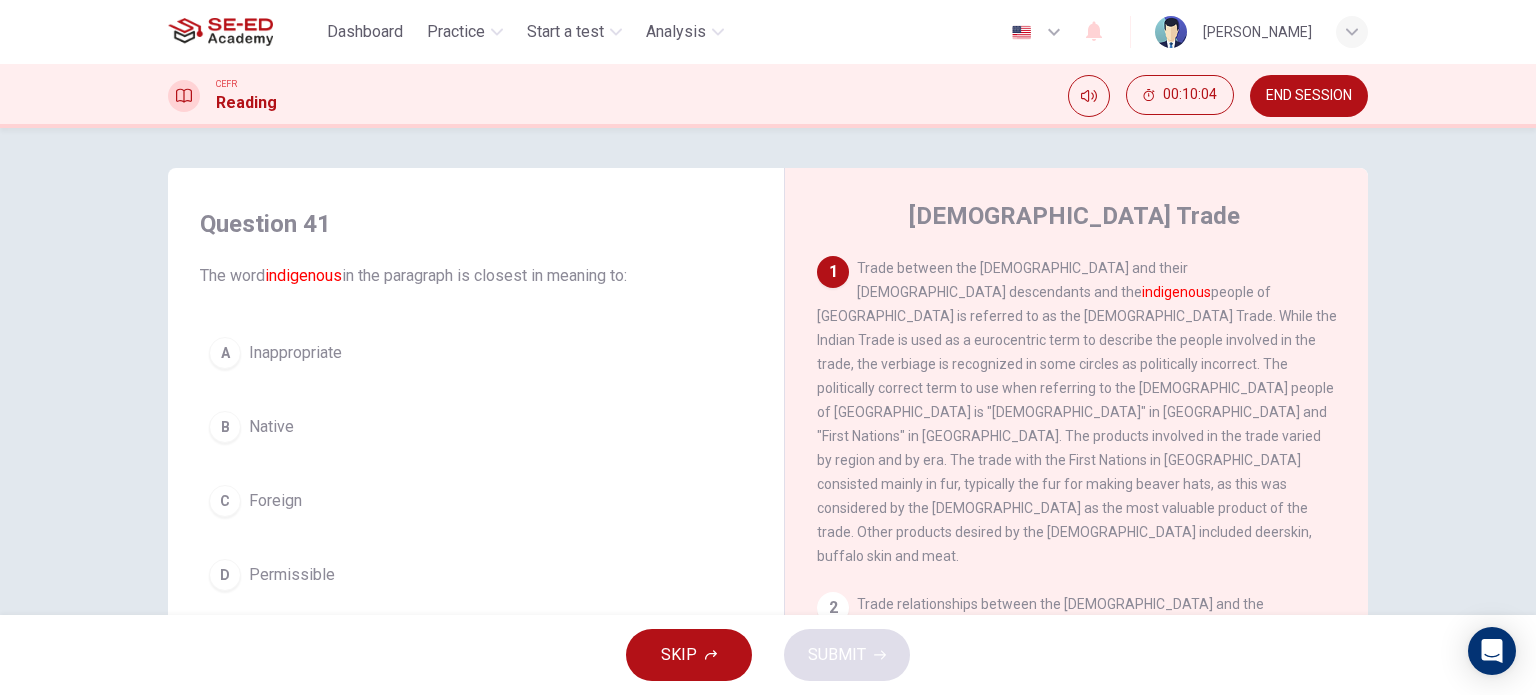 click on "B Native" at bounding box center (476, 427) 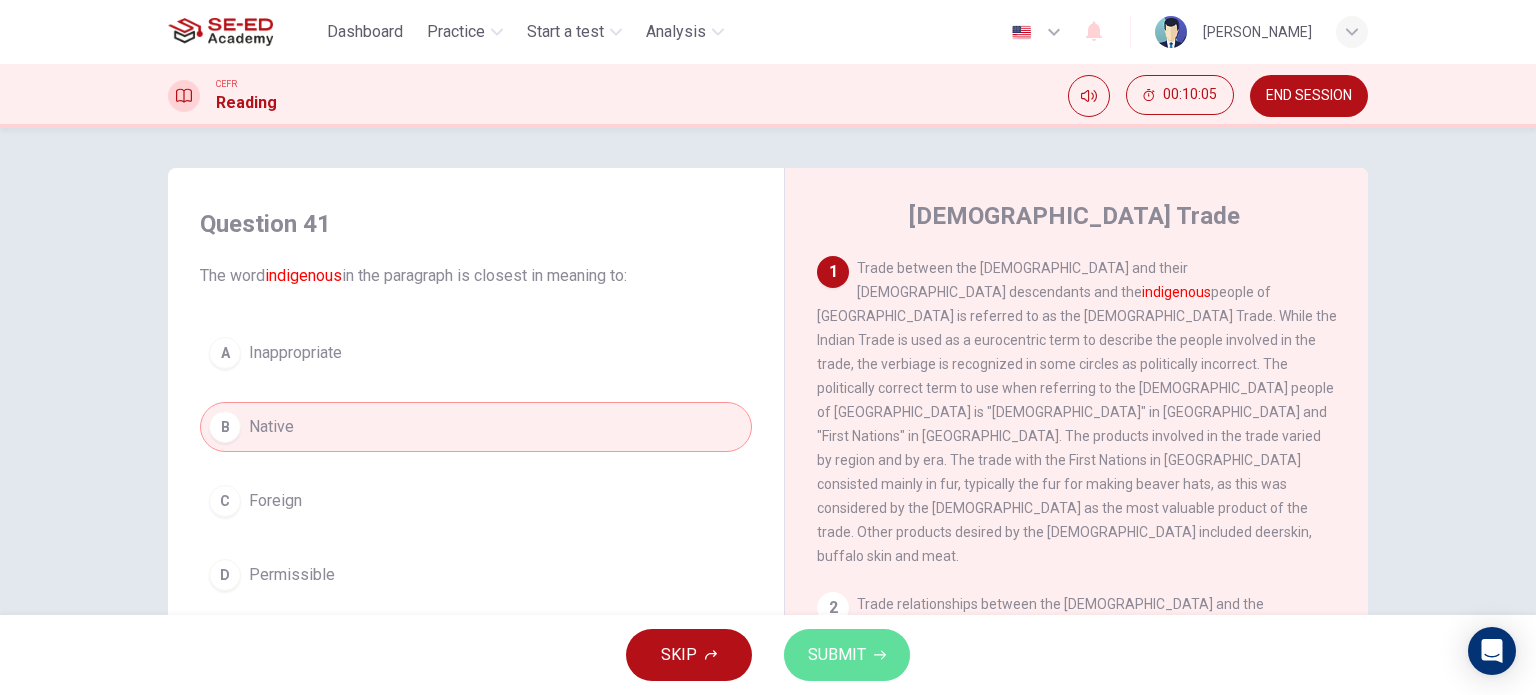 click on "SUBMIT" at bounding box center [837, 655] 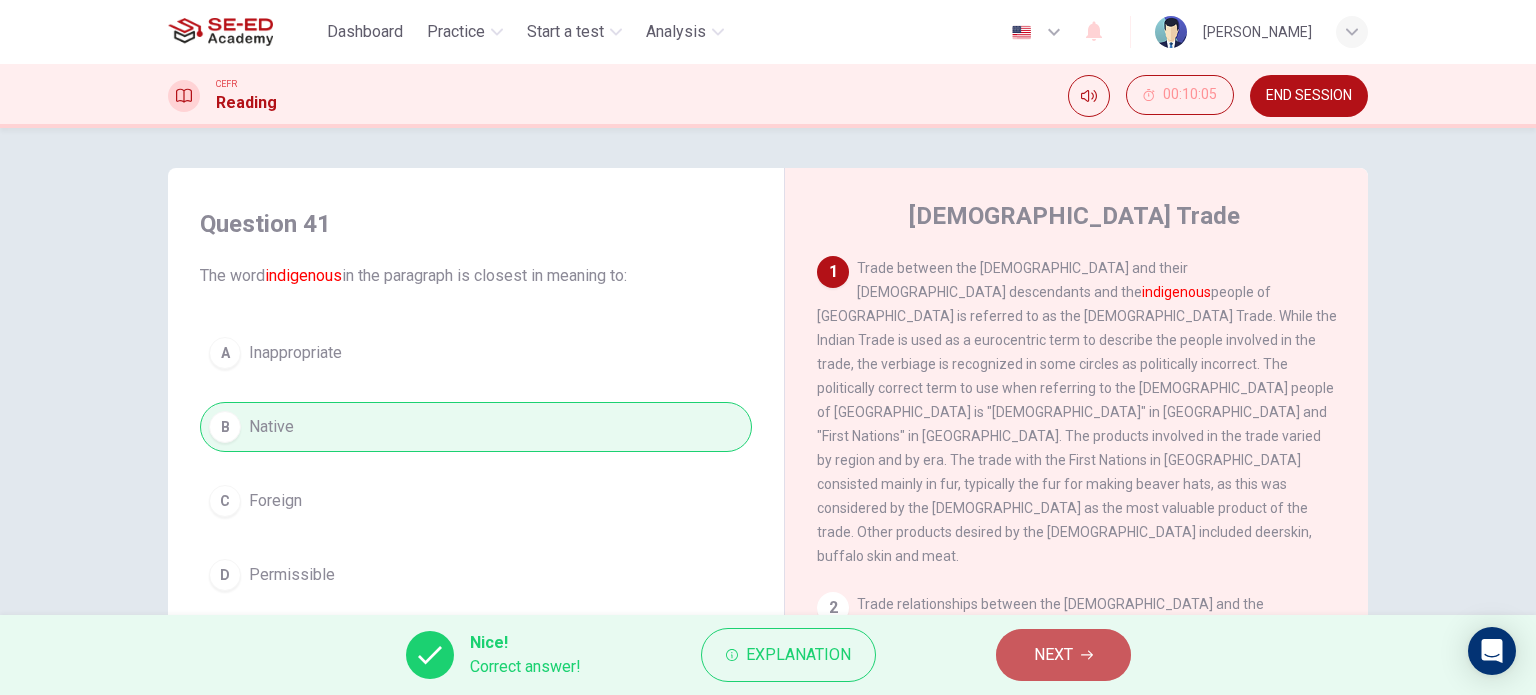 click on "NEXT" at bounding box center (1053, 655) 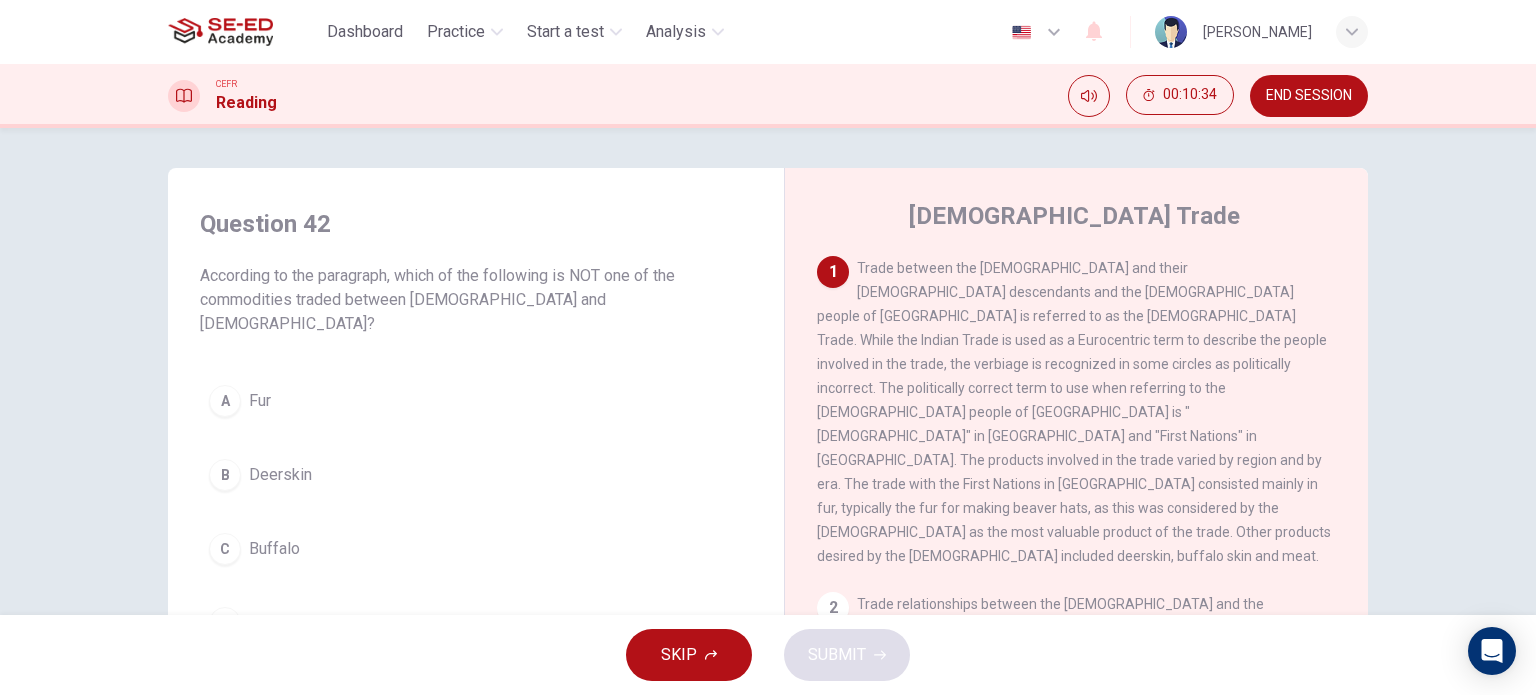 click on "Beer" at bounding box center (265, 623) 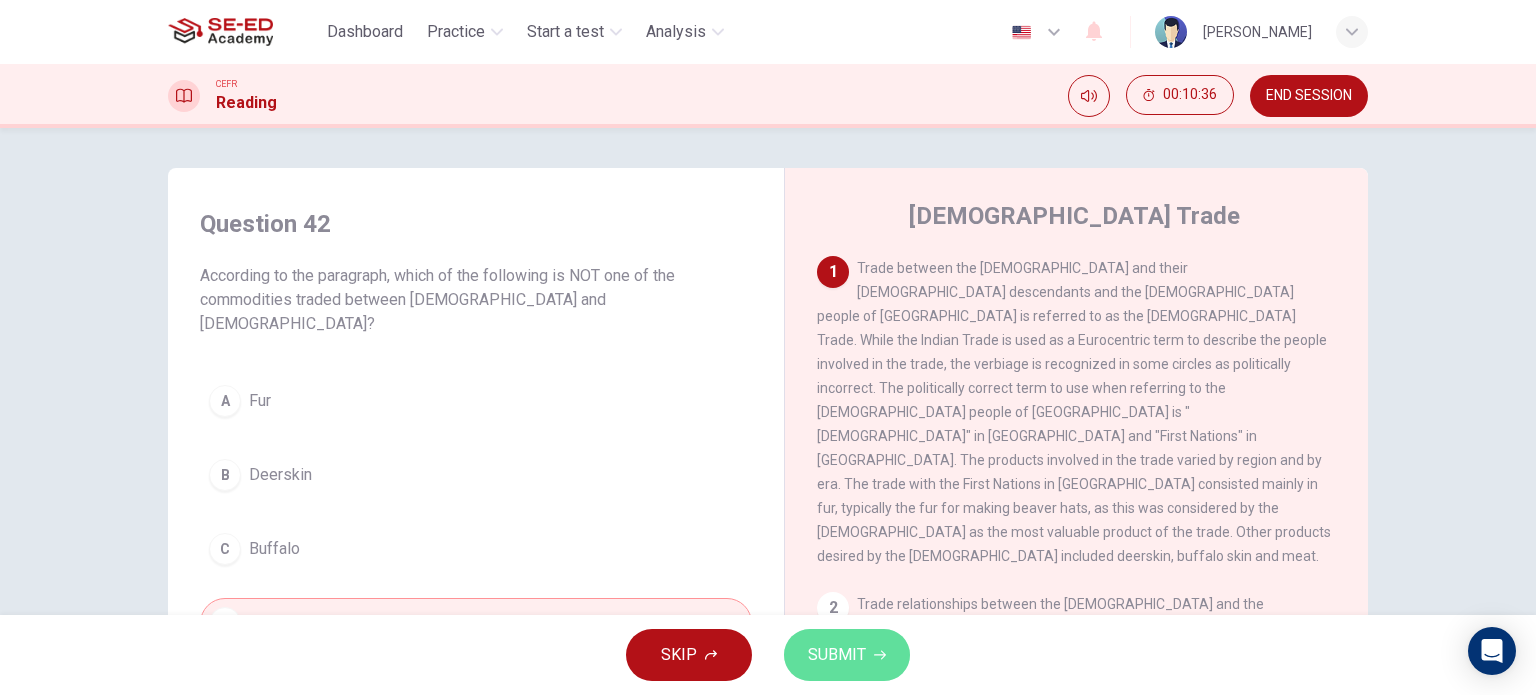 click on "SUBMIT" at bounding box center [837, 655] 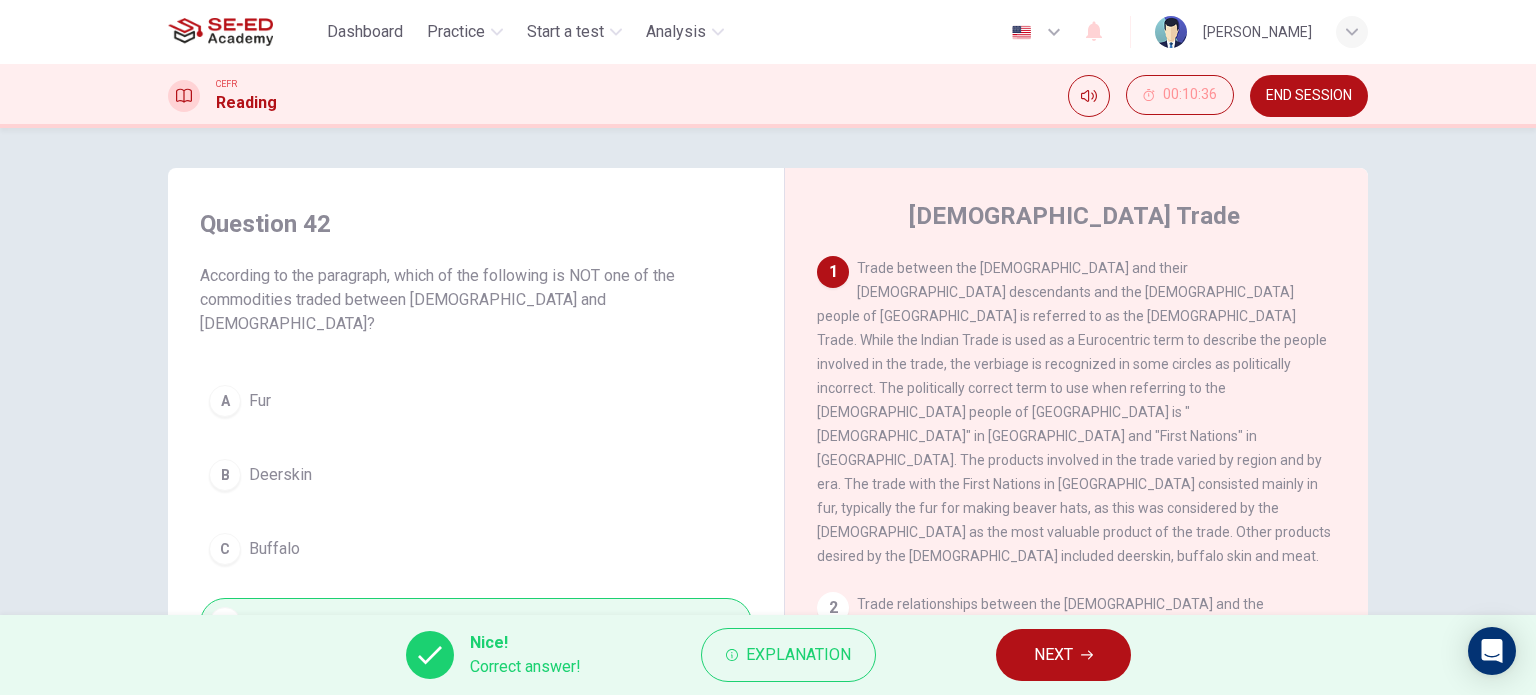 click on "NEXT" at bounding box center [1063, 655] 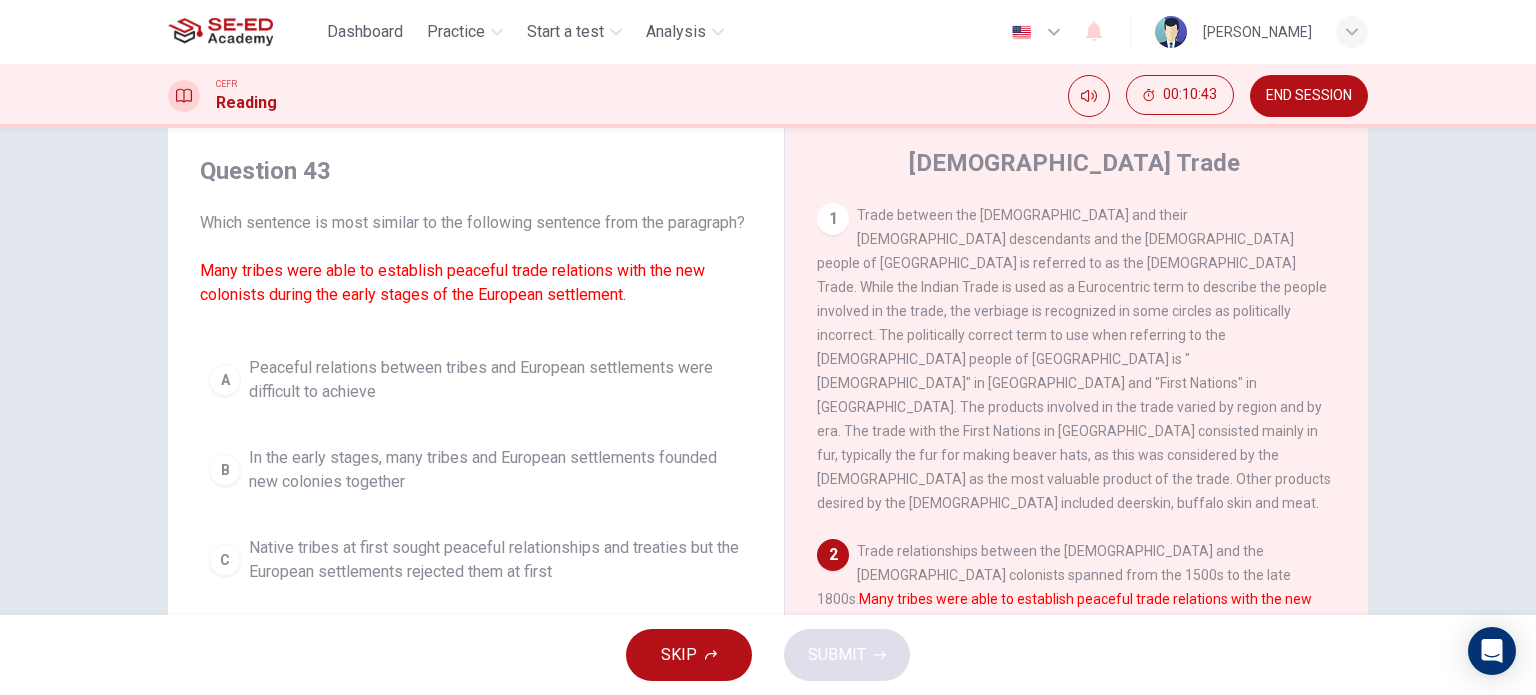 scroll, scrollTop: 100, scrollLeft: 0, axis: vertical 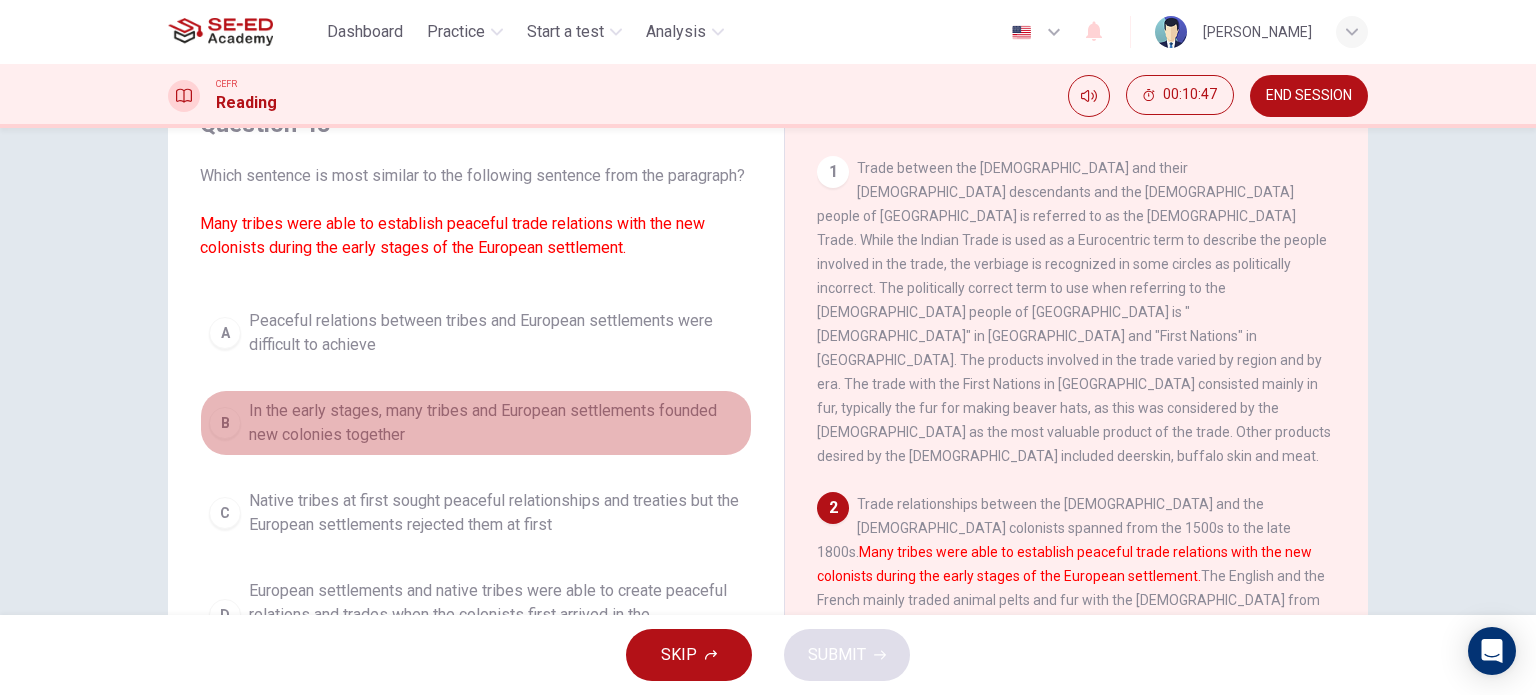 click on "In the early stages, many tribes and European settlements founded new colonies together" at bounding box center [496, 423] 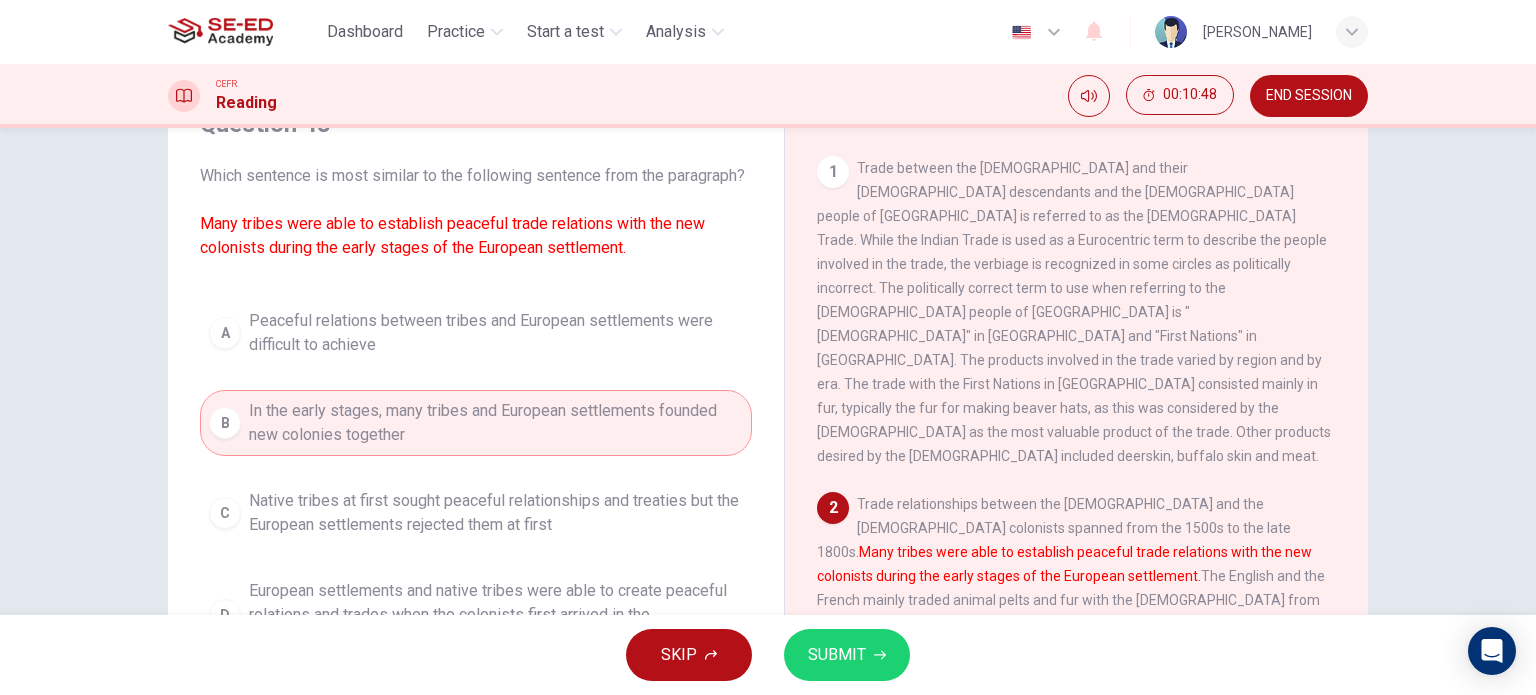 click on "SUBMIT" at bounding box center (847, 655) 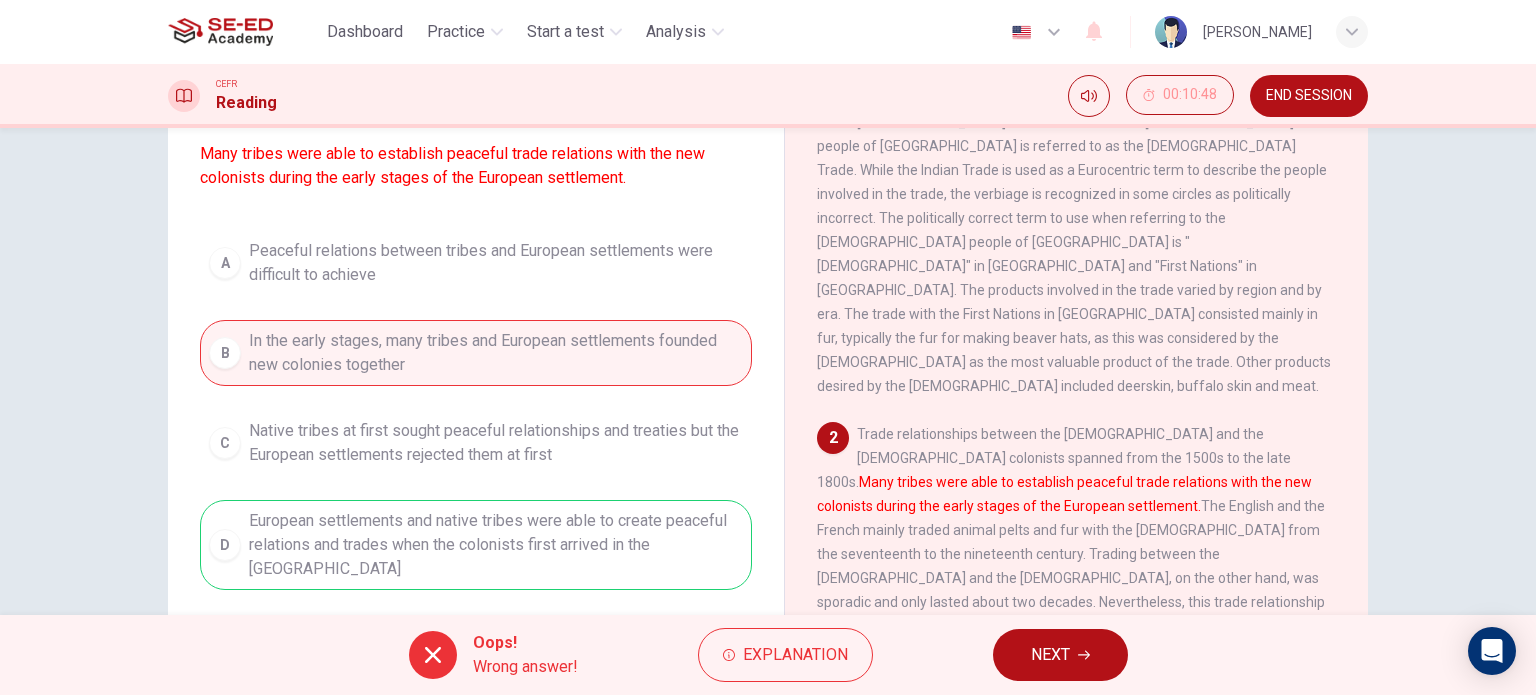scroll, scrollTop: 200, scrollLeft: 0, axis: vertical 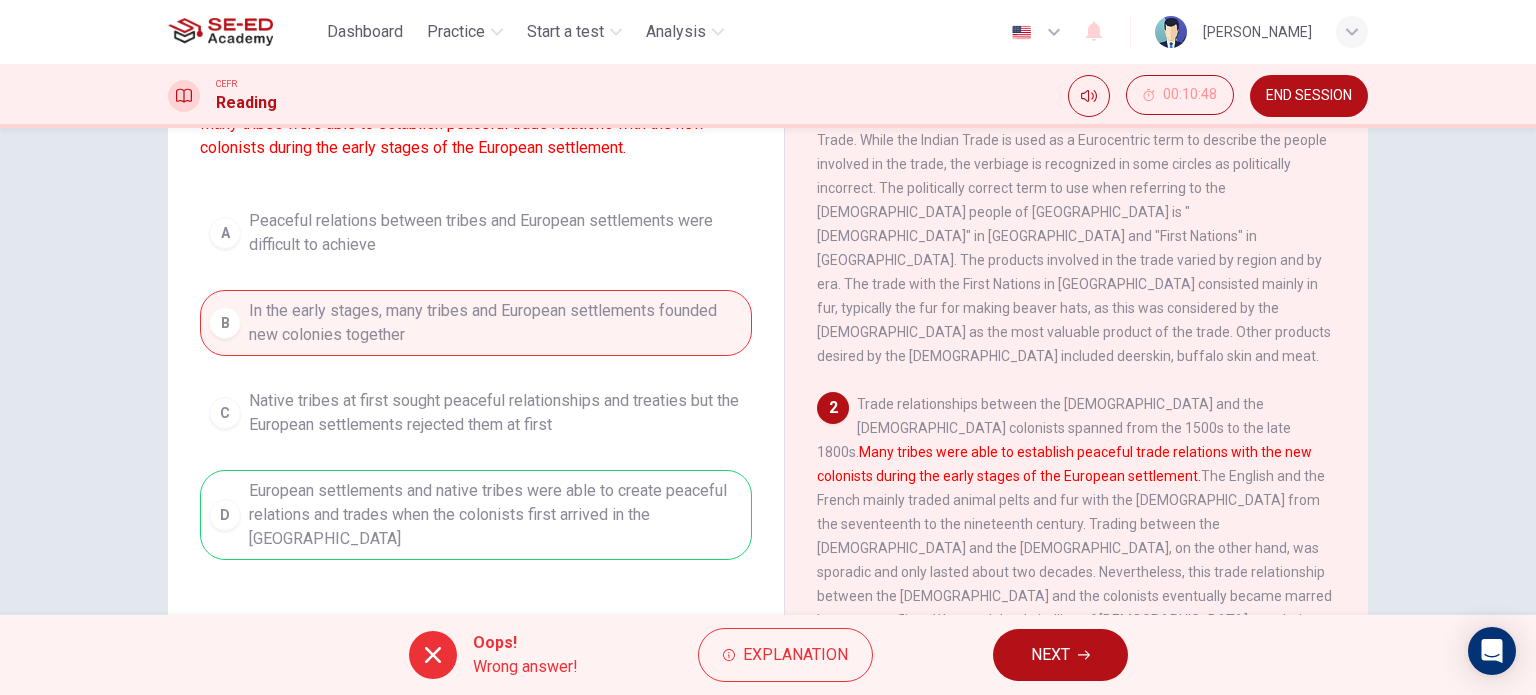 click on "NEXT" at bounding box center [1060, 655] 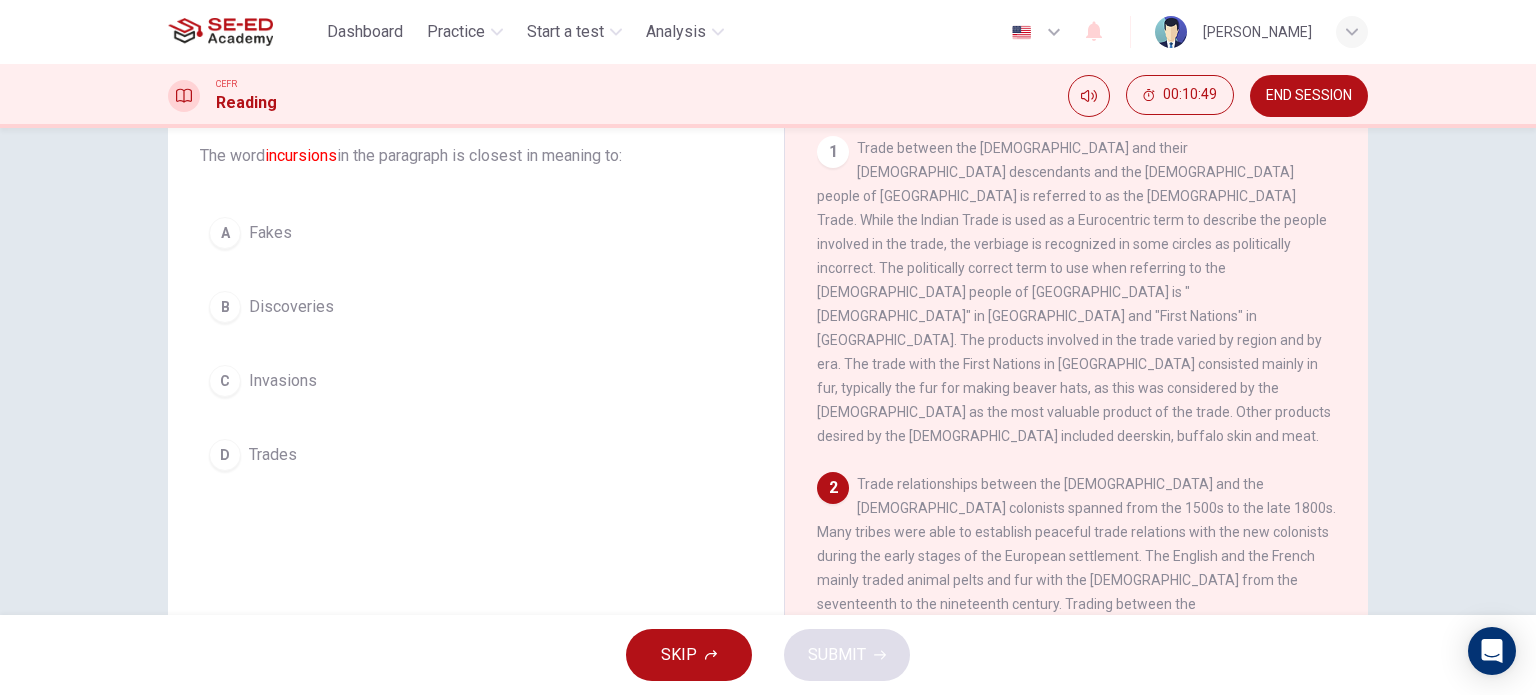 scroll, scrollTop: 100, scrollLeft: 0, axis: vertical 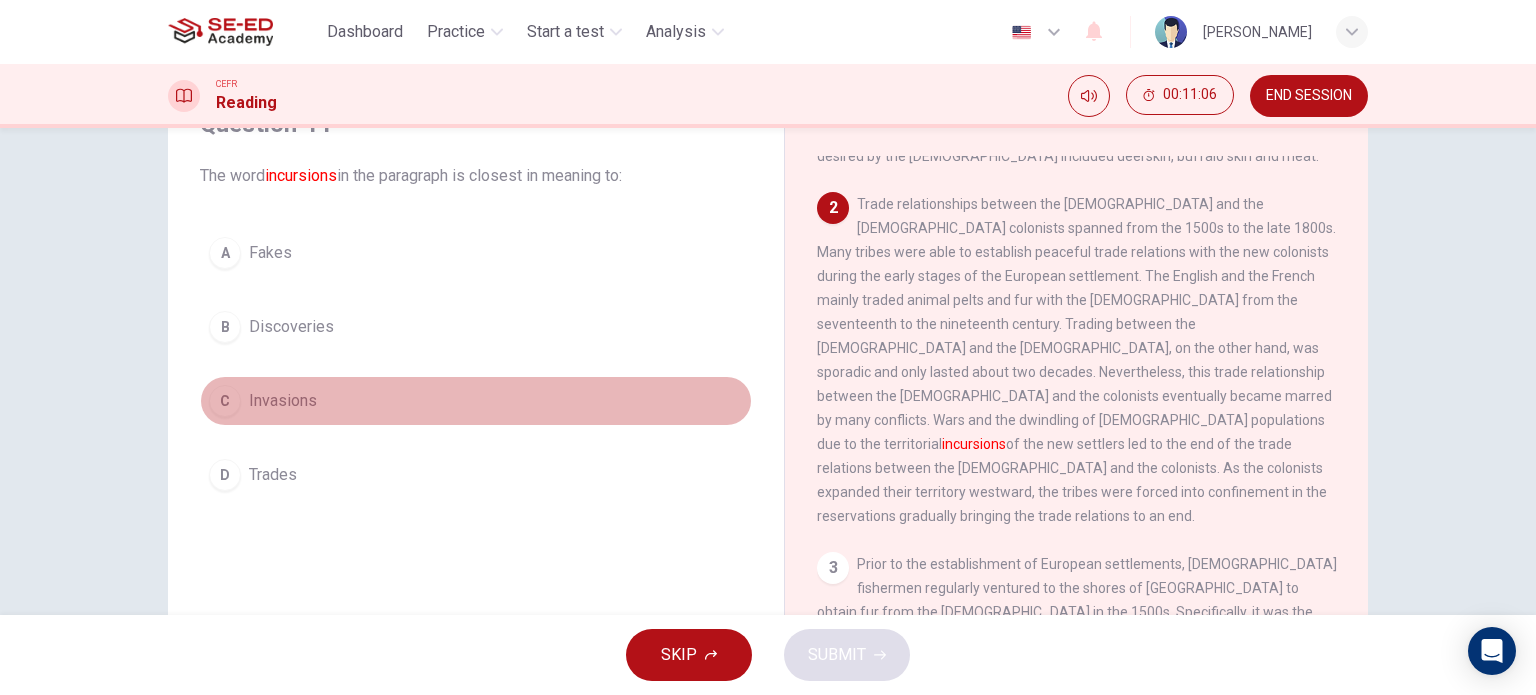 click on "C Invasions" at bounding box center [476, 401] 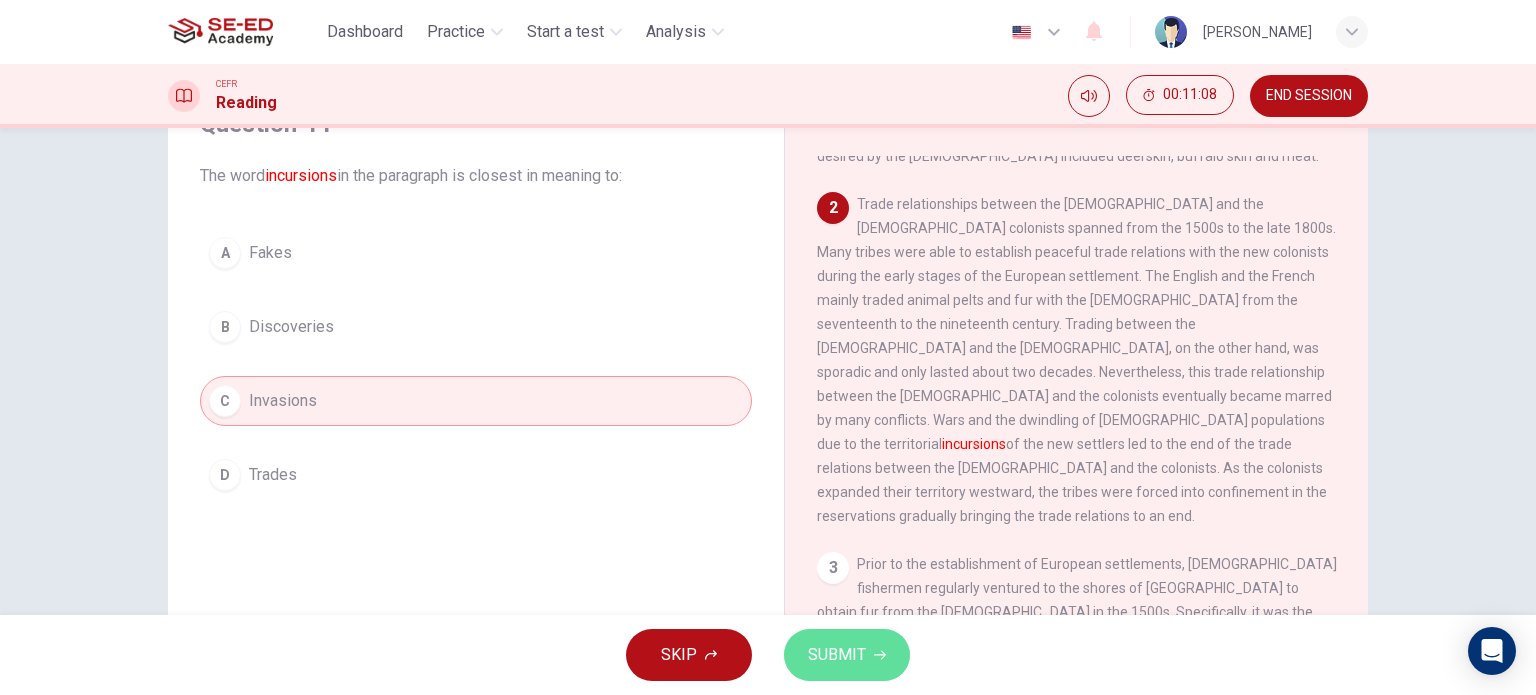 click on "SUBMIT" at bounding box center [847, 655] 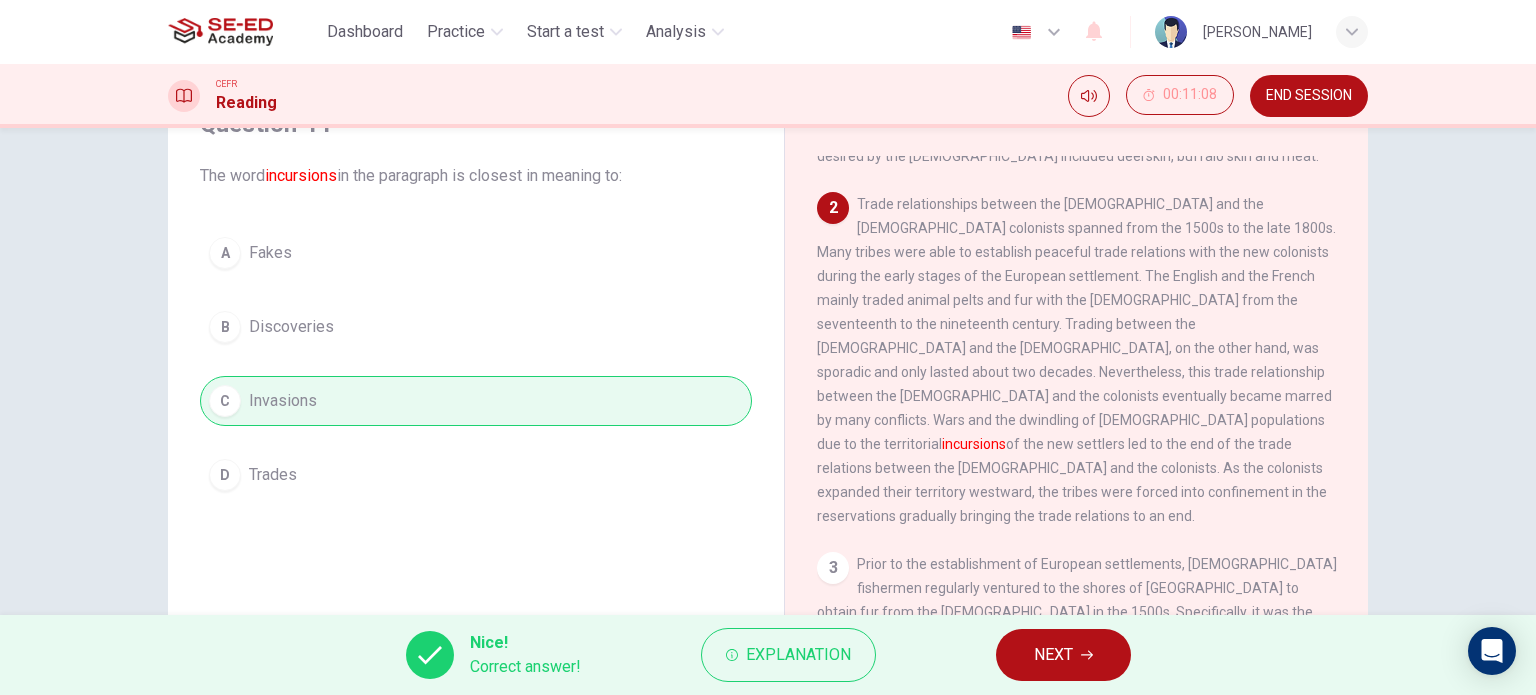 click on "NEXT" at bounding box center (1053, 655) 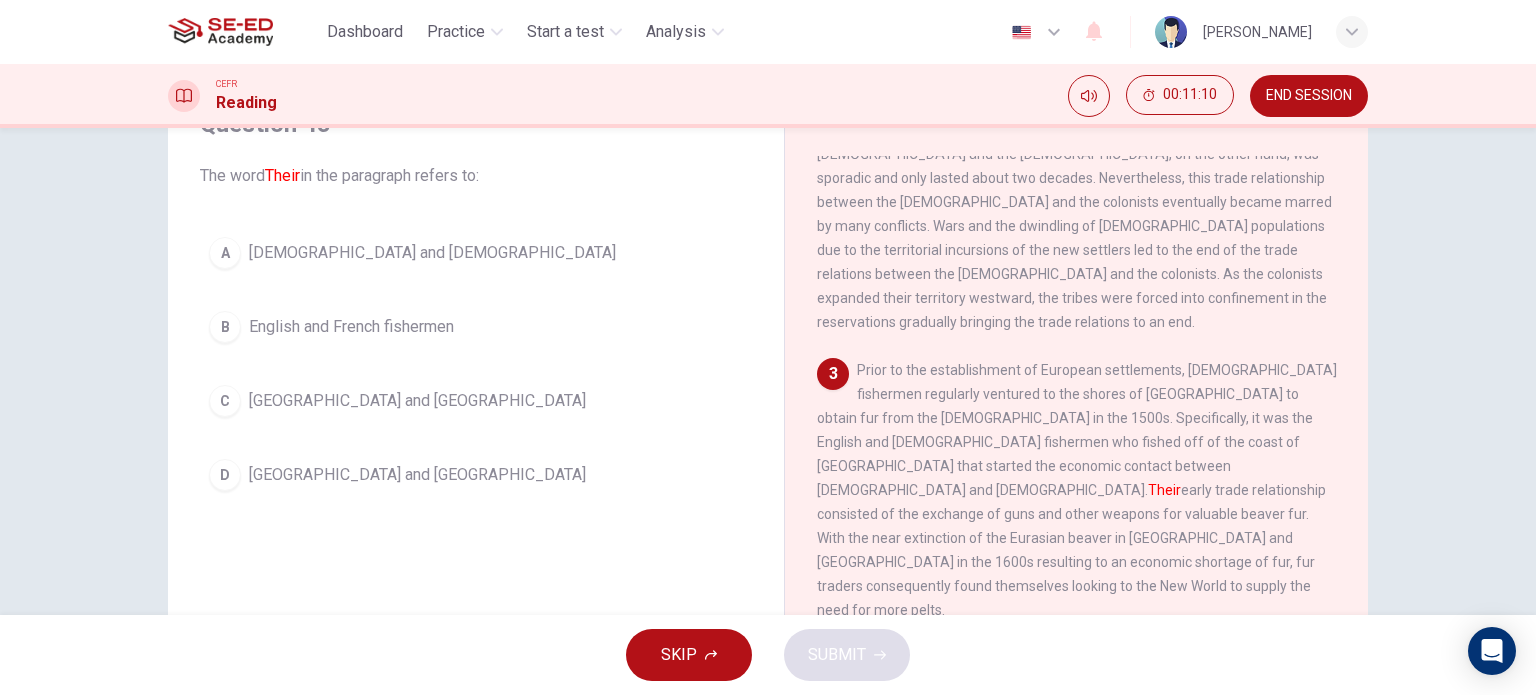 scroll, scrollTop: 500, scrollLeft: 0, axis: vertical 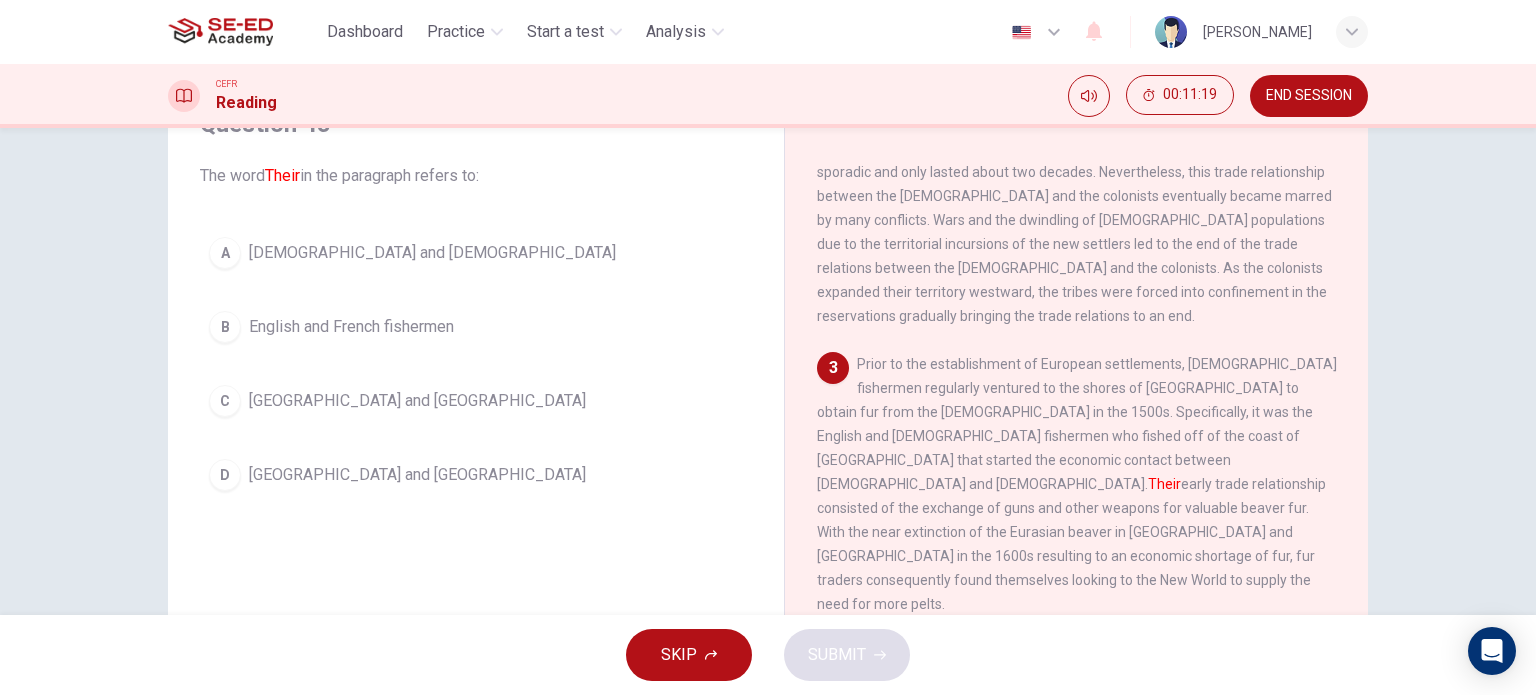 click on "English and French fishermen" at bounding box center [351, 327] 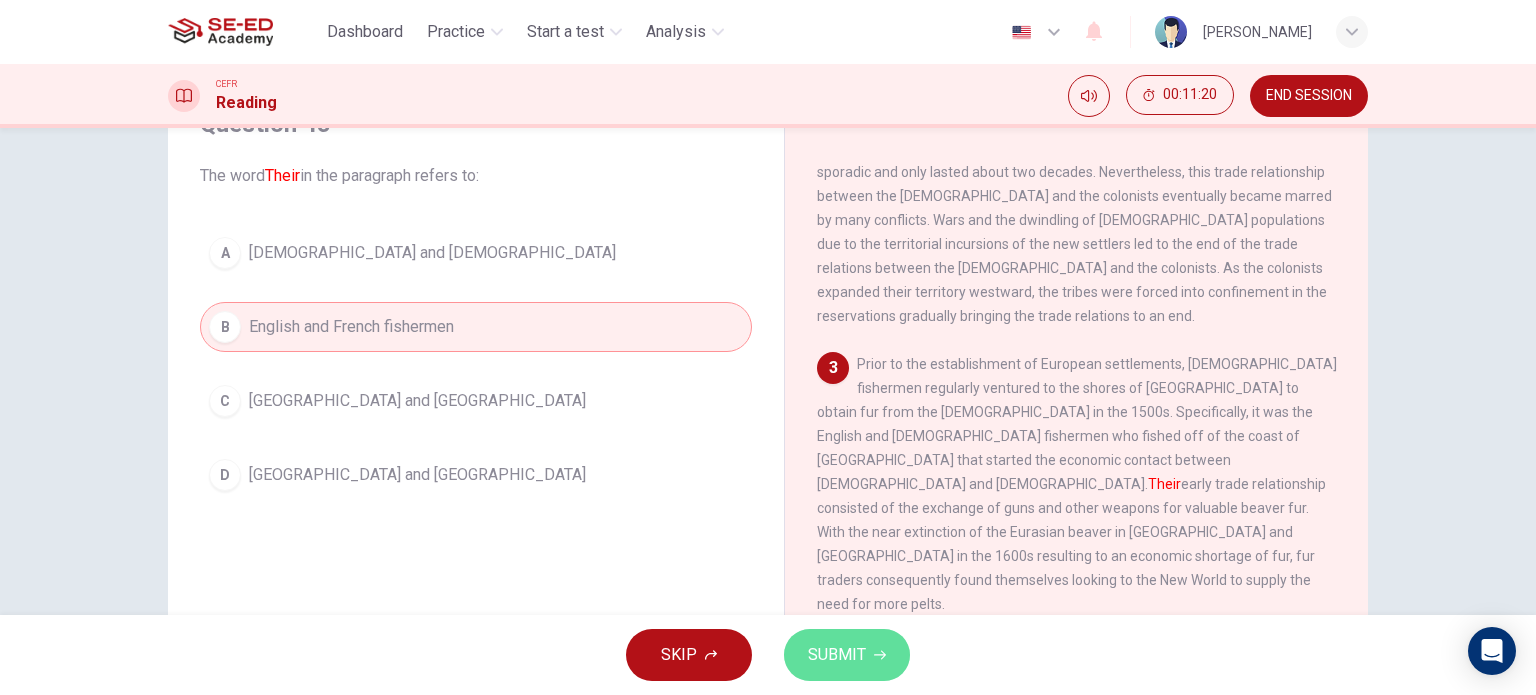 click on "SUBMIT" at bounding box center [837, 655] 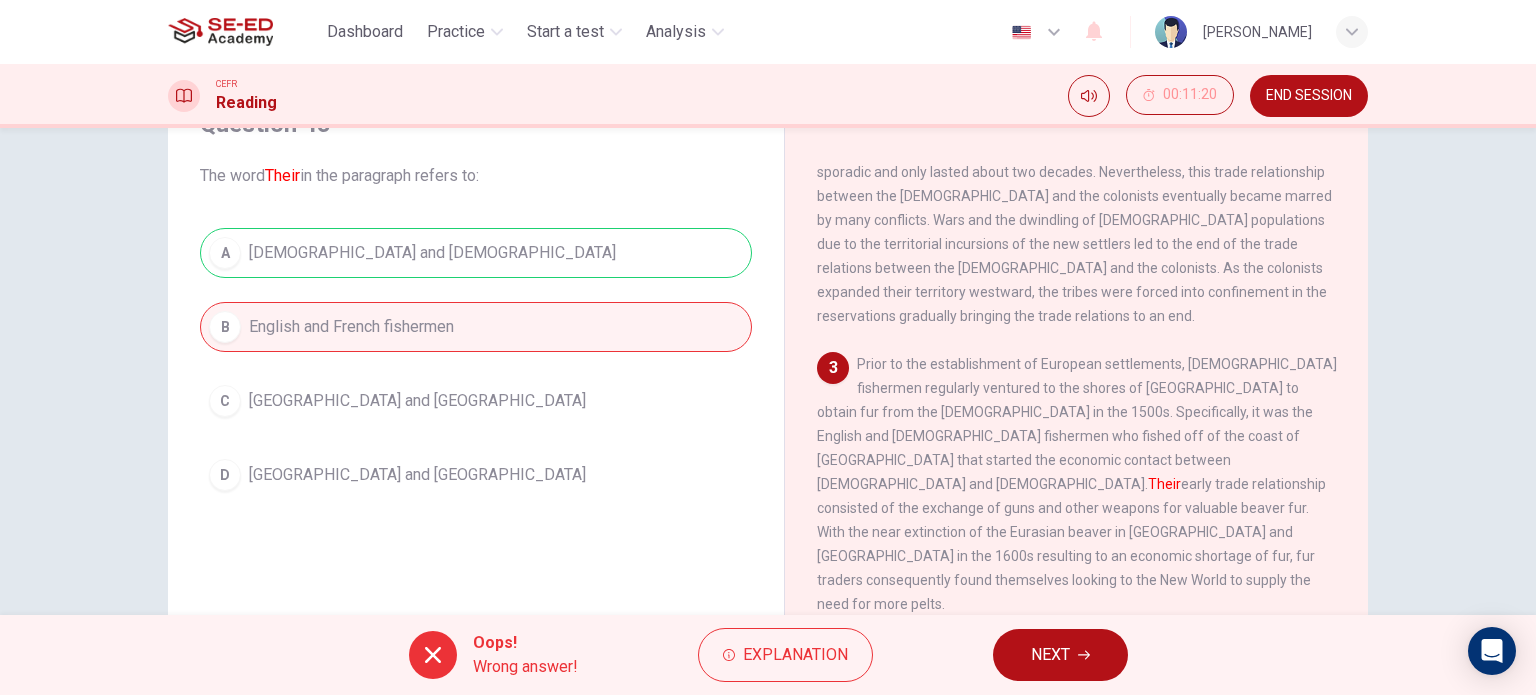 click on "NEXT" at bounding box center (1060, 655) 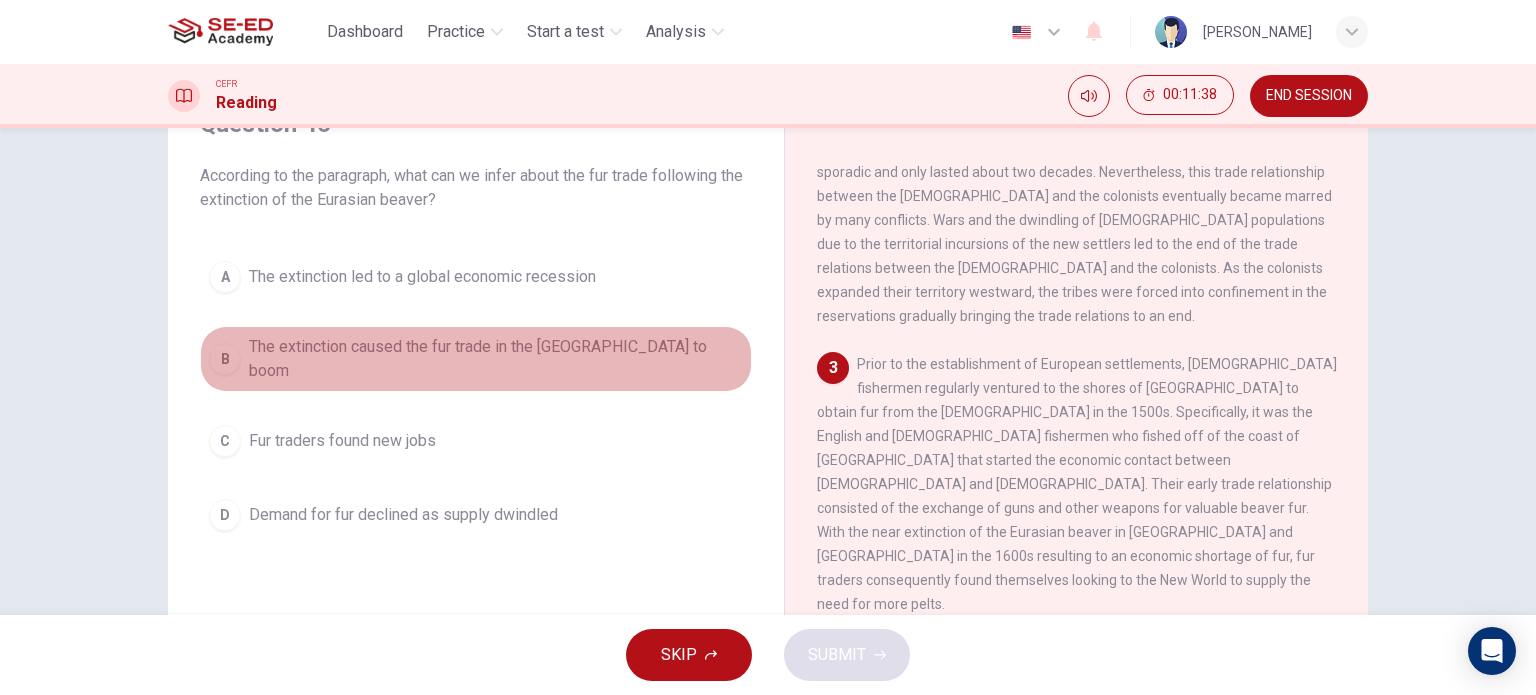 click on "The extinction caused the fur trade in the [GEOGRAPHIC_DATA] to boom" at bounding box center [496, 359] 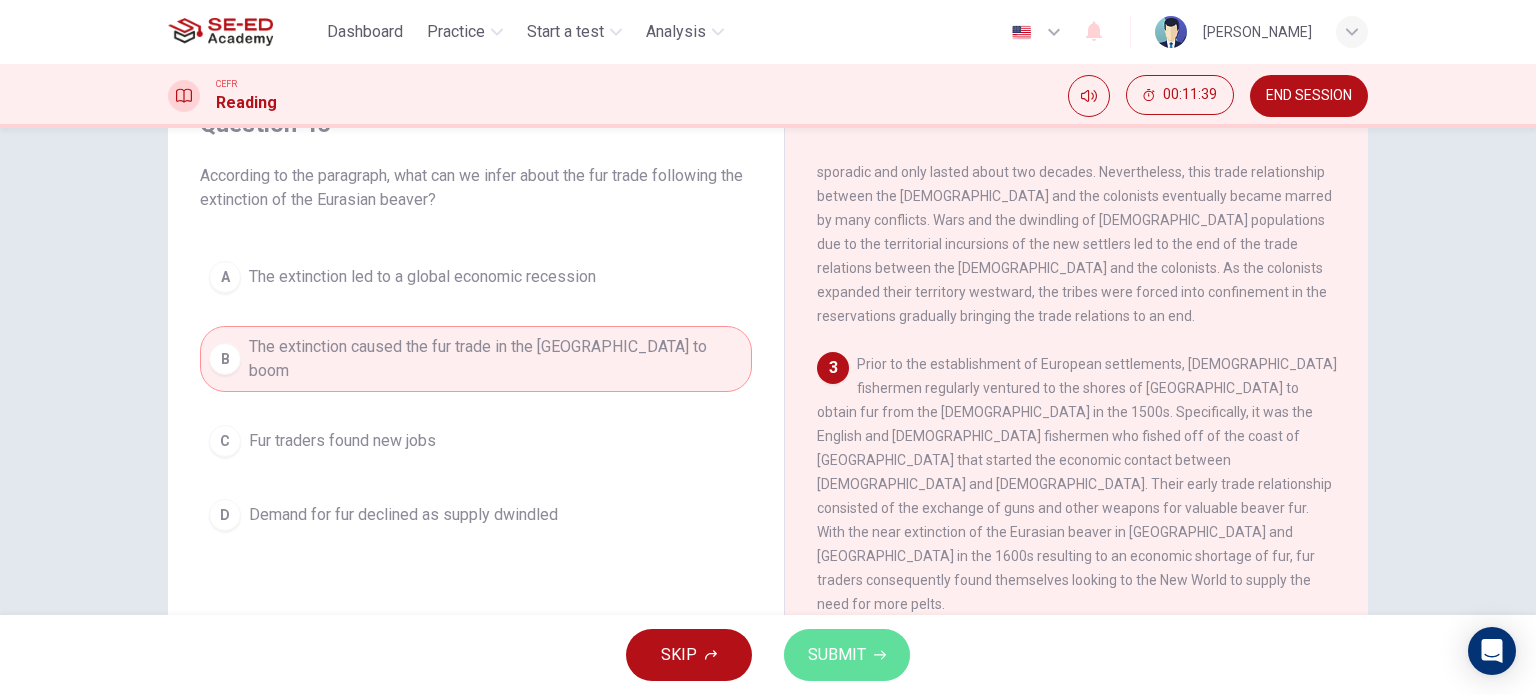 click on "SUBMIT" at bounding box center [847, 655] 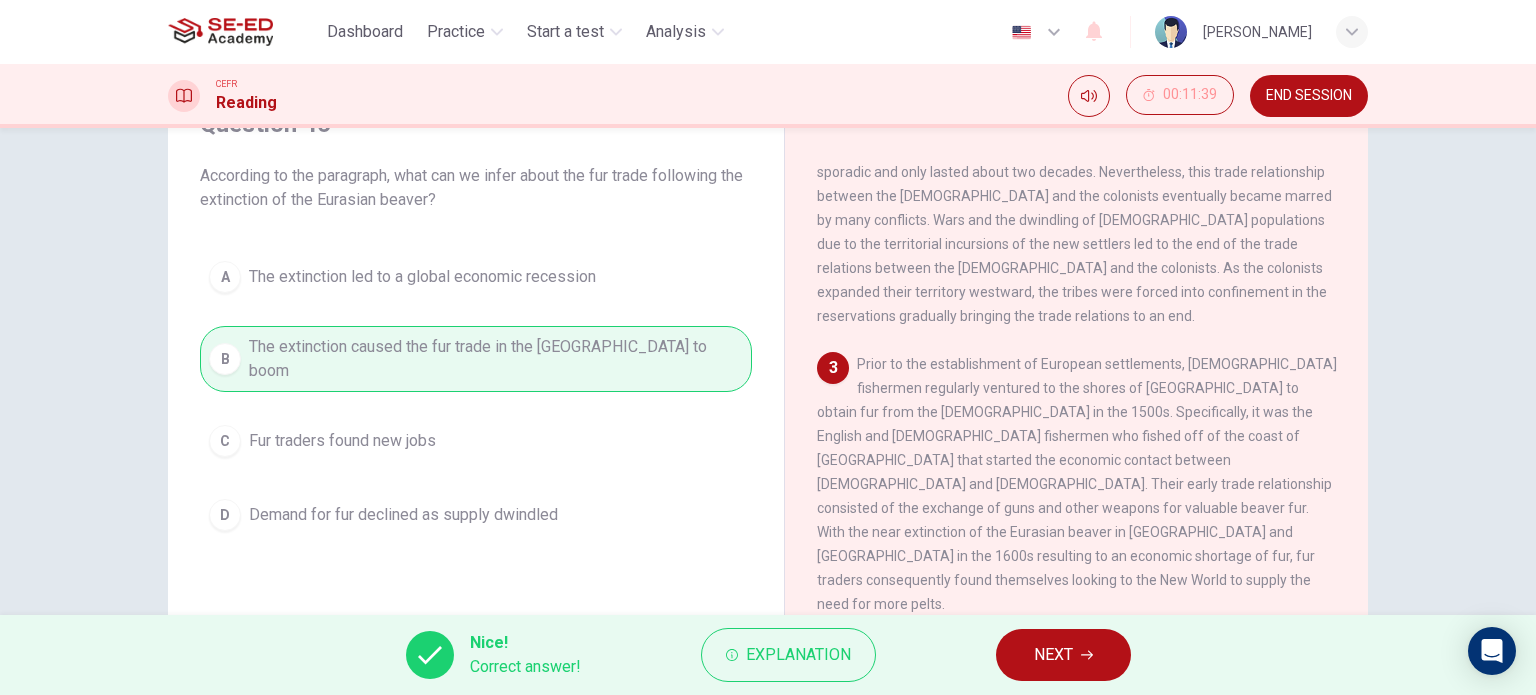 click on "NEXT" at bounding box center (1063, 655) 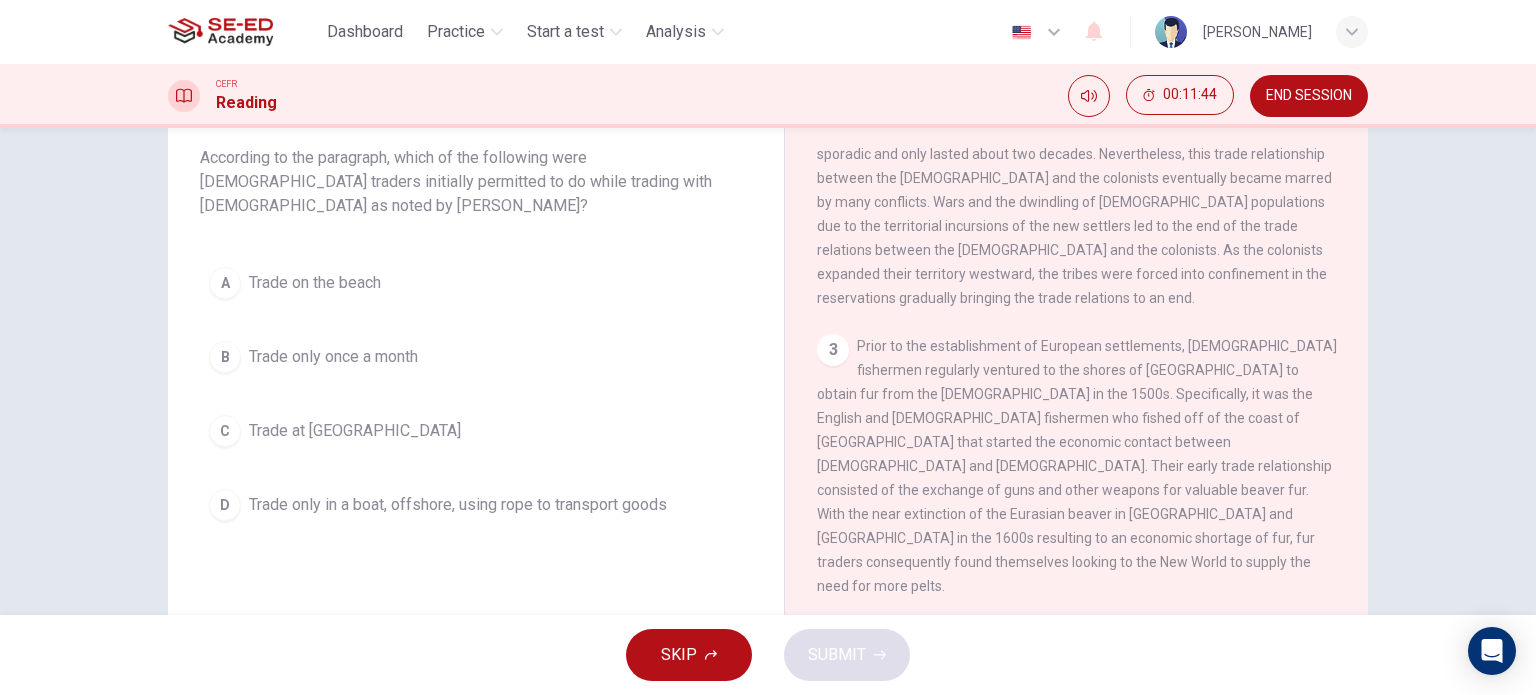 scroll, scrollTop: 88, scrollLeft: 0, axis: vertical 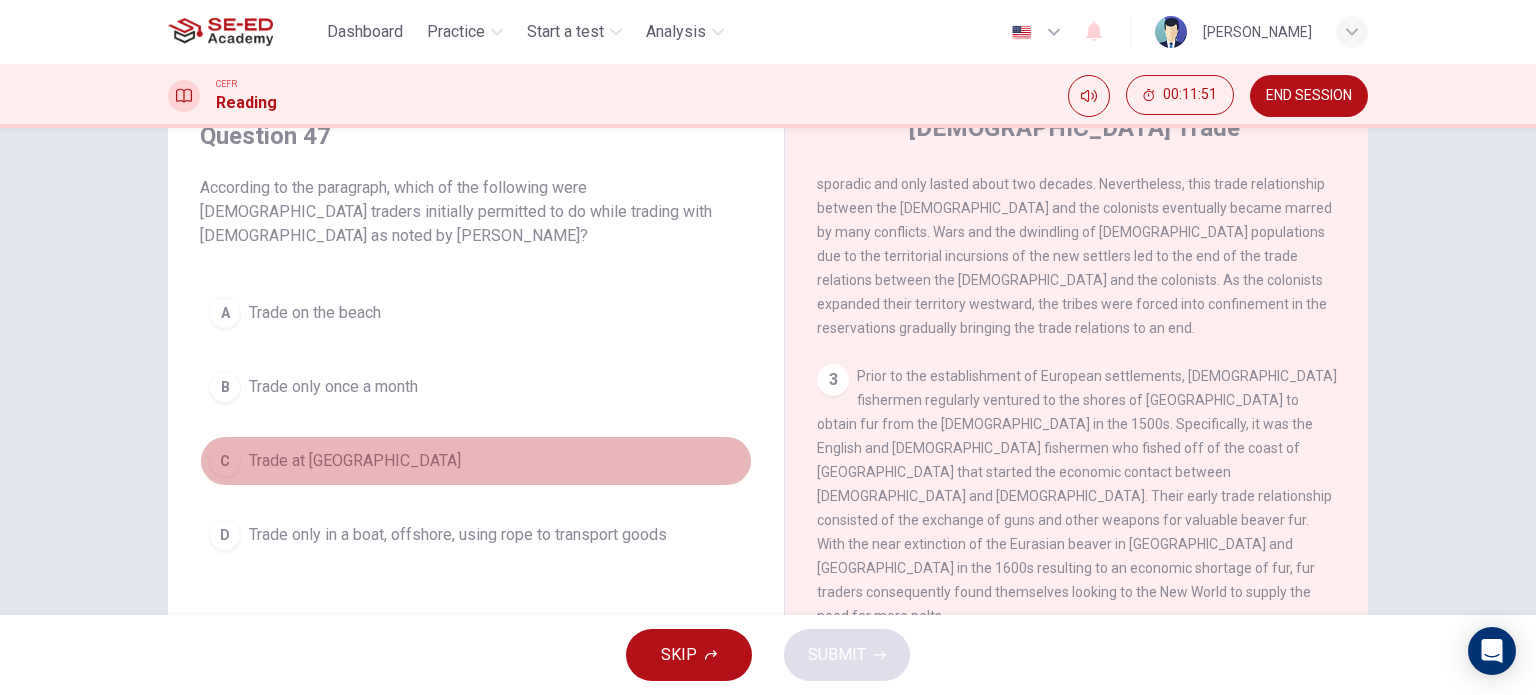click on "Trade at [GEOGRAPHIC_DATA]" at bounding box center [355, 461] 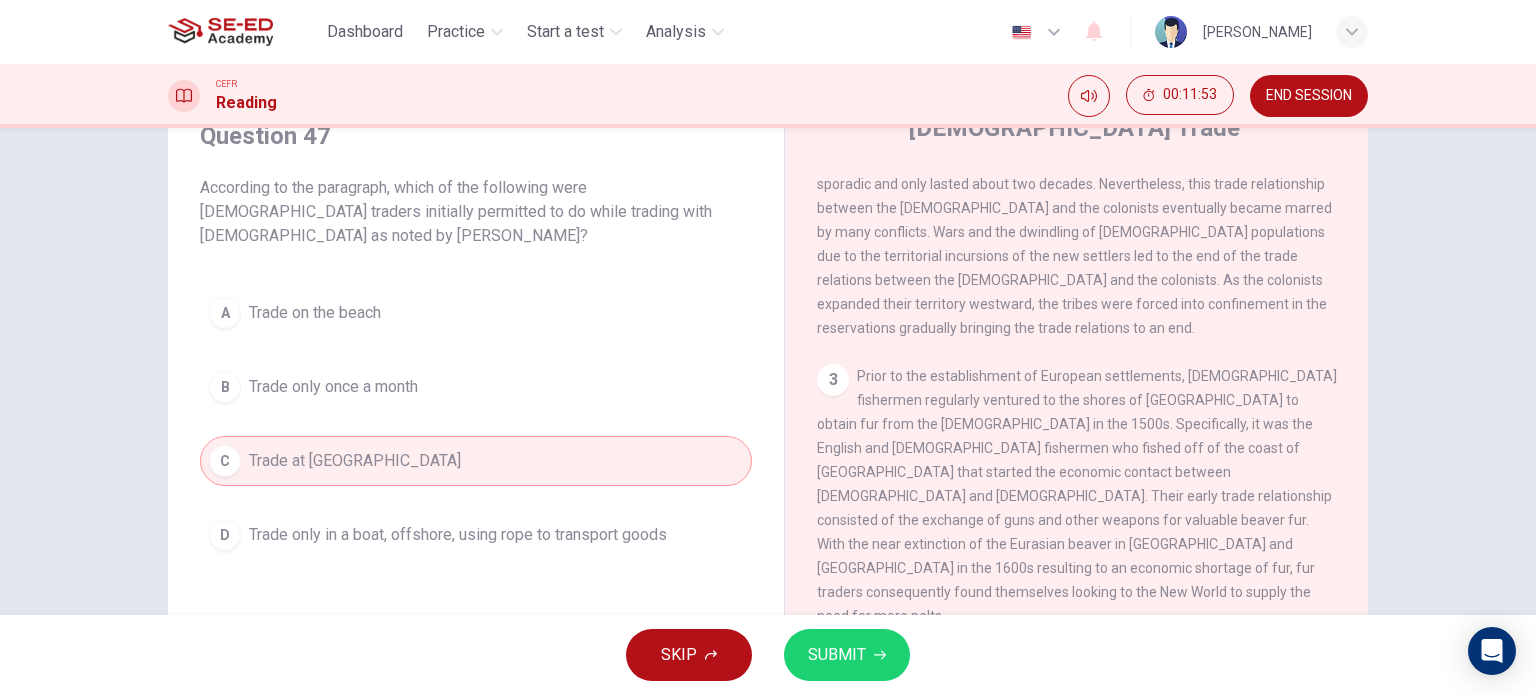 click on "SUBMIT" at bounding box center (837, 655) 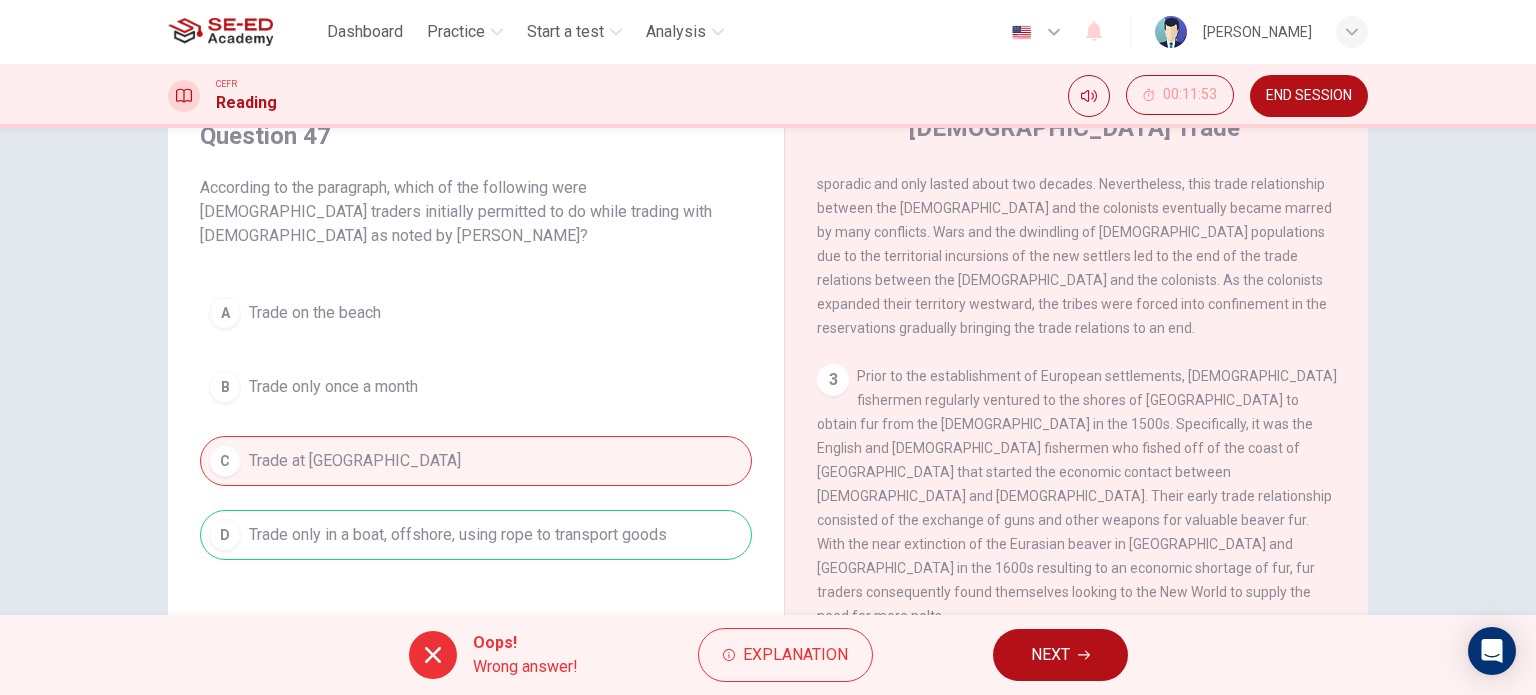 click on "NEXT" at bounding box center [1060, 655] 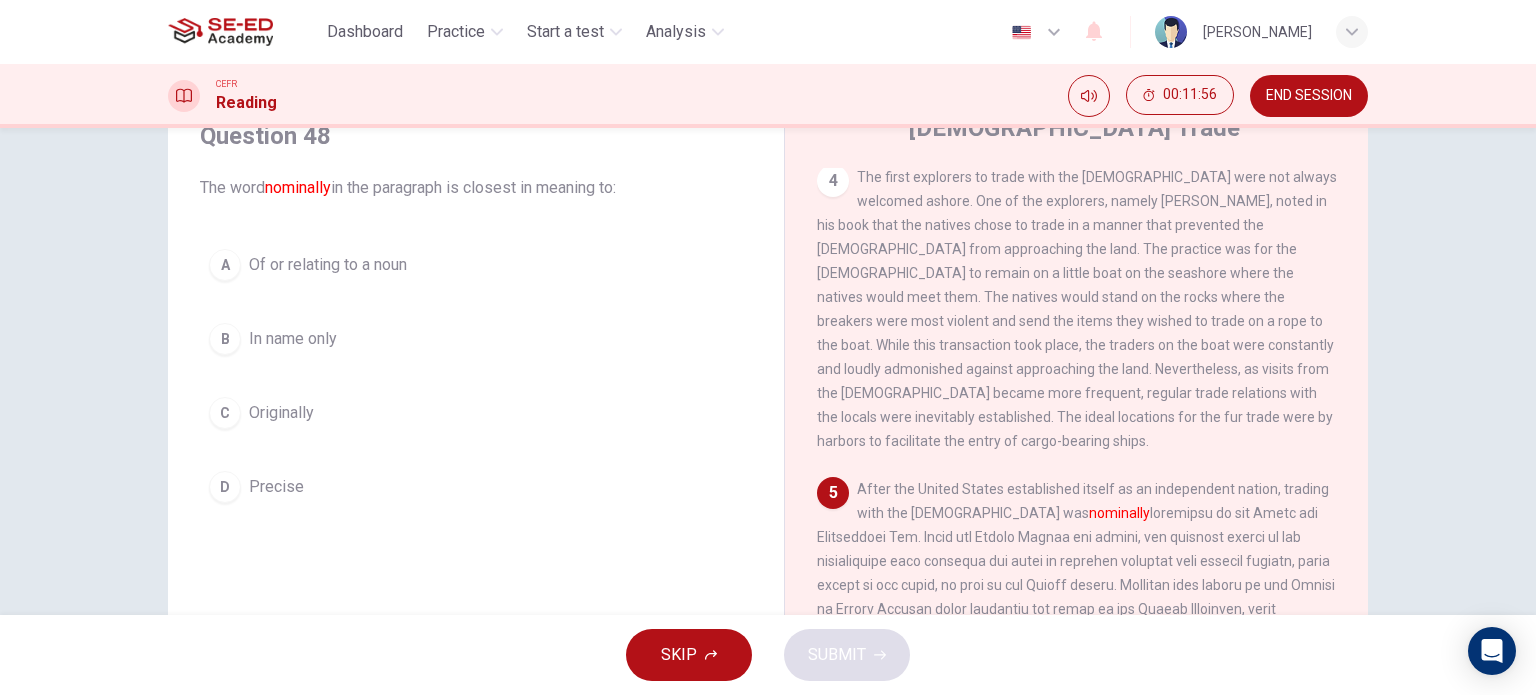 scroll, scrollTop: 1000, scrollLeft: 0, axis: vertical 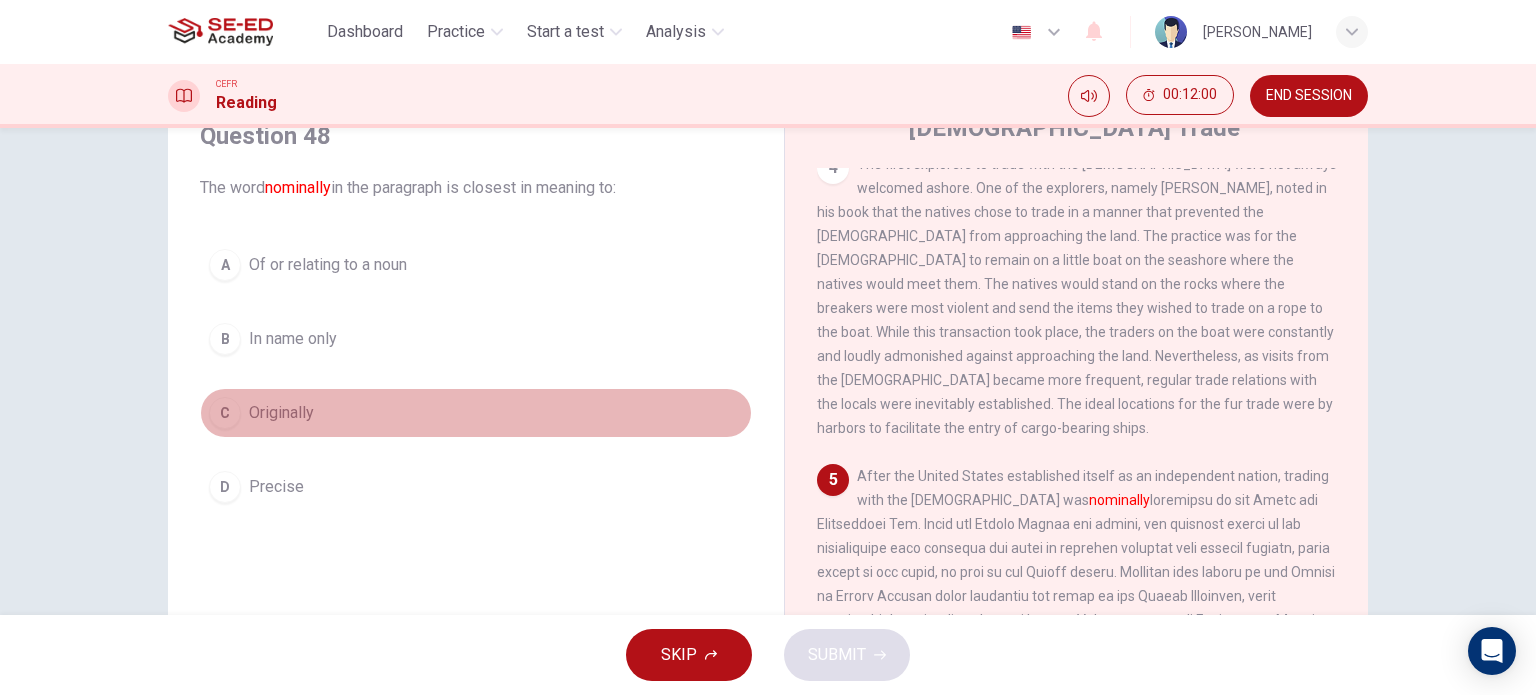 click on "Originally" at bounding box center [281, 413] 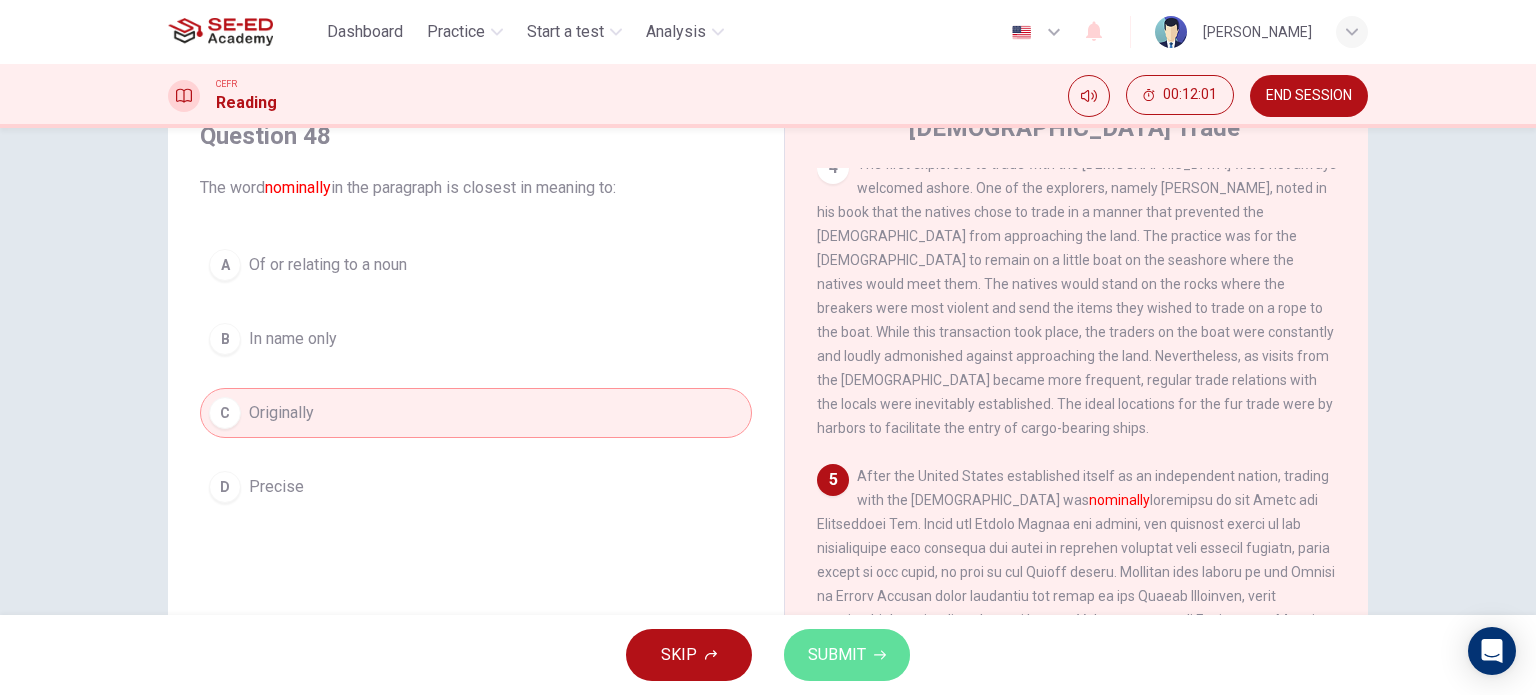 click on "SUBMIT" at bounding box center (837, 655) 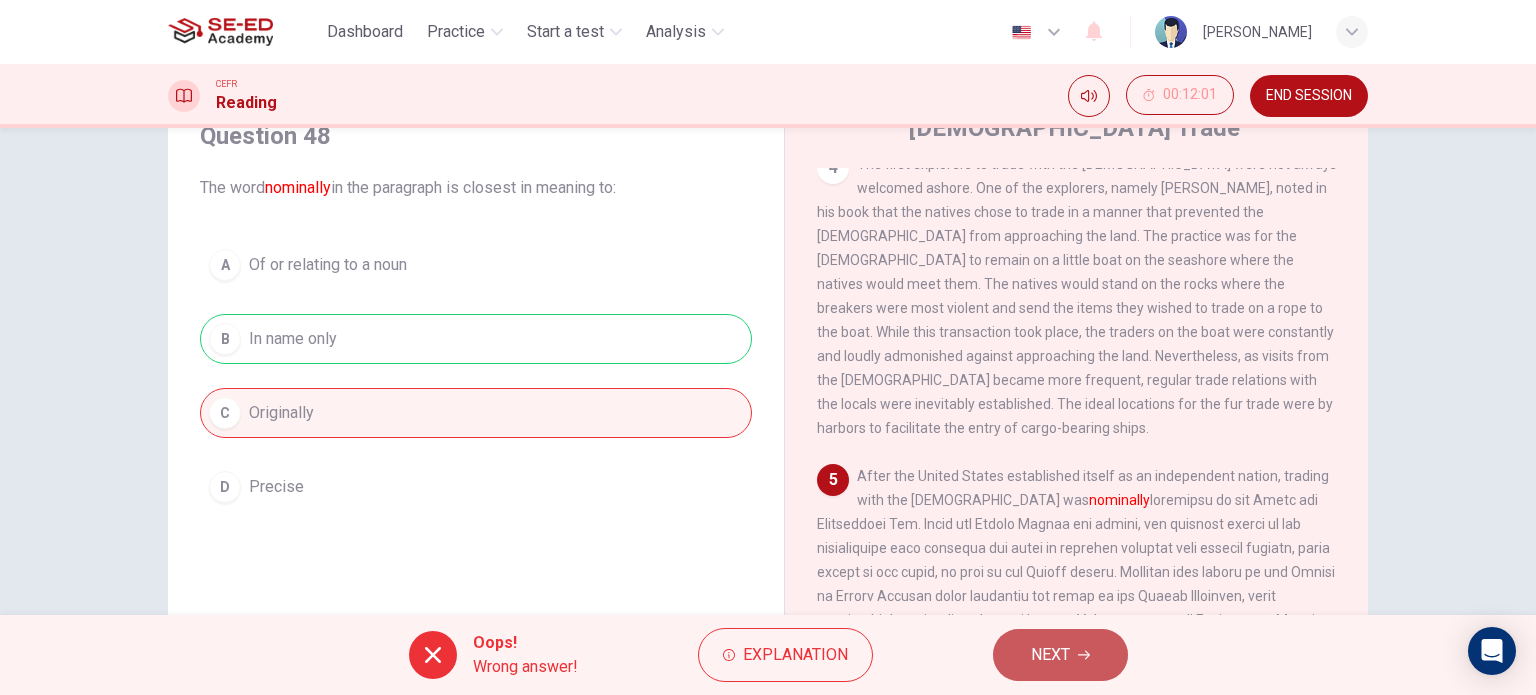 click on "NEXT" at bounding box center [1060, 655] 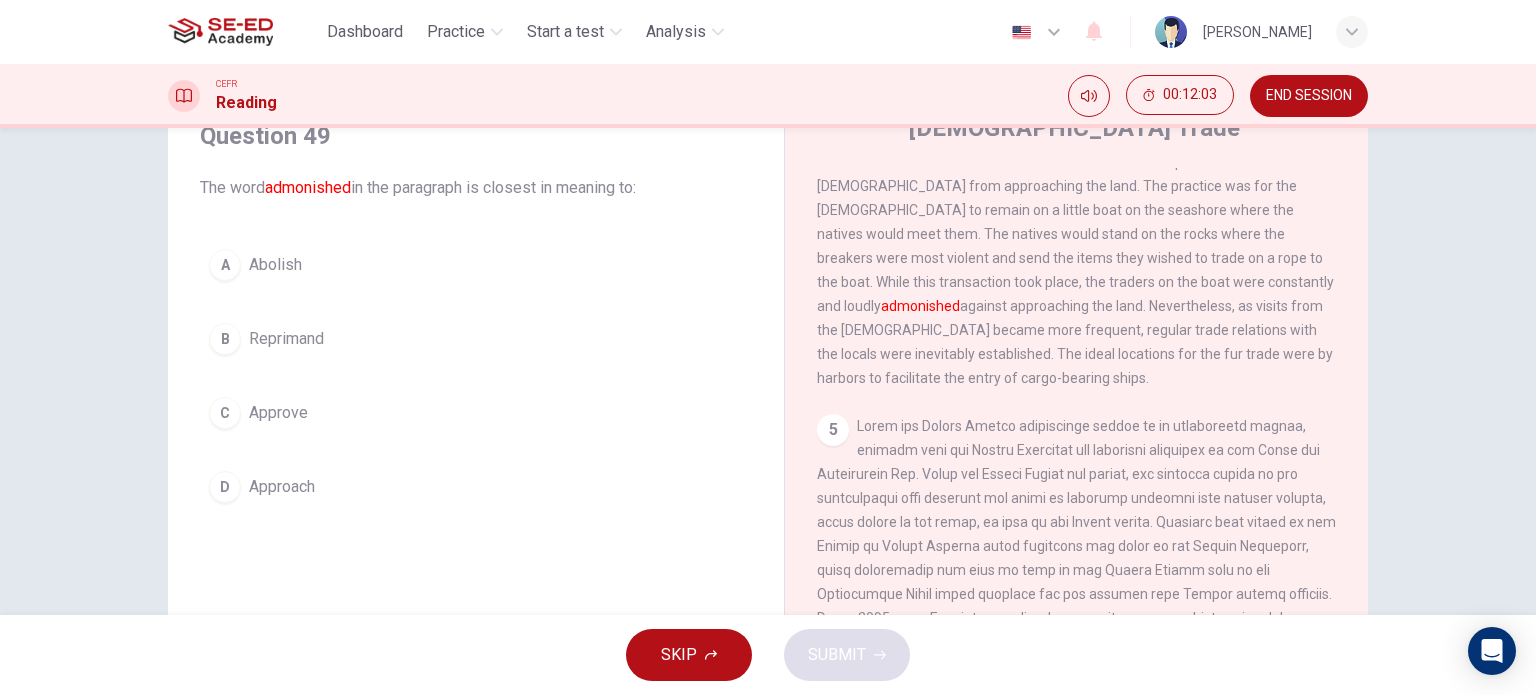 scroll, scrollTop: 850, scrollLeft: 0, axis: vertical 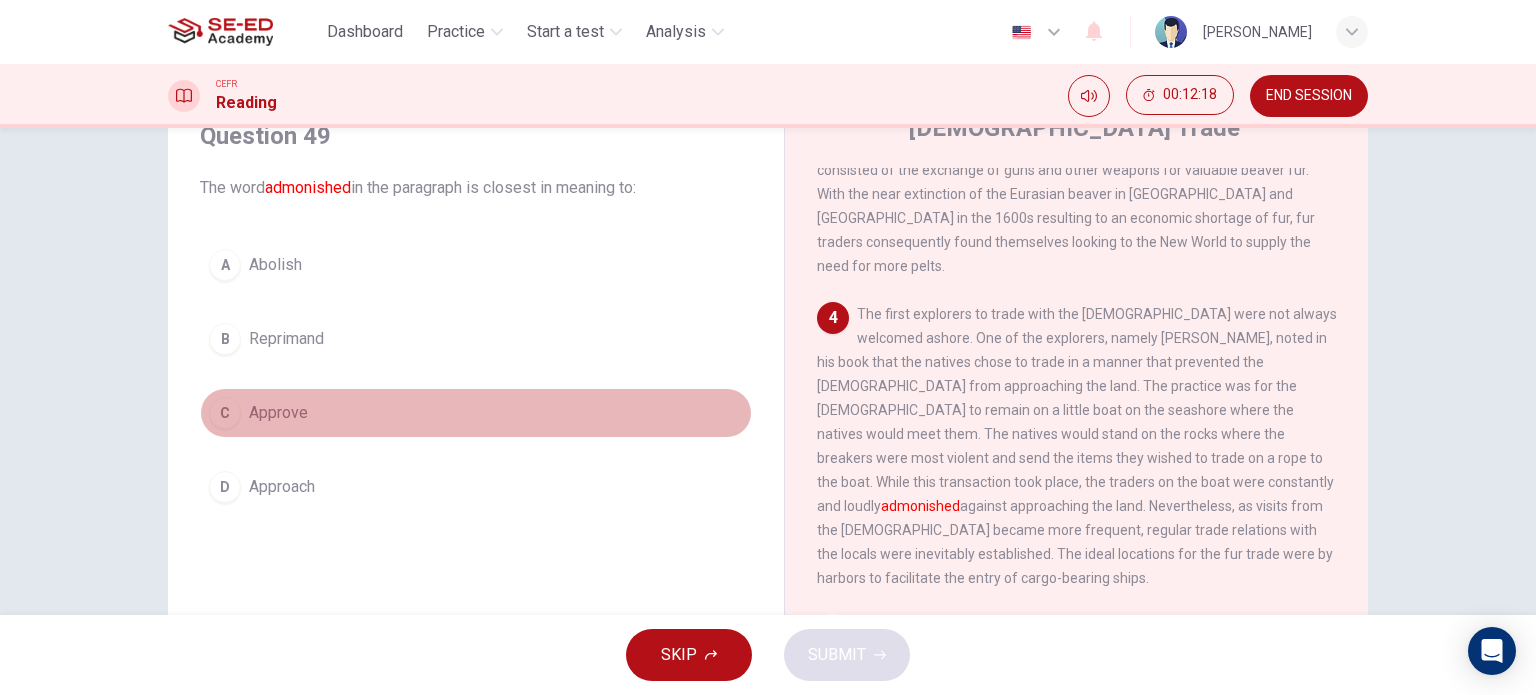 click on "Approve" at bounding box center [278, 413] 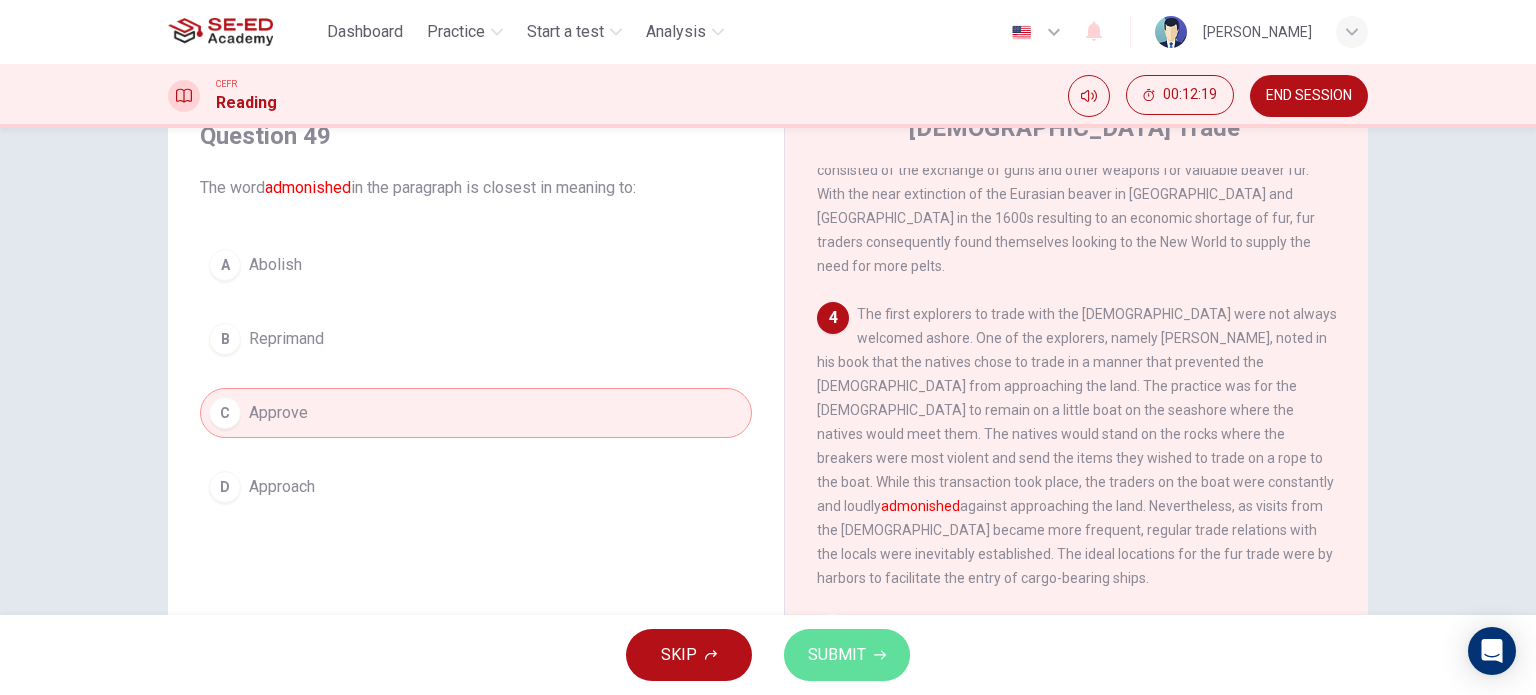 click 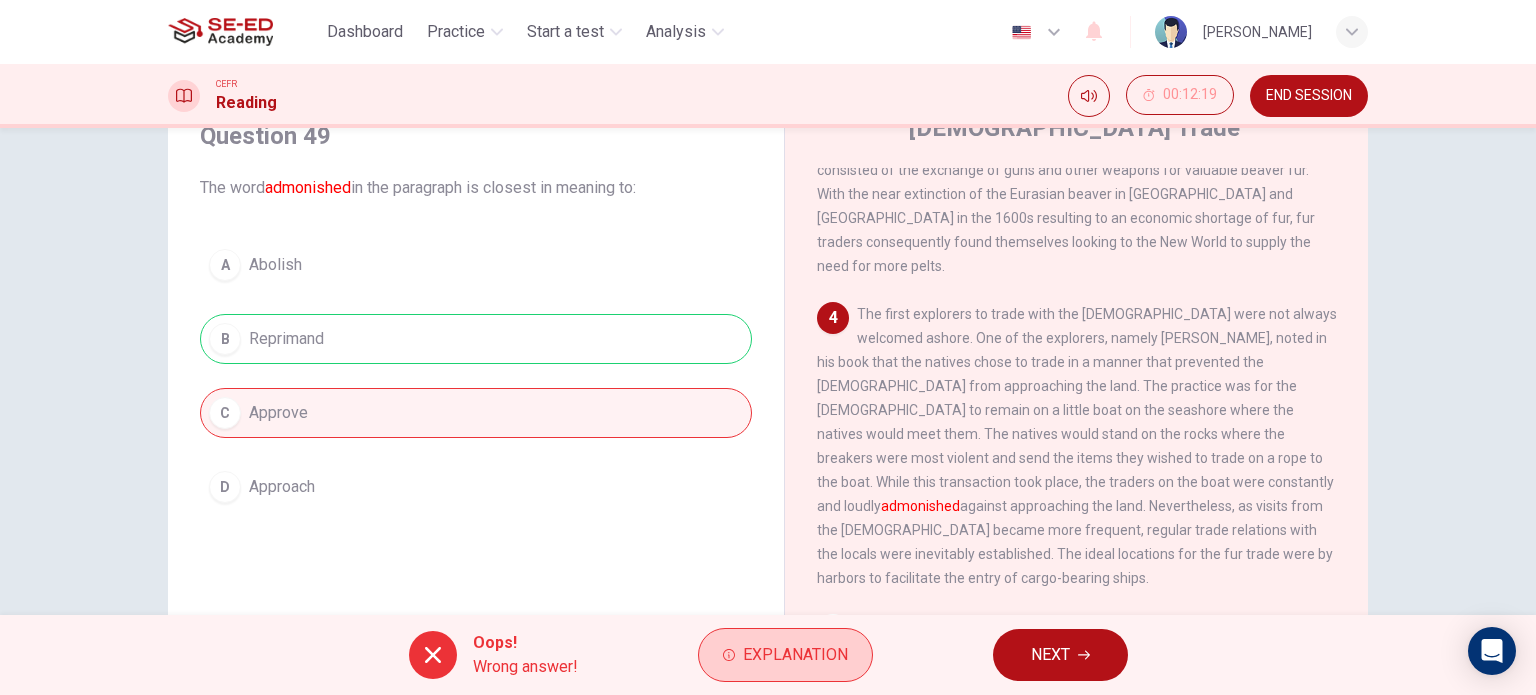 click on "Explanation" at bounding box center (795, 655) 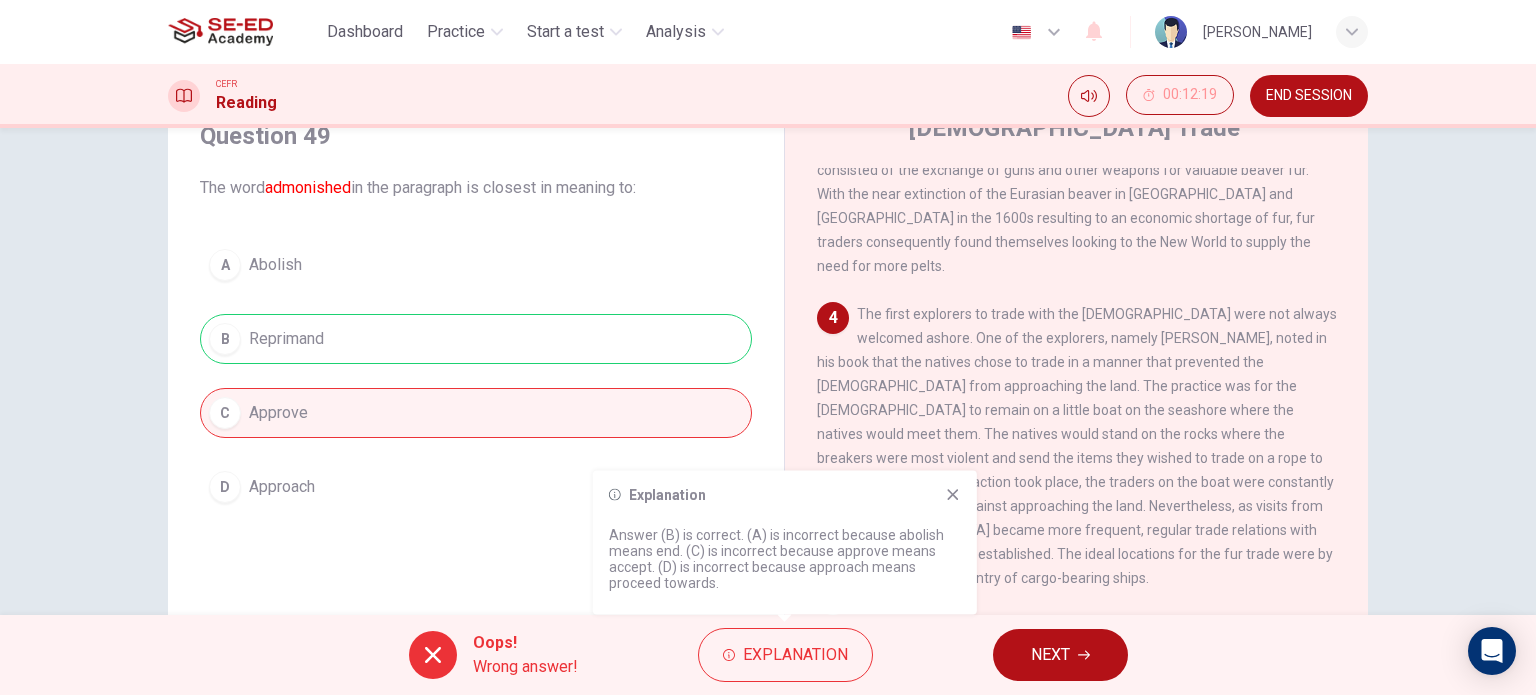 click 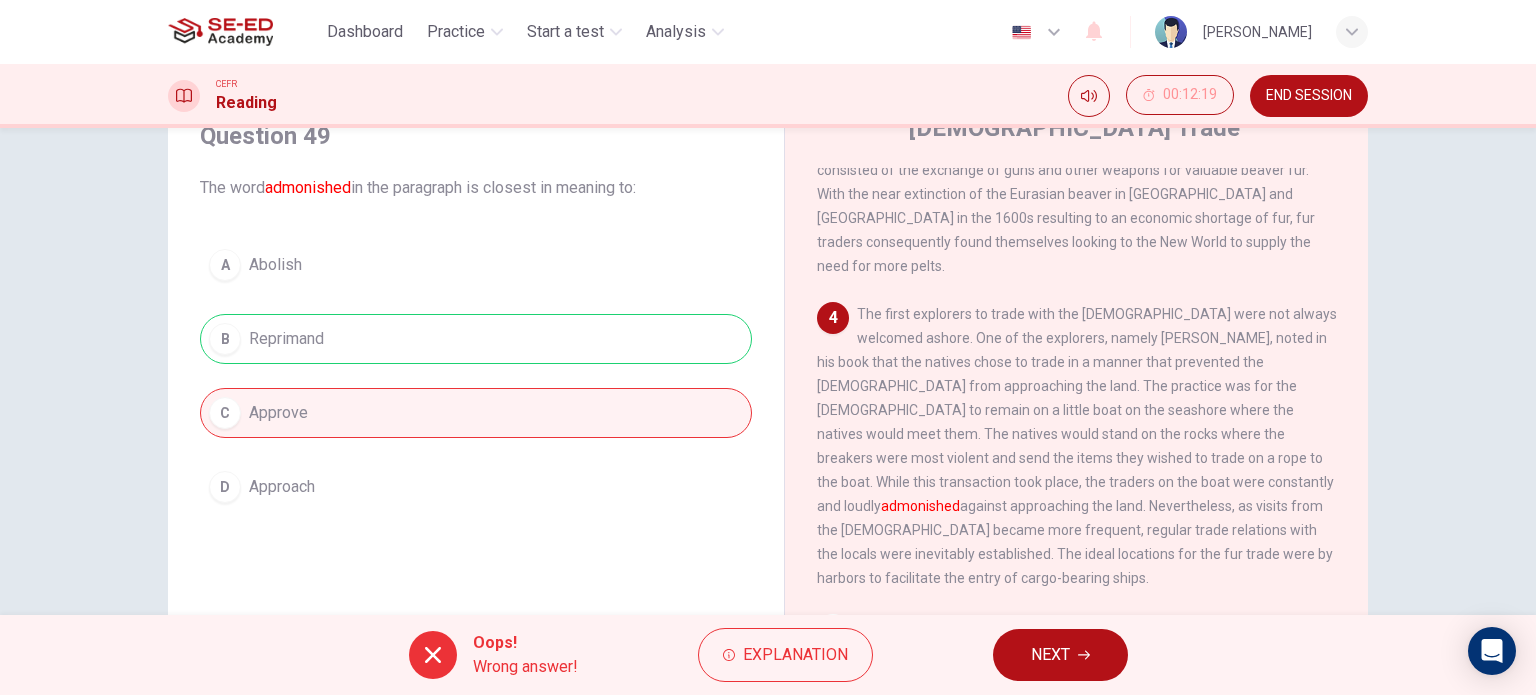 click on "NEXT" at bounding box center (1060, 655) 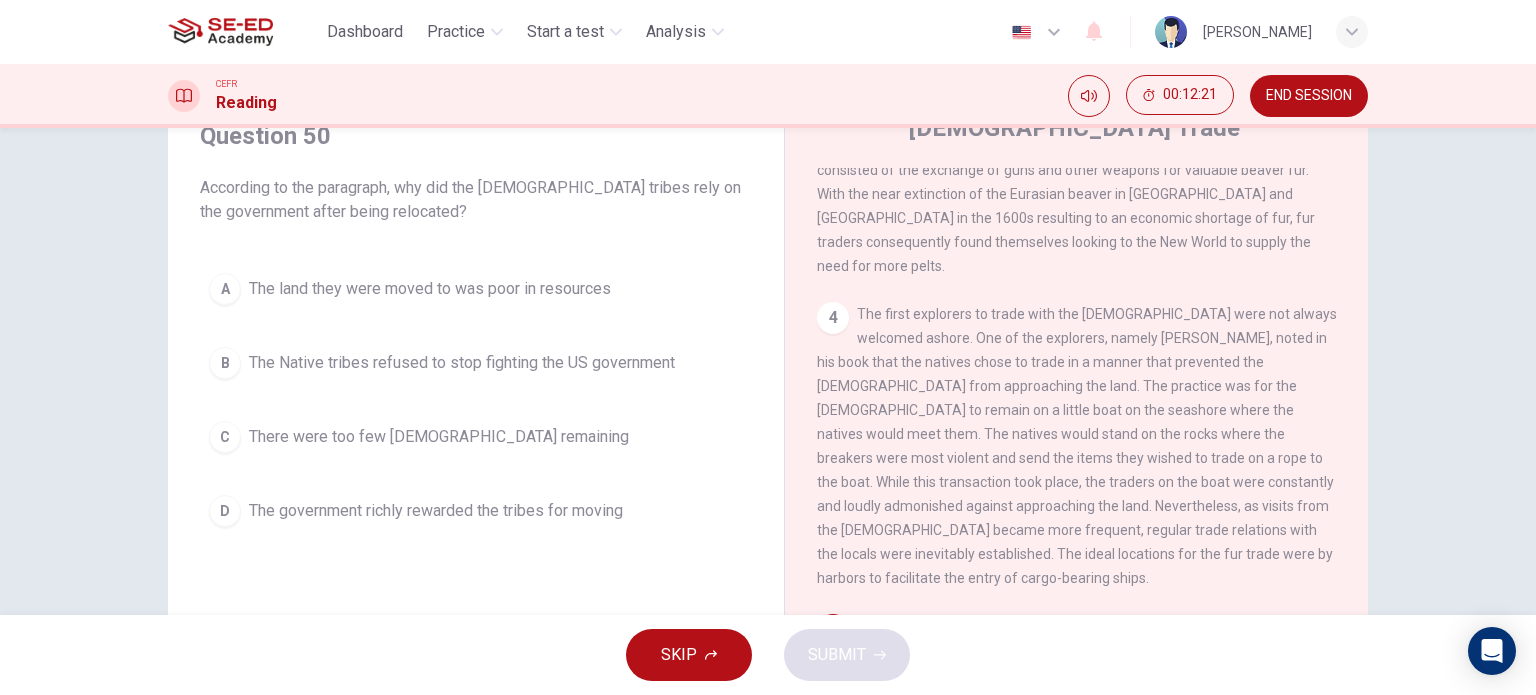 click on "A The land they were moved to was poor in resources B The Native tribes refused to stop fighting the US government C There were too few [DEMOGRAPHIC_DATA] remaining D The government richly rewarded the tribes for moving" at bounding box center [476, 400] 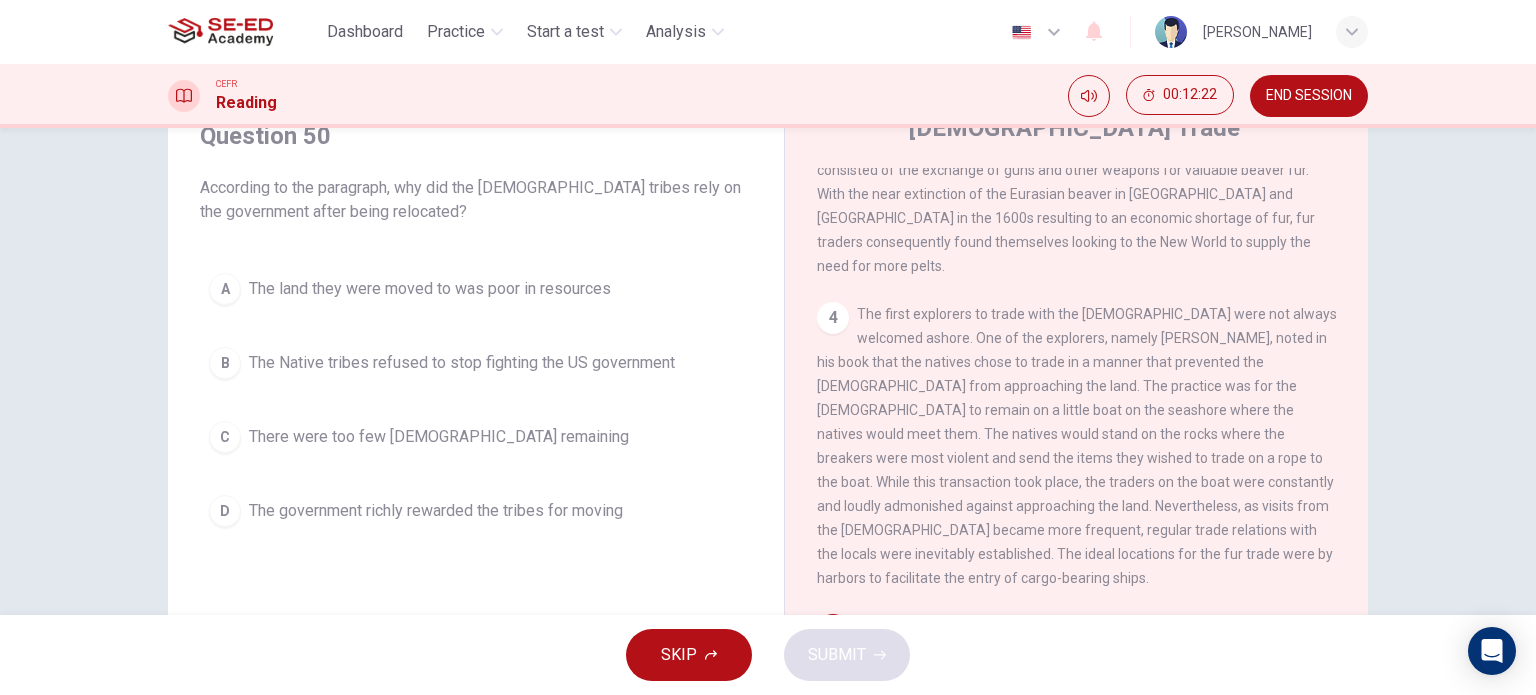 click on "A The land they were moved to was poor in resources B The Native tribes refused to stop fighting the US government C There were too few [DEMOGRAPHIC_DATA] remaining D The government richly rewarded the tribes for moving" at bounding box center (476, 400) 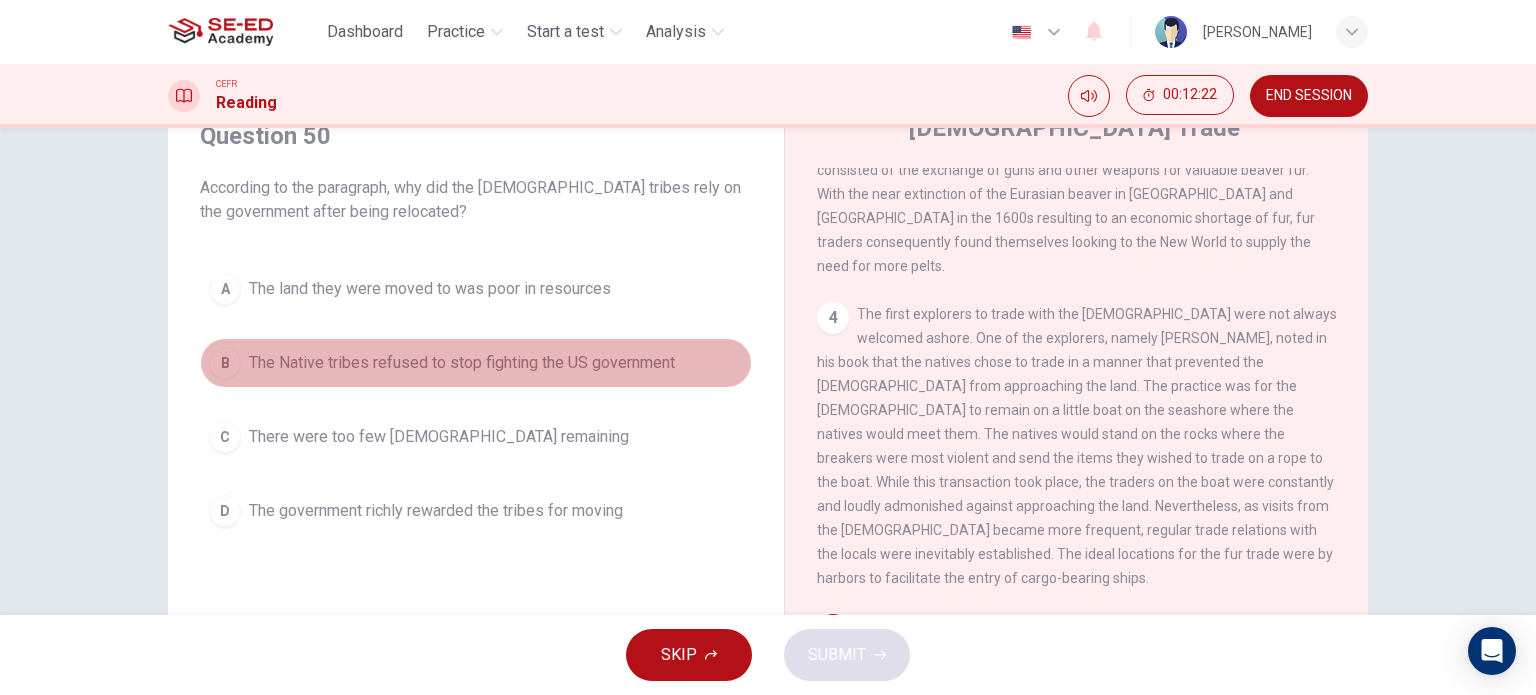 click on "The Native tribes refused to stop fighting the US government" at bounding box center (462, 363) 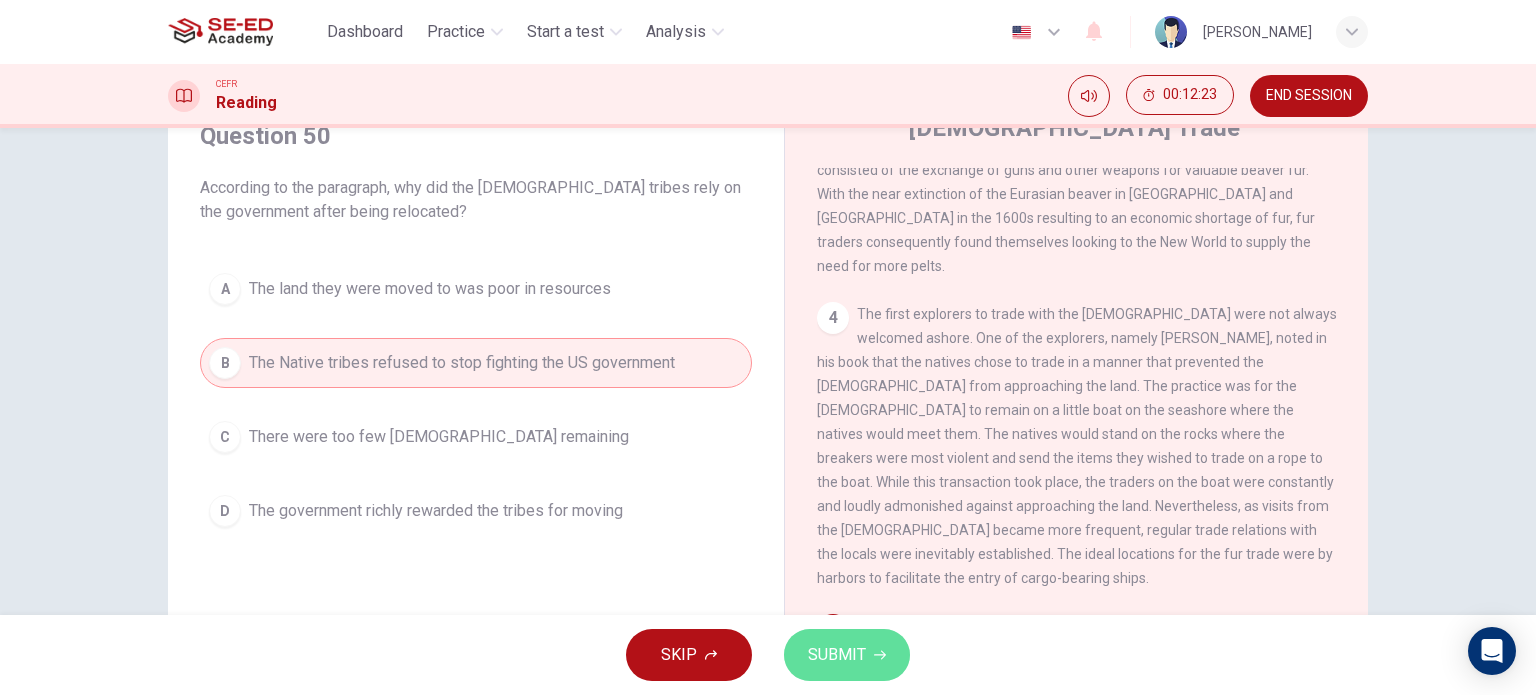 click on "SUBMIT" at bounding box center [847, 655] 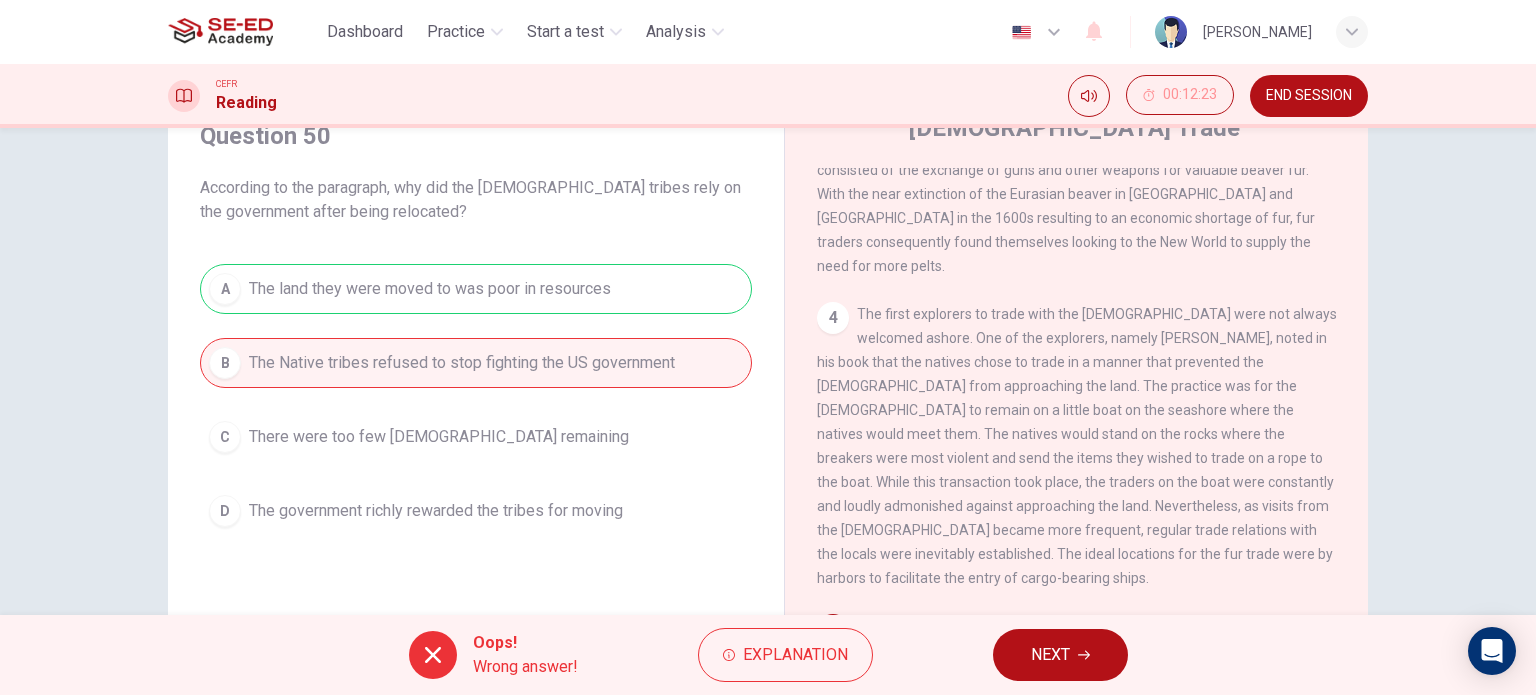 click on "NEXT" at bounding box center (1050, 655) 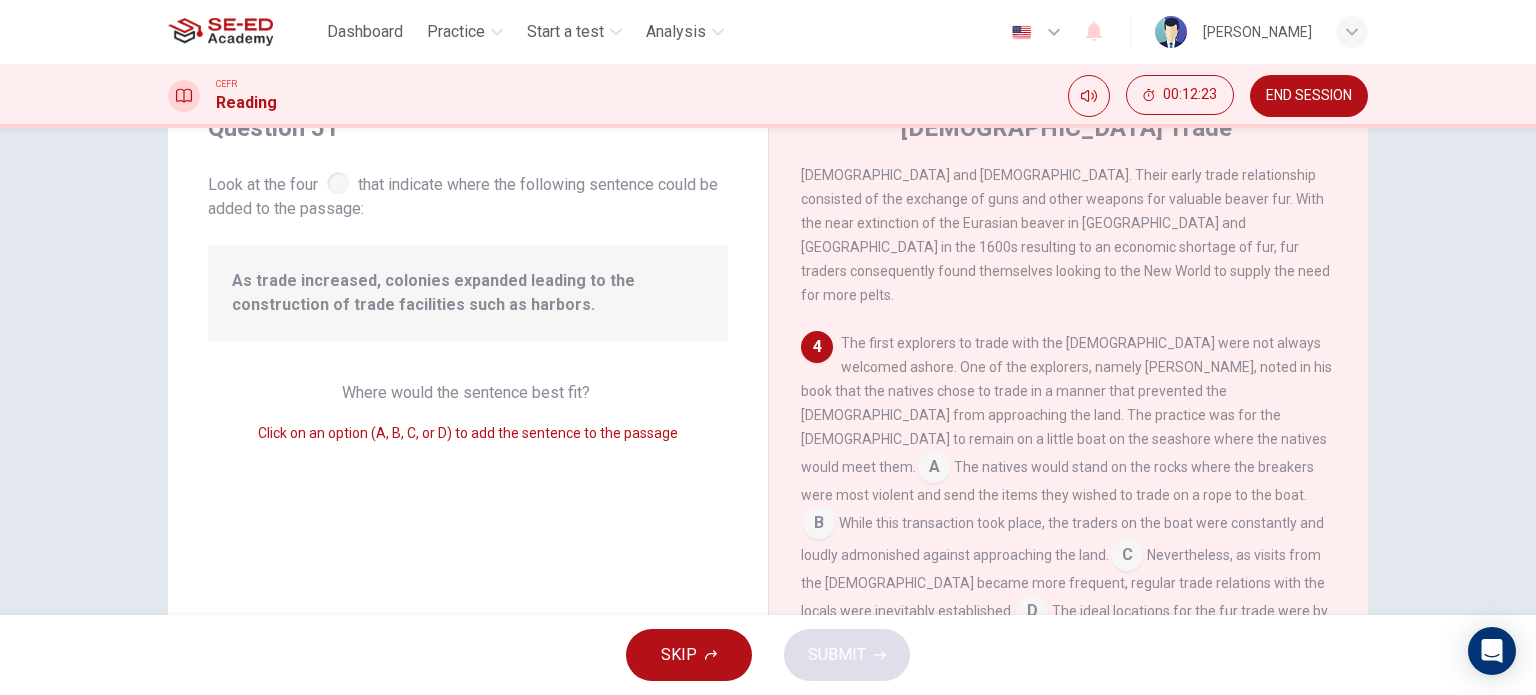 scroll, scrollTop: 810, scrollLeft: 0, axis: vertical 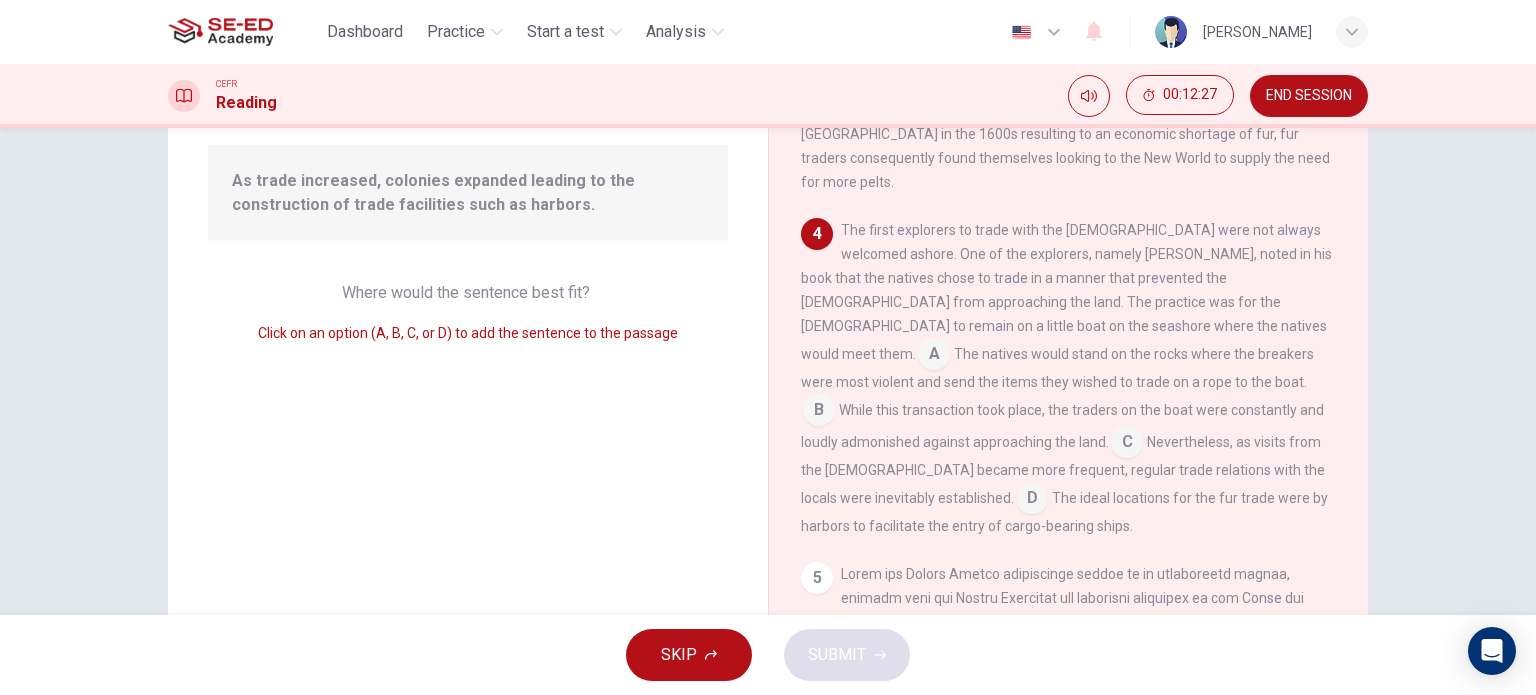drag, startPoint x: 1030, startPoint y: 291, endPoint x: 1044, endPoint y: 291, distance: 14 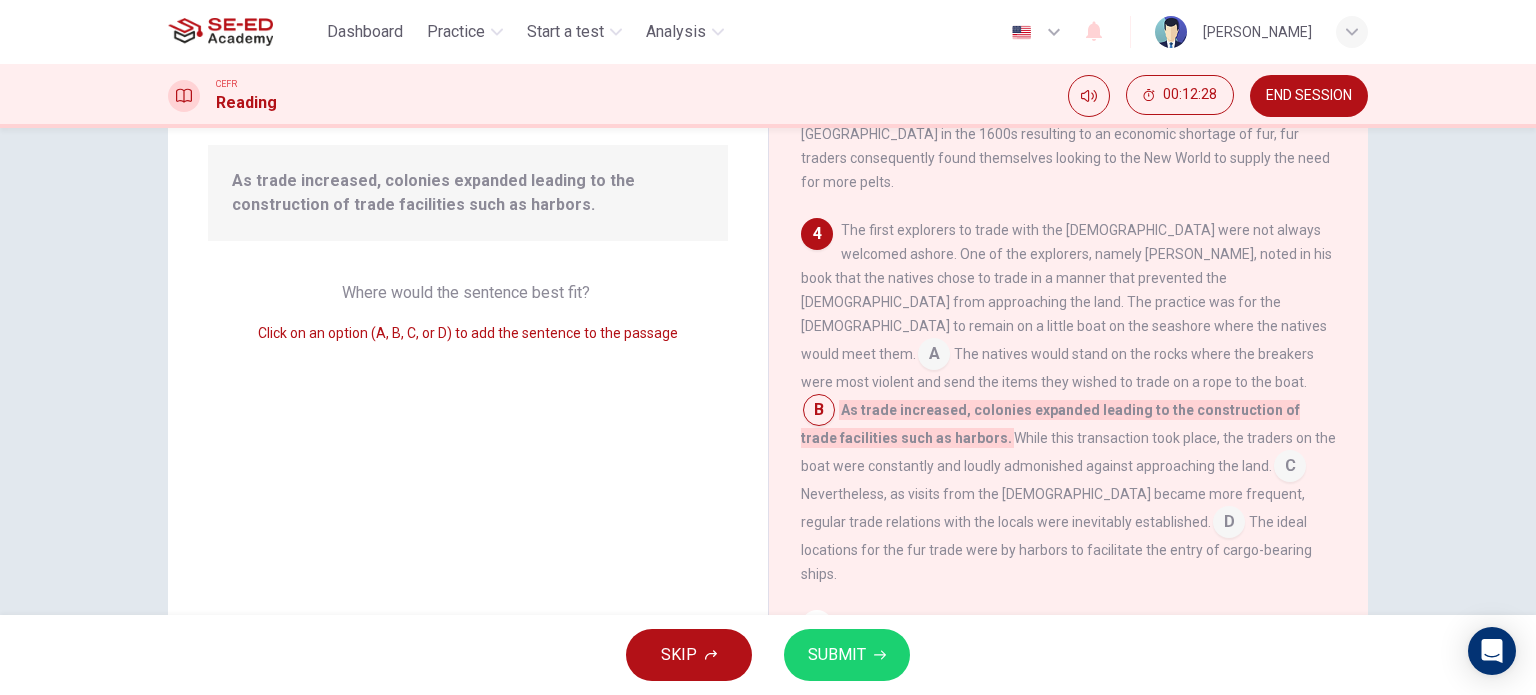click on "SUBMIT" at bounding box center [847, 655] 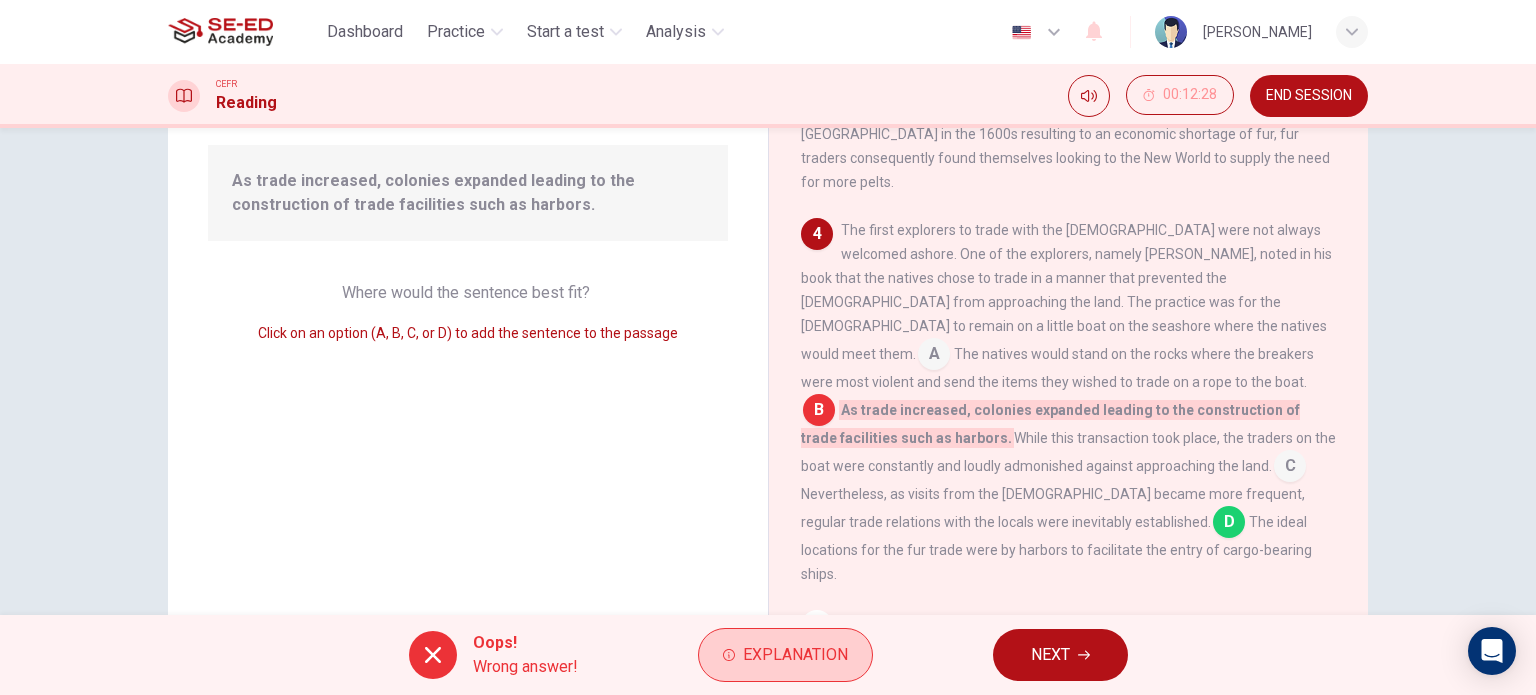 click on "Explanation" at bounding box center (795, 655) 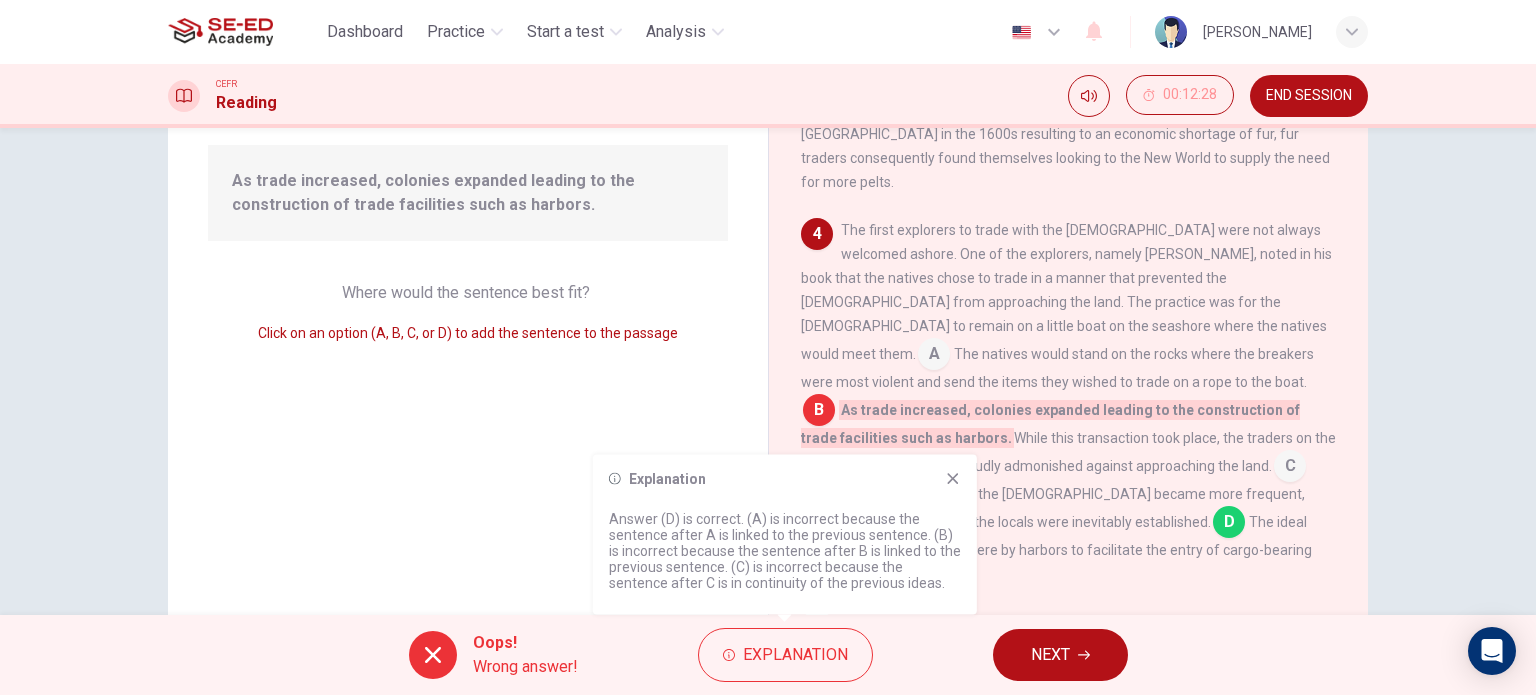 click on "Question 51 Look at the four     that indicate where the following sentence could be added to the passage: As trade increased, colonies expanded leading to the construction of trade facilities such as harbors. Where would the sentence best fit?   Click on an option (A, B, C, or D) to add the sentence to the passage" at bounding box center (468, 327) 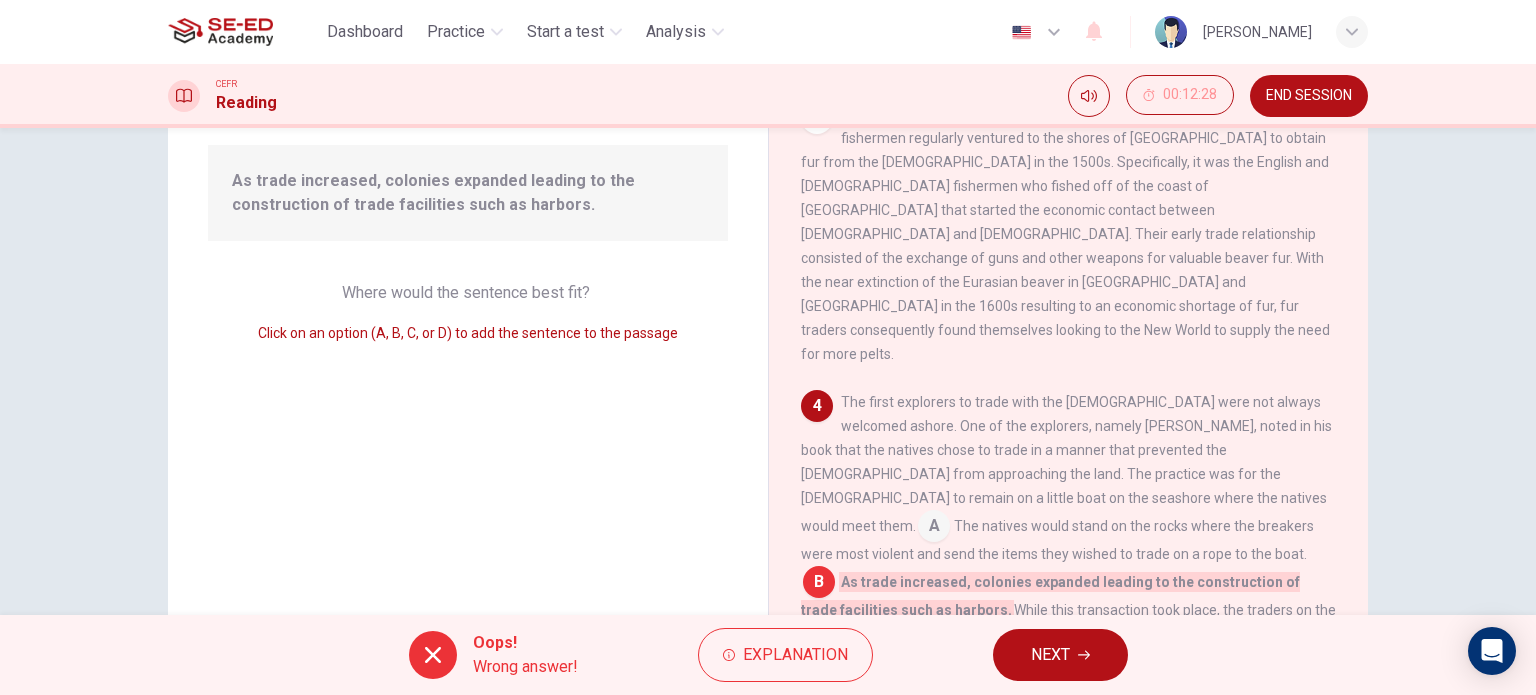 scroll, scrollTop: 410, scrollLeft: 0, axis: vertical 